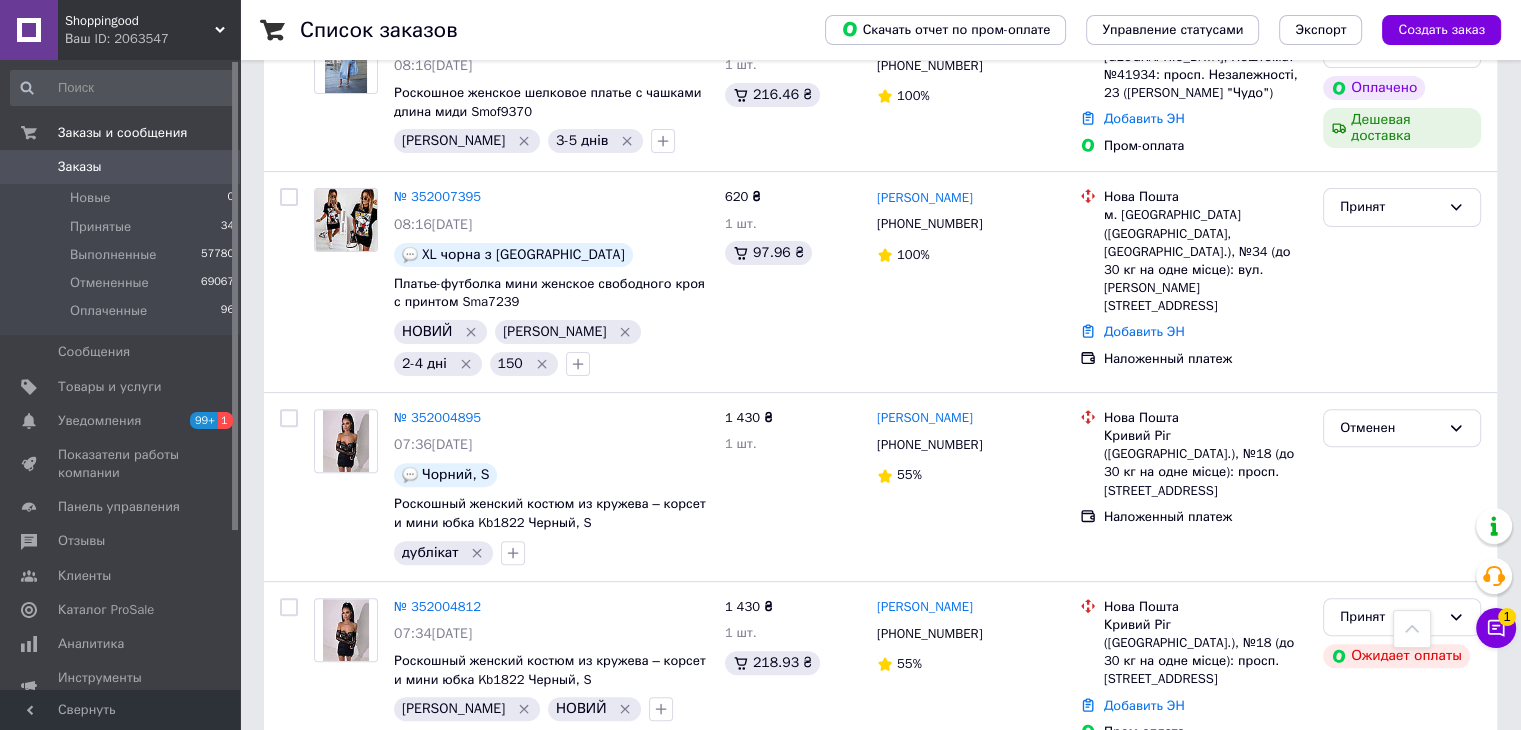 scroll, scrollTop: 700, scrollLeft: 0, axis: vertical 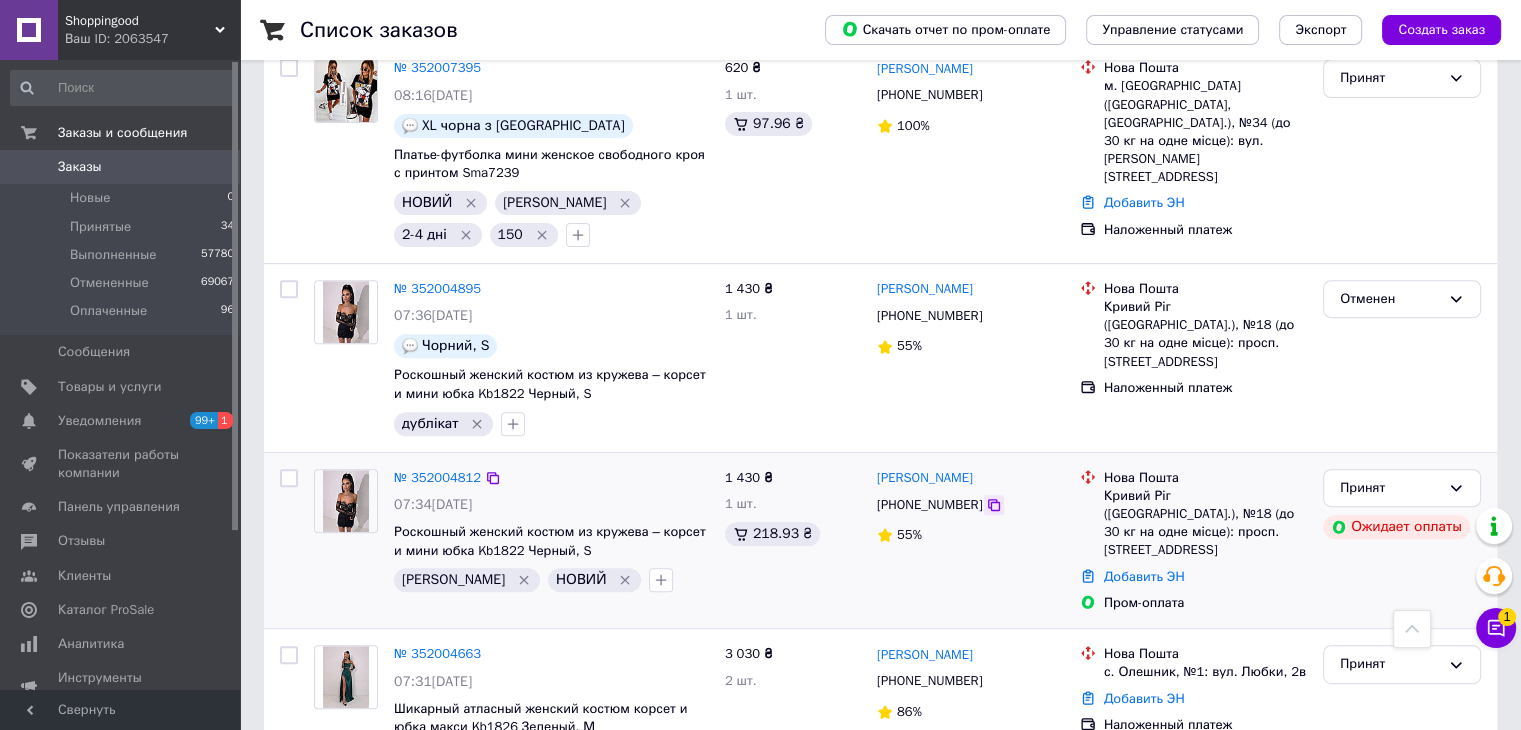 click 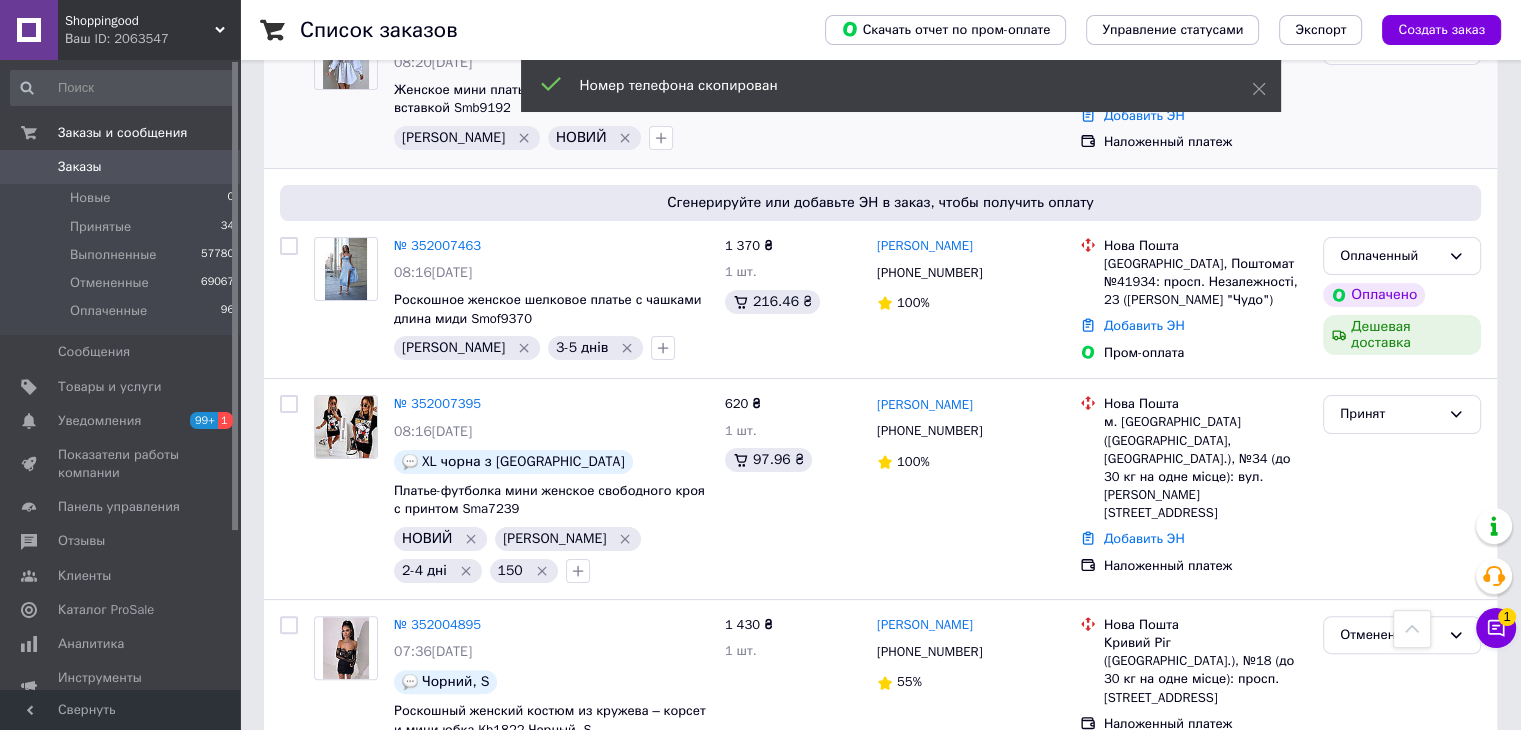 scroll, scrollTop: 0, scrollLeft: 0, axis: both 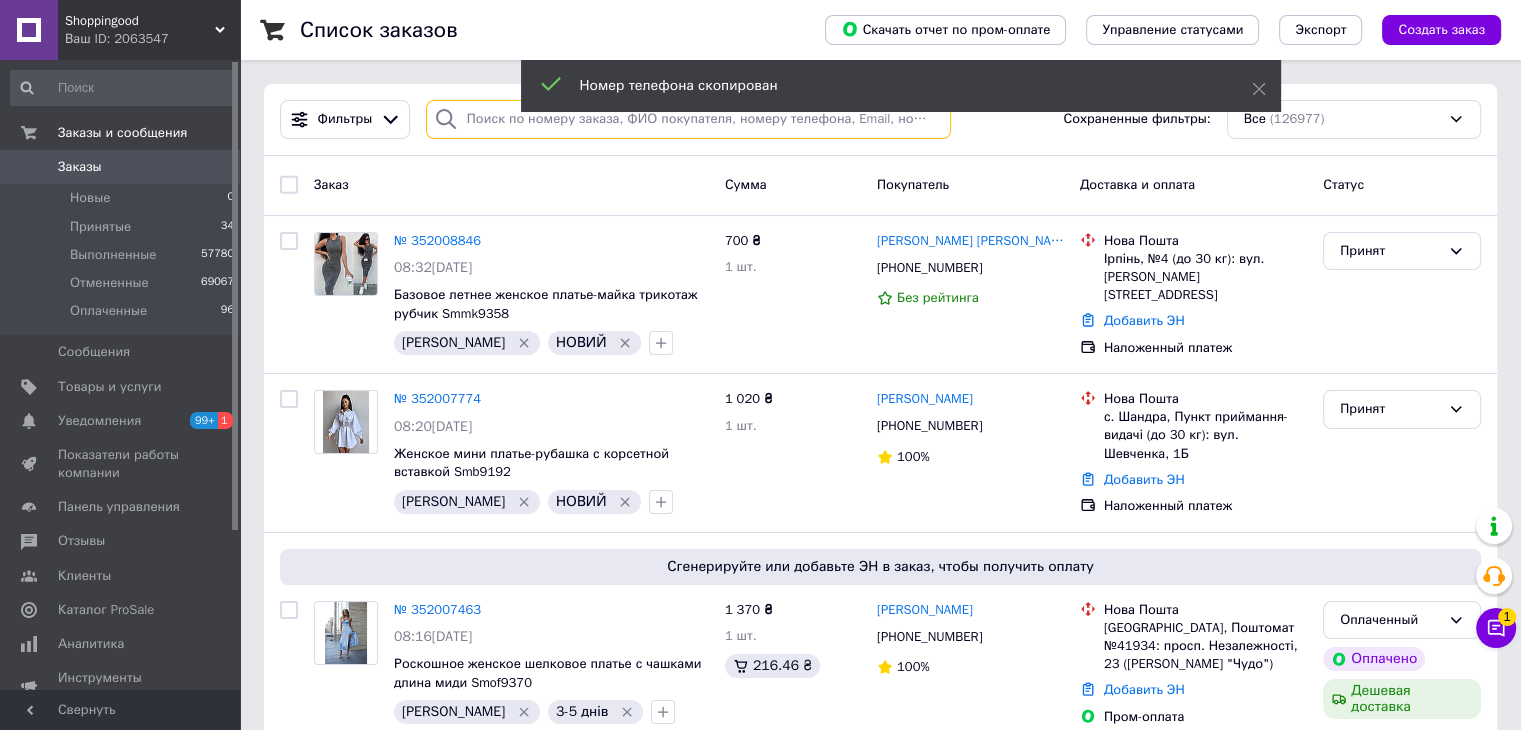 click at bounding box center (688, 119) 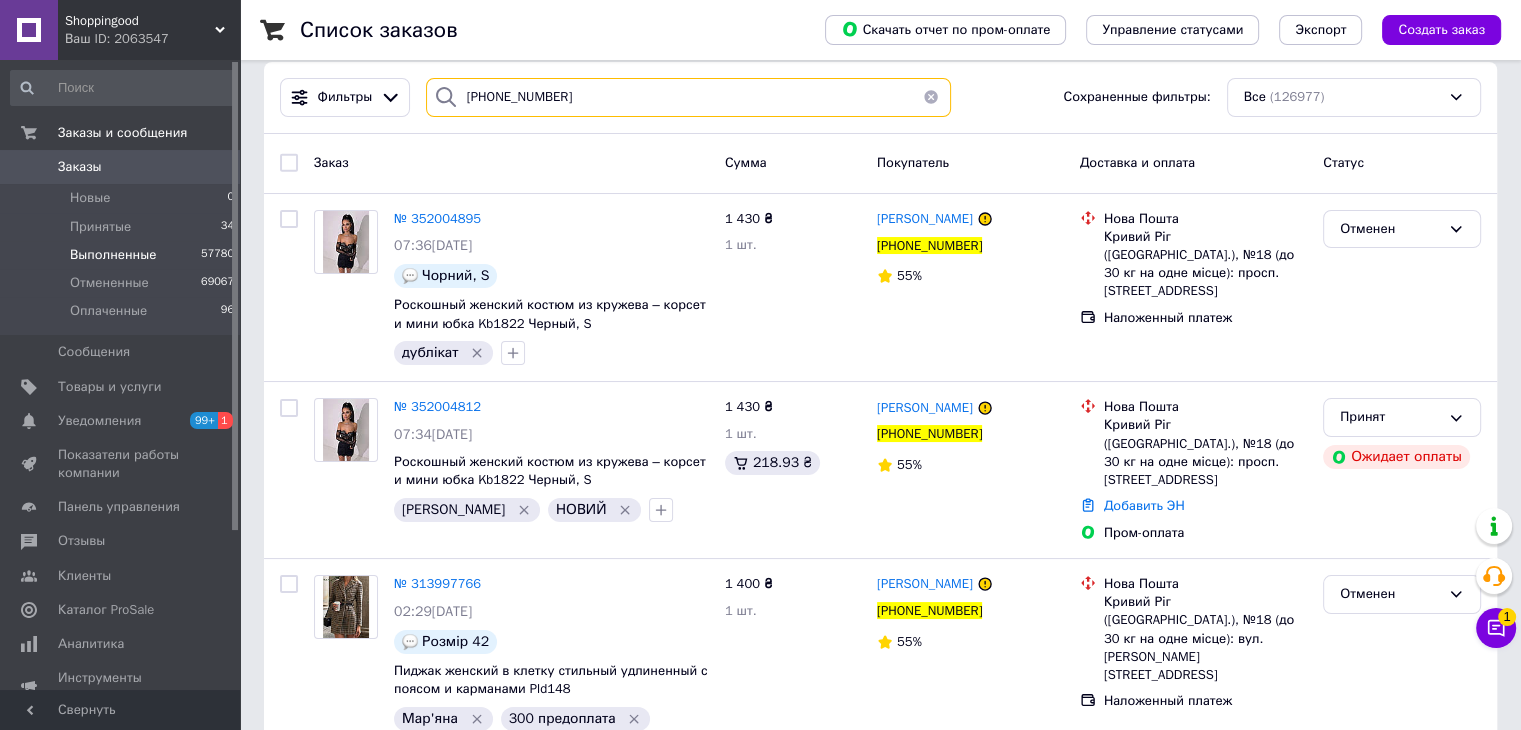 scroll, scrollTop: 0, scrollLeft: 0, axis: both 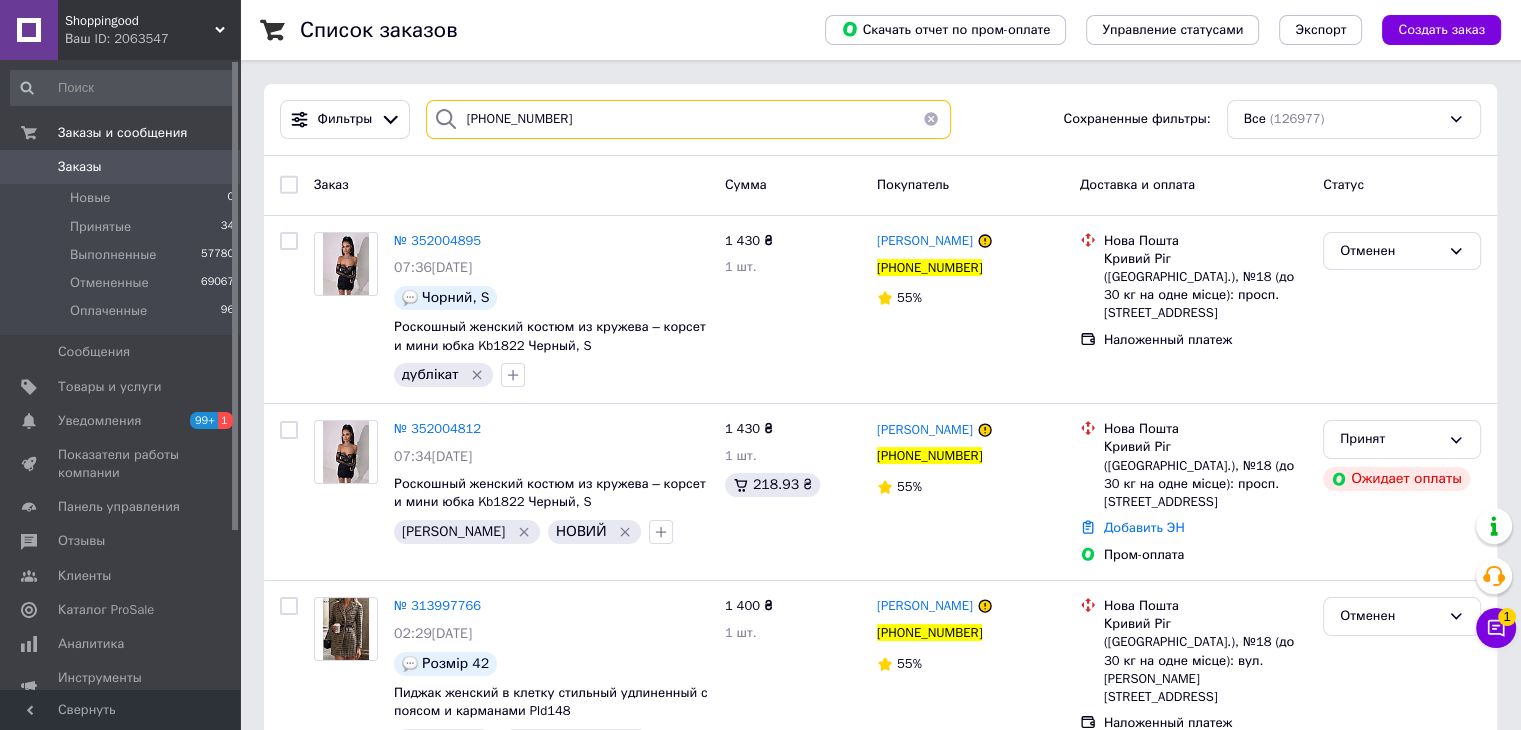 type on "[PHONE_NUMBER]" 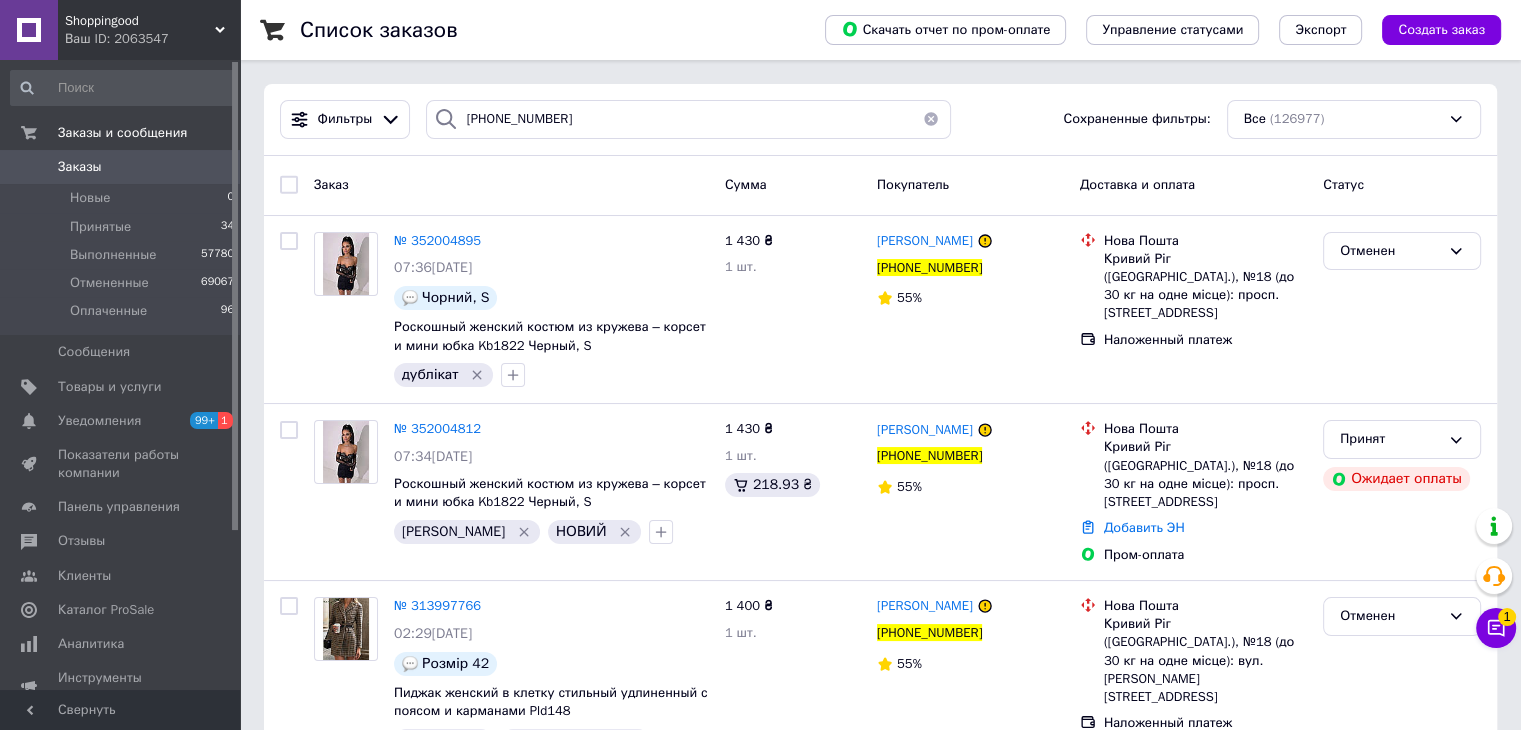 click on "Заказы" at bounding box center (80, 167) 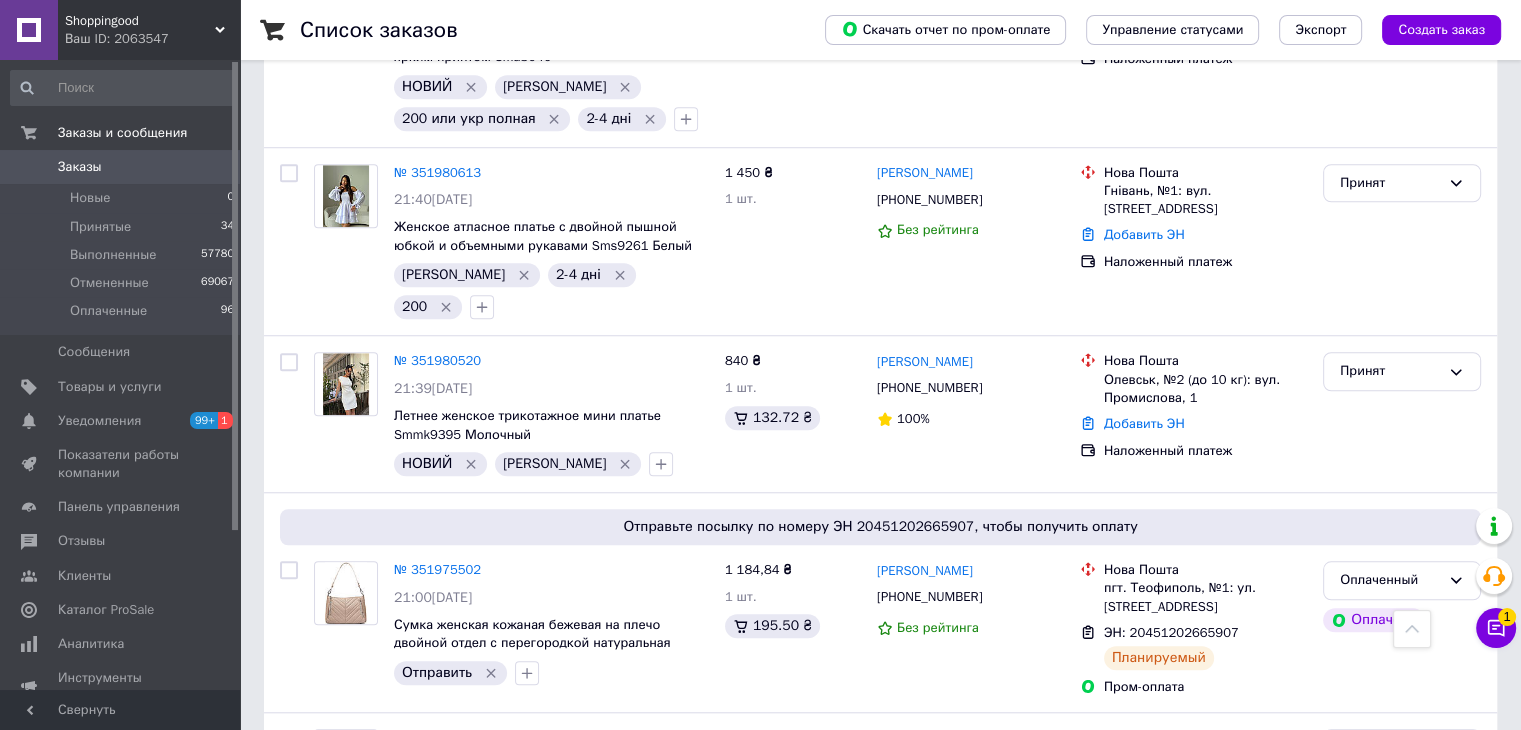 scroll, scrollTop: 1600, scrollLeft: 0, axis: vertical 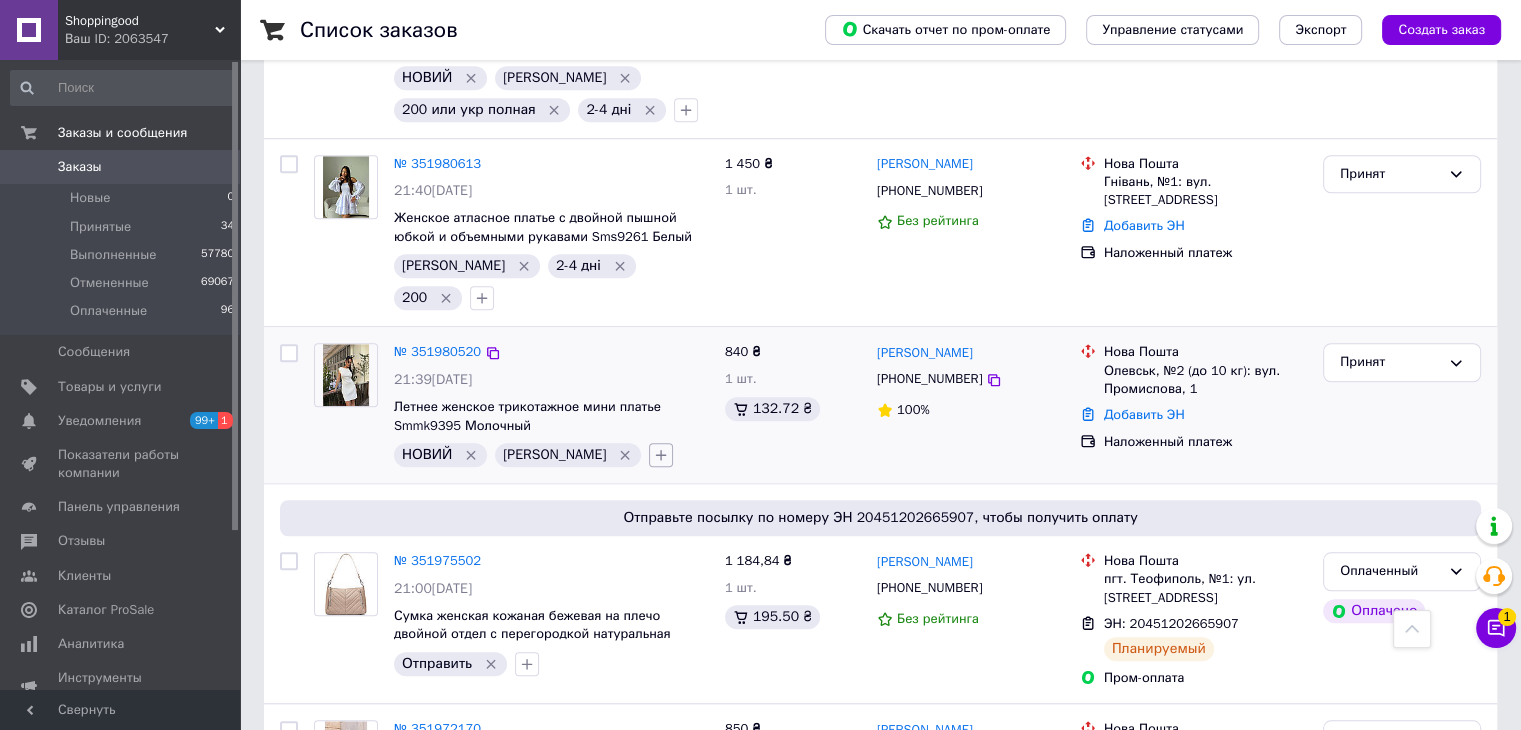 click 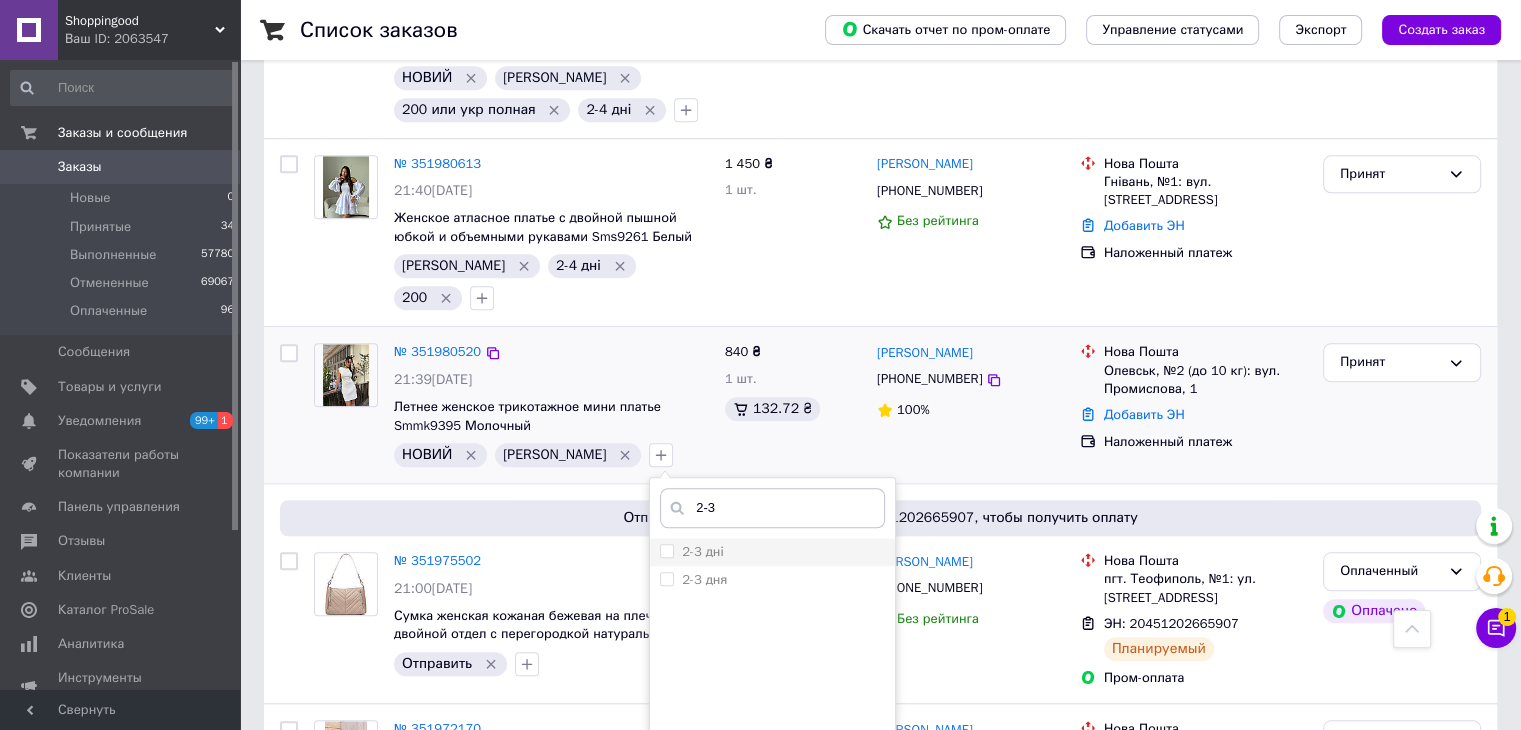type on "2-3" 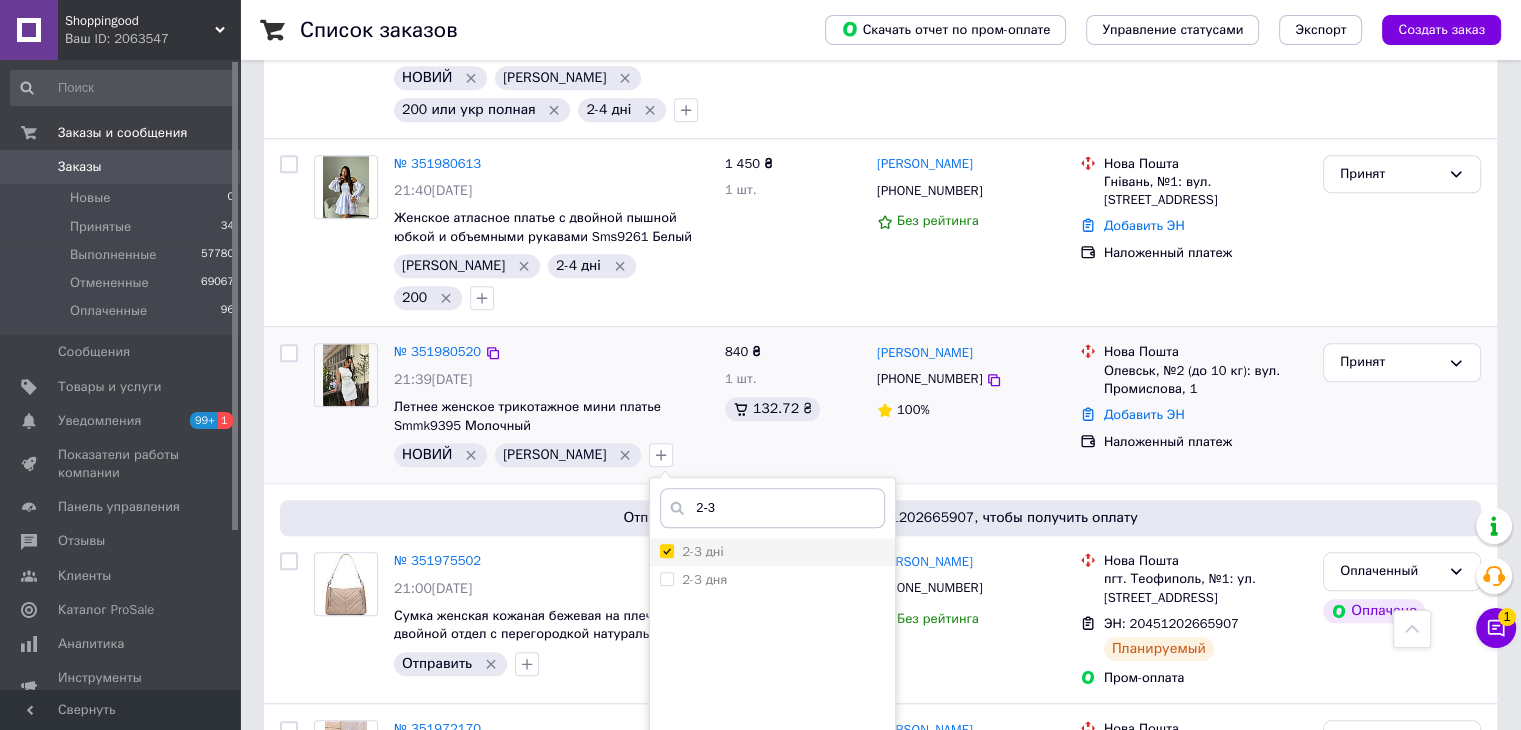 checkbox on "true" 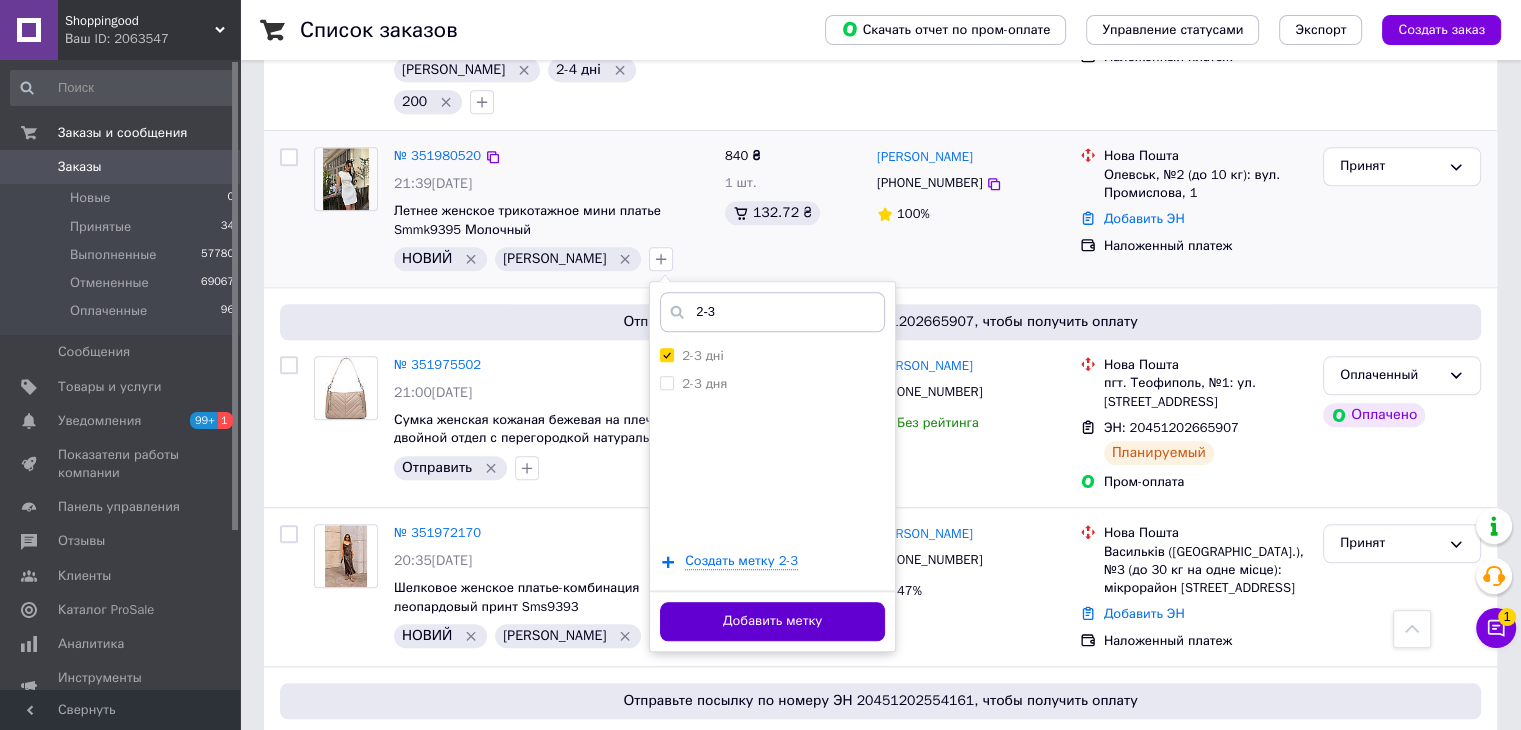 scroll, scrollTop: 1800, scrollLeft: 0, axis: vertical 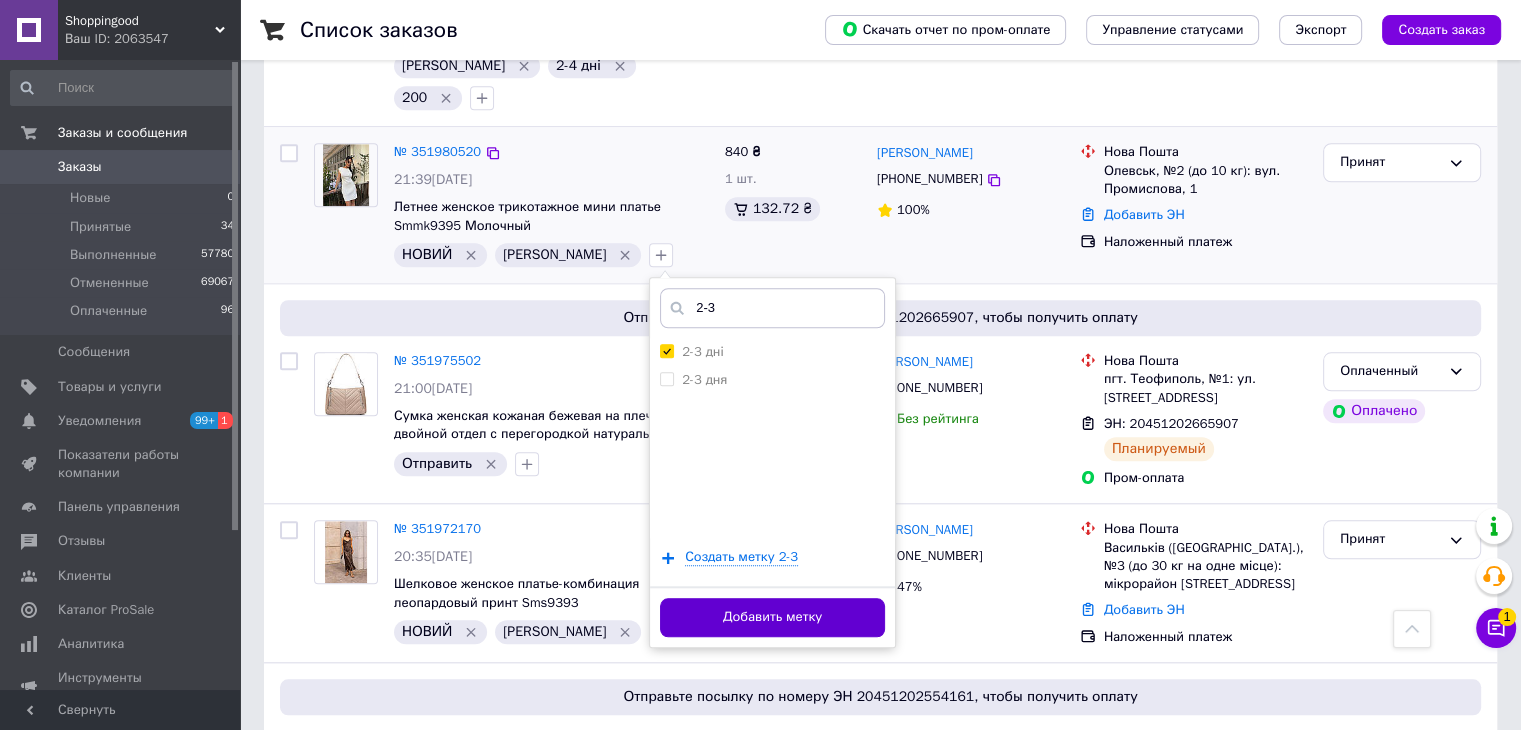 click on "Добавить метку" at bounding box center (772, 617) 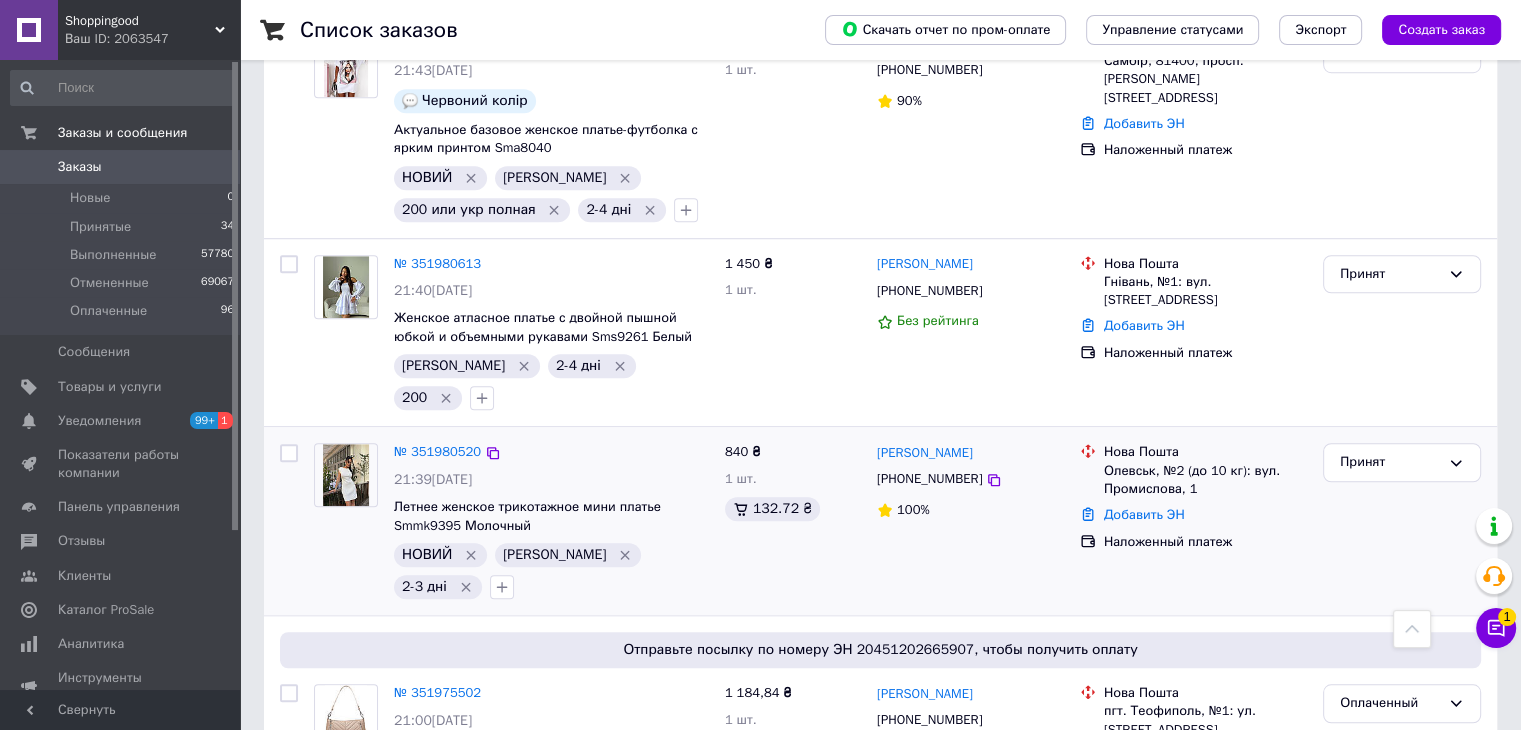 scroll, scrollTop: 1900, scrollLeft: 0, axis: vertical 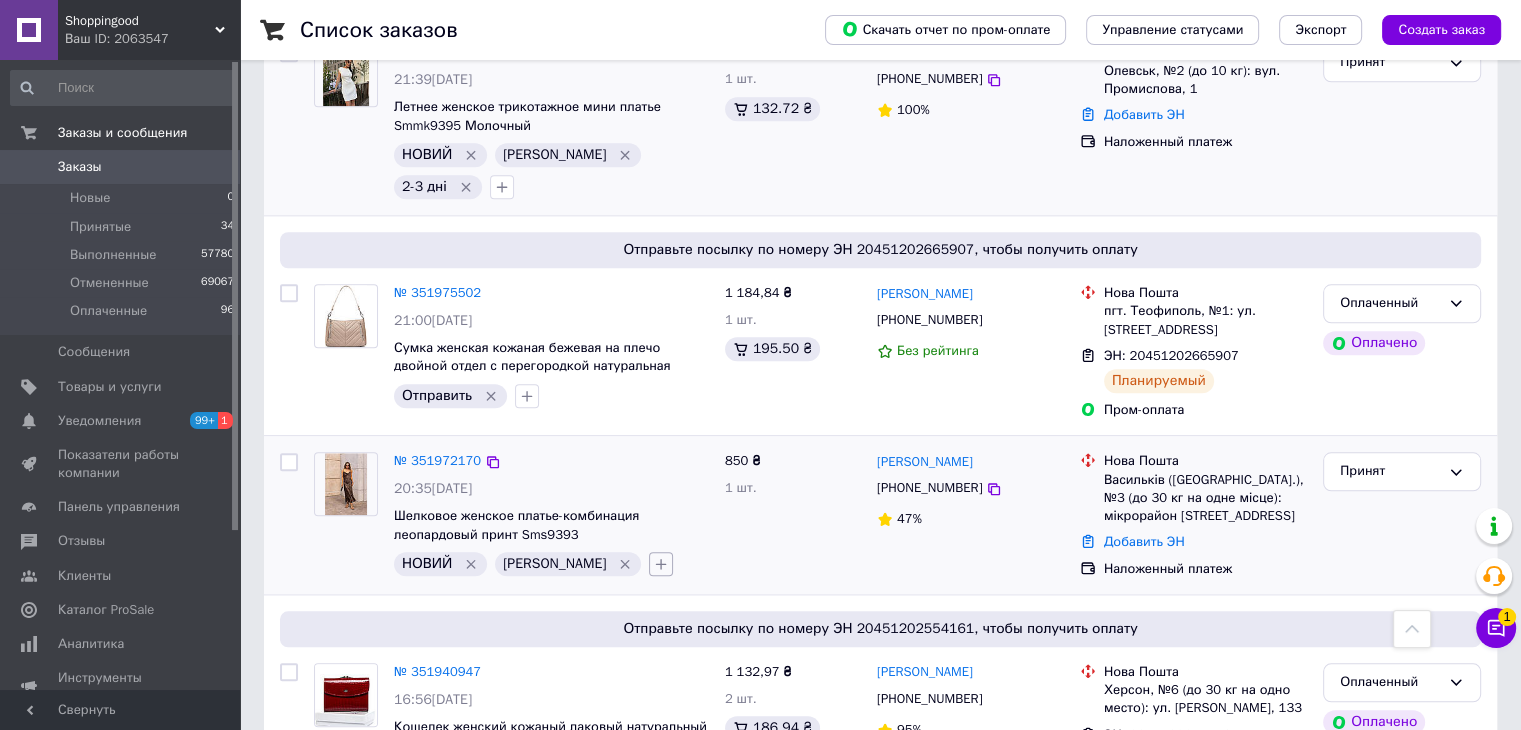 click 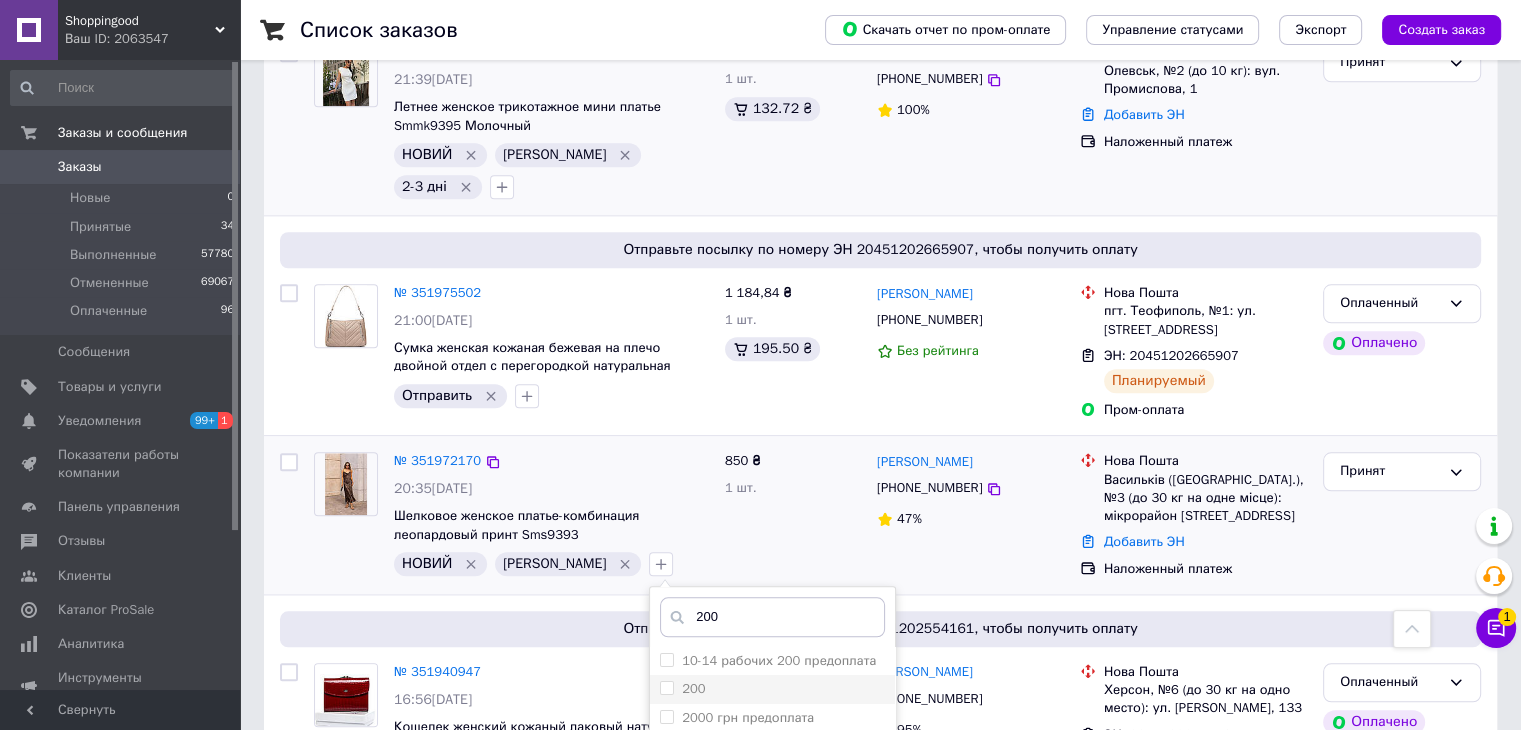 type on "200" 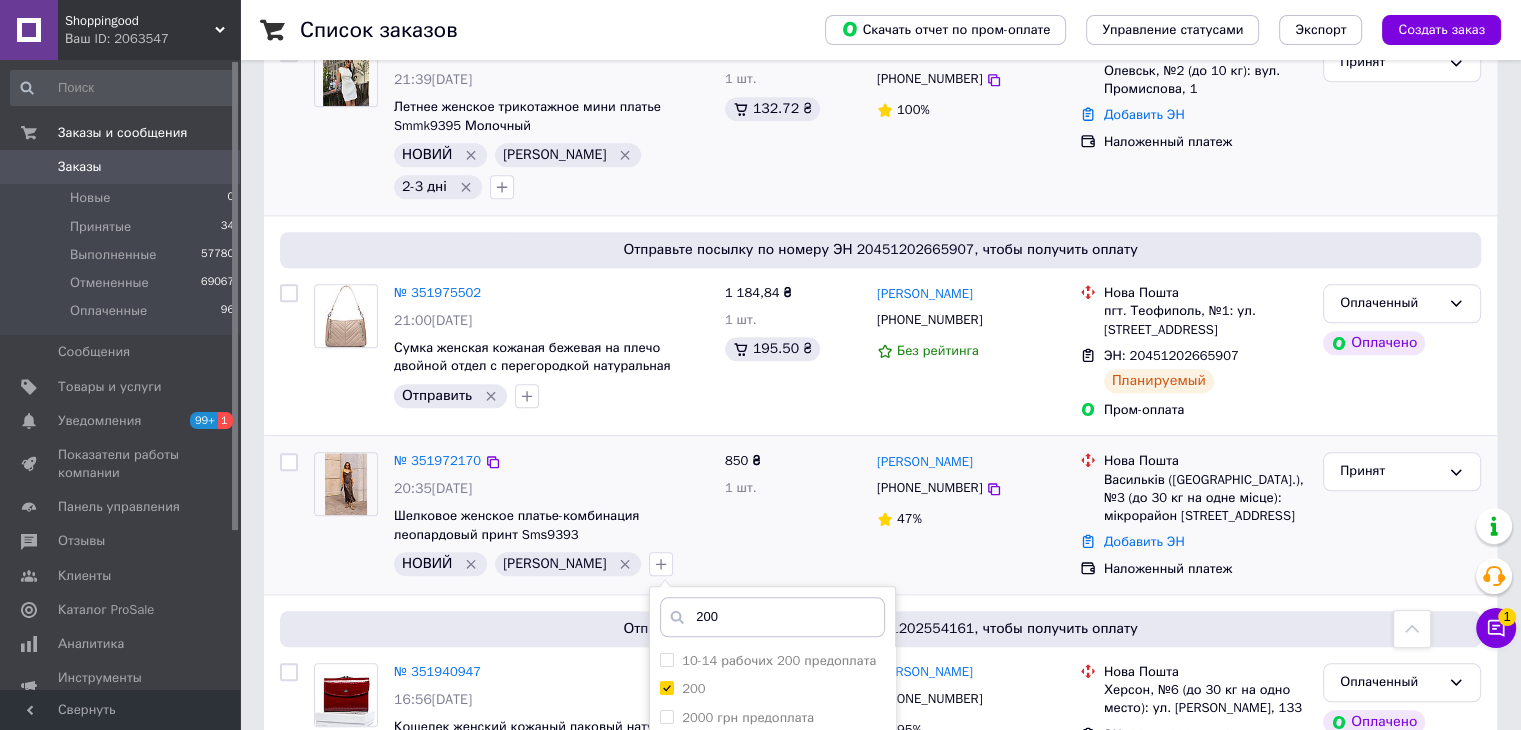 scroll, scrollTop: 2100, scrollLeft: 0, axis: vertical 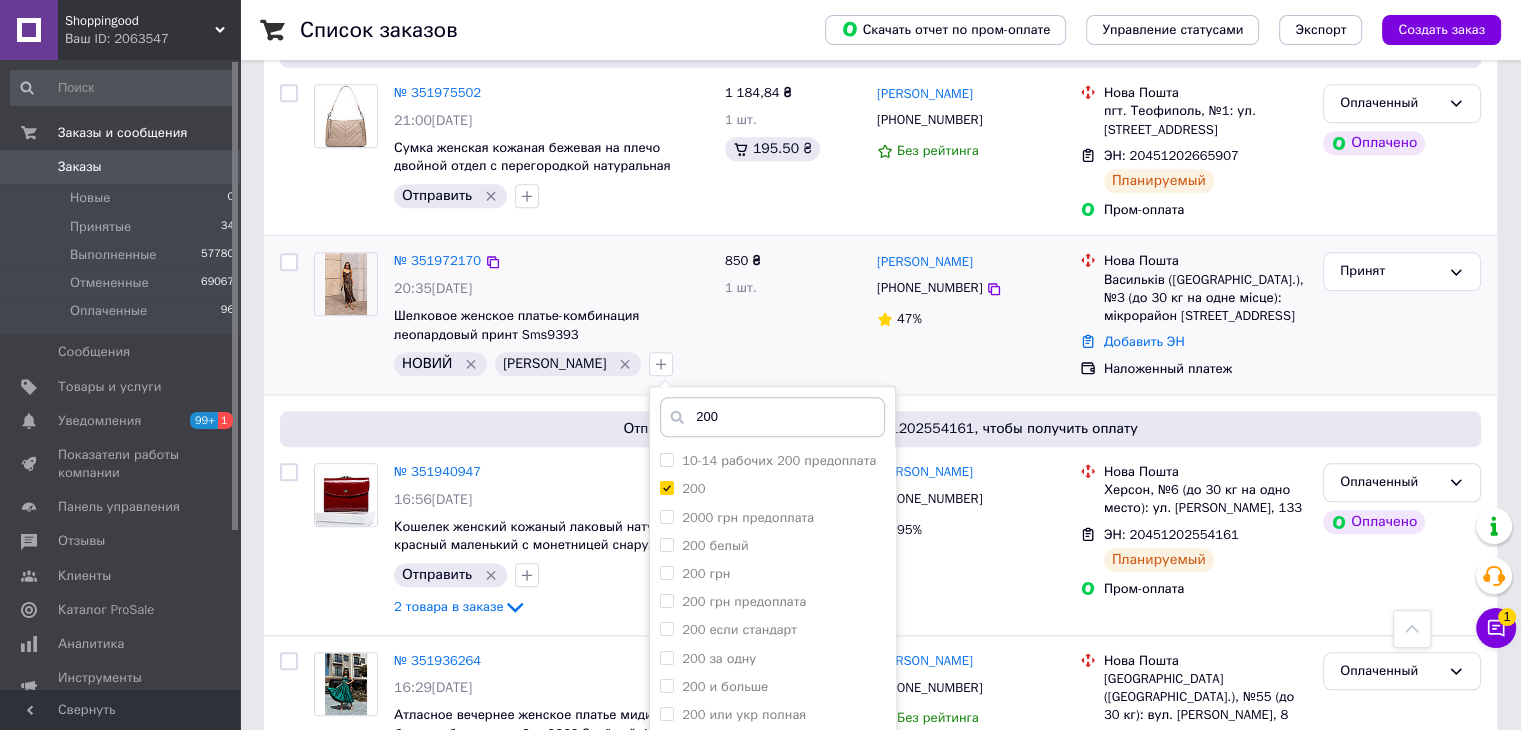 click on "Добавить метку" at bounding box center (772, 783) 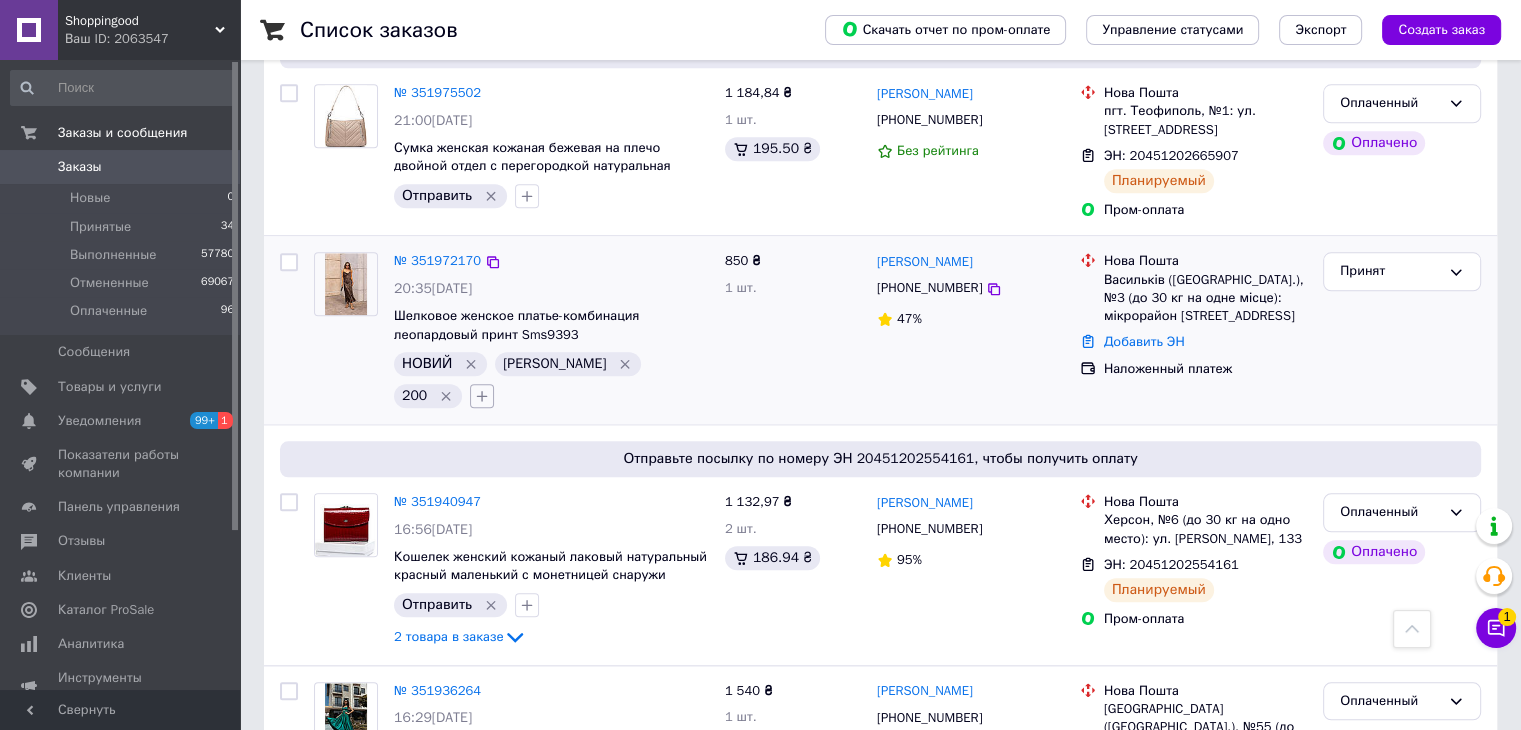 click 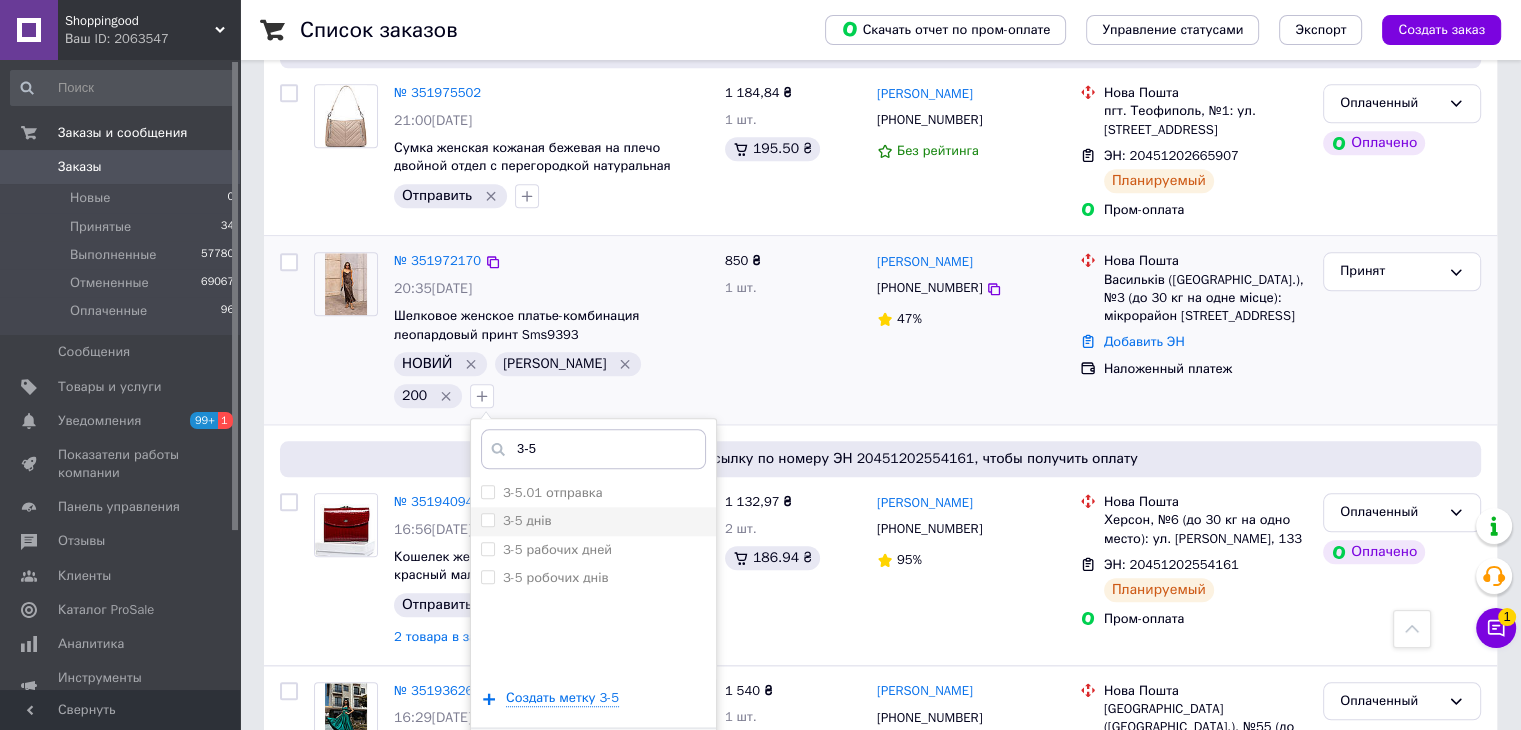 type on "3-5" 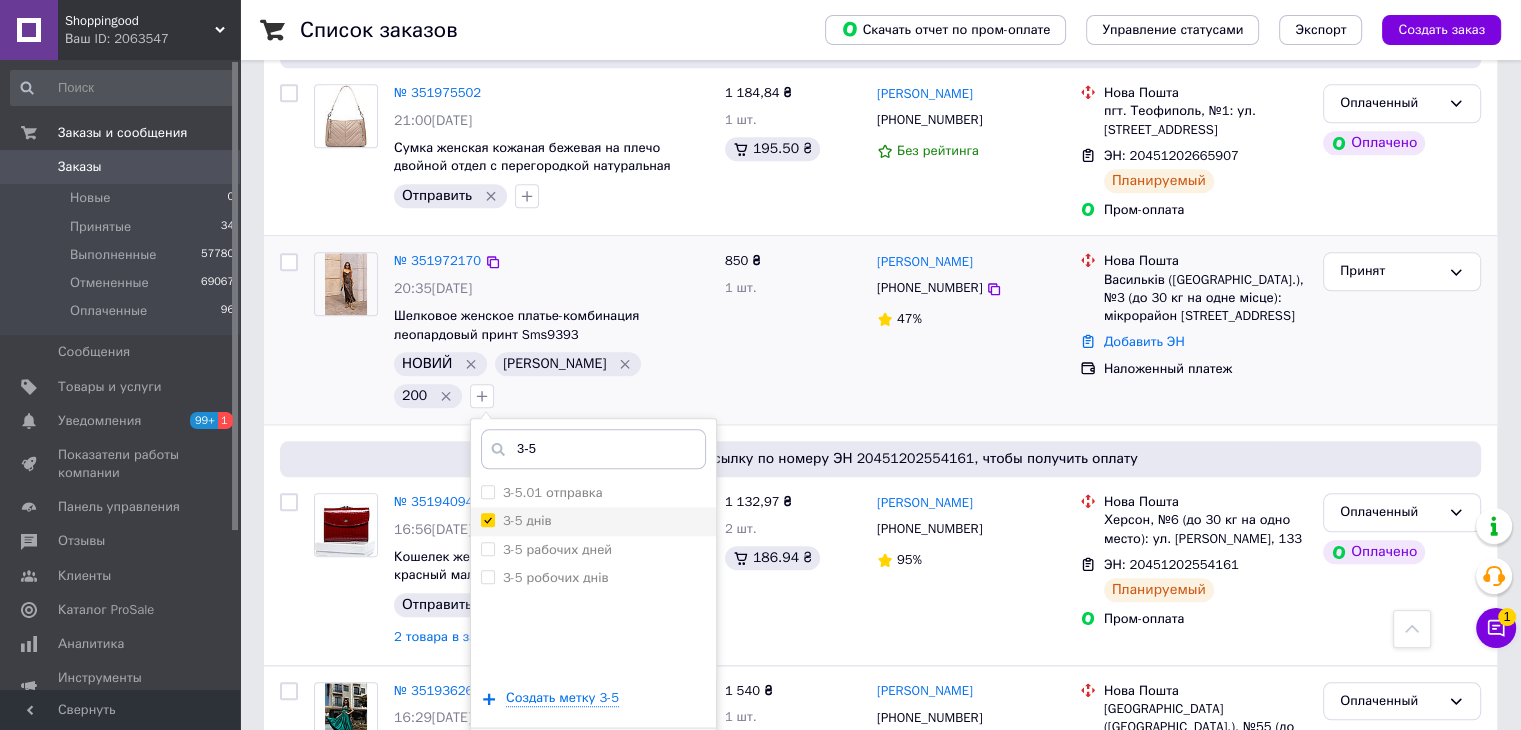 checkbox on "true" 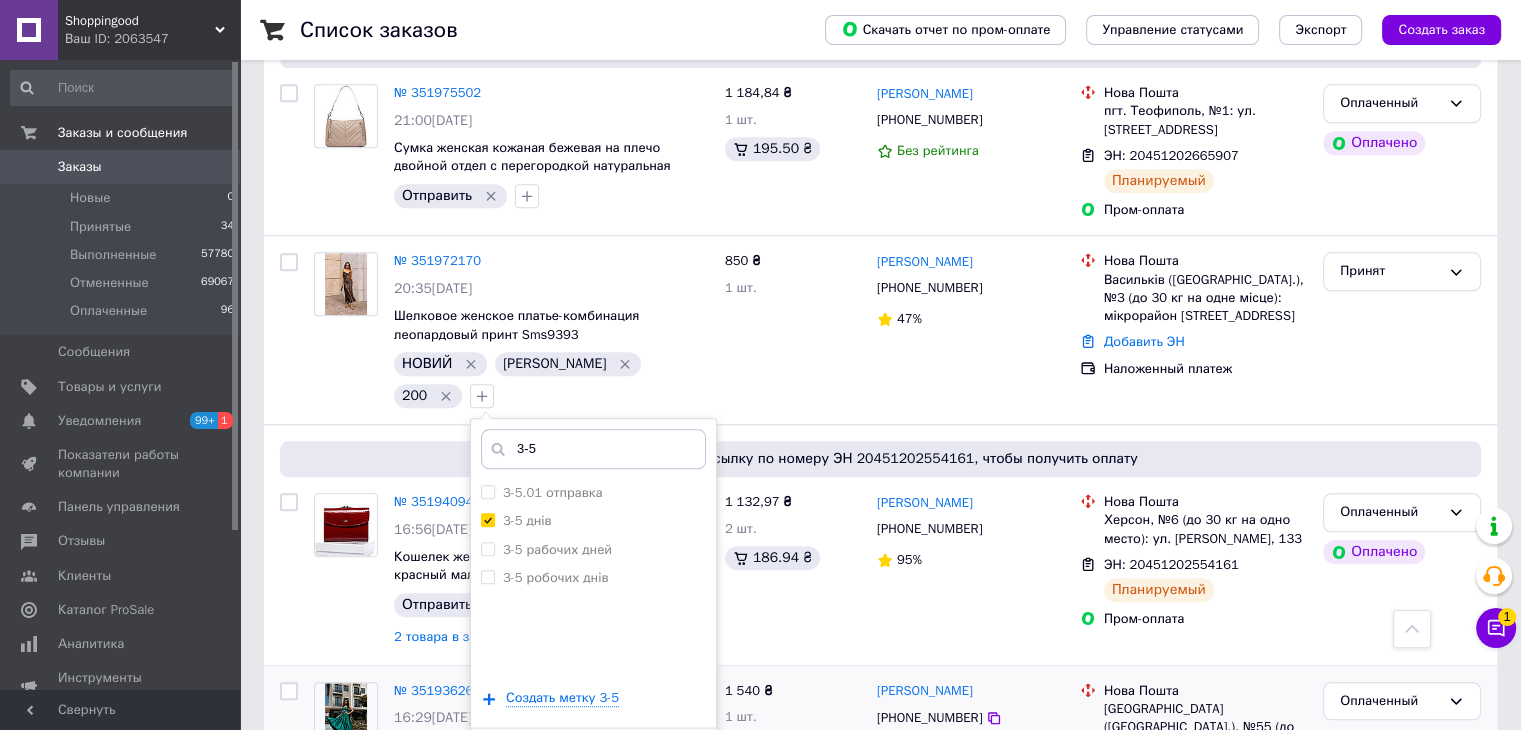 click on "Добавить метку" at bounding box center (593, 758) 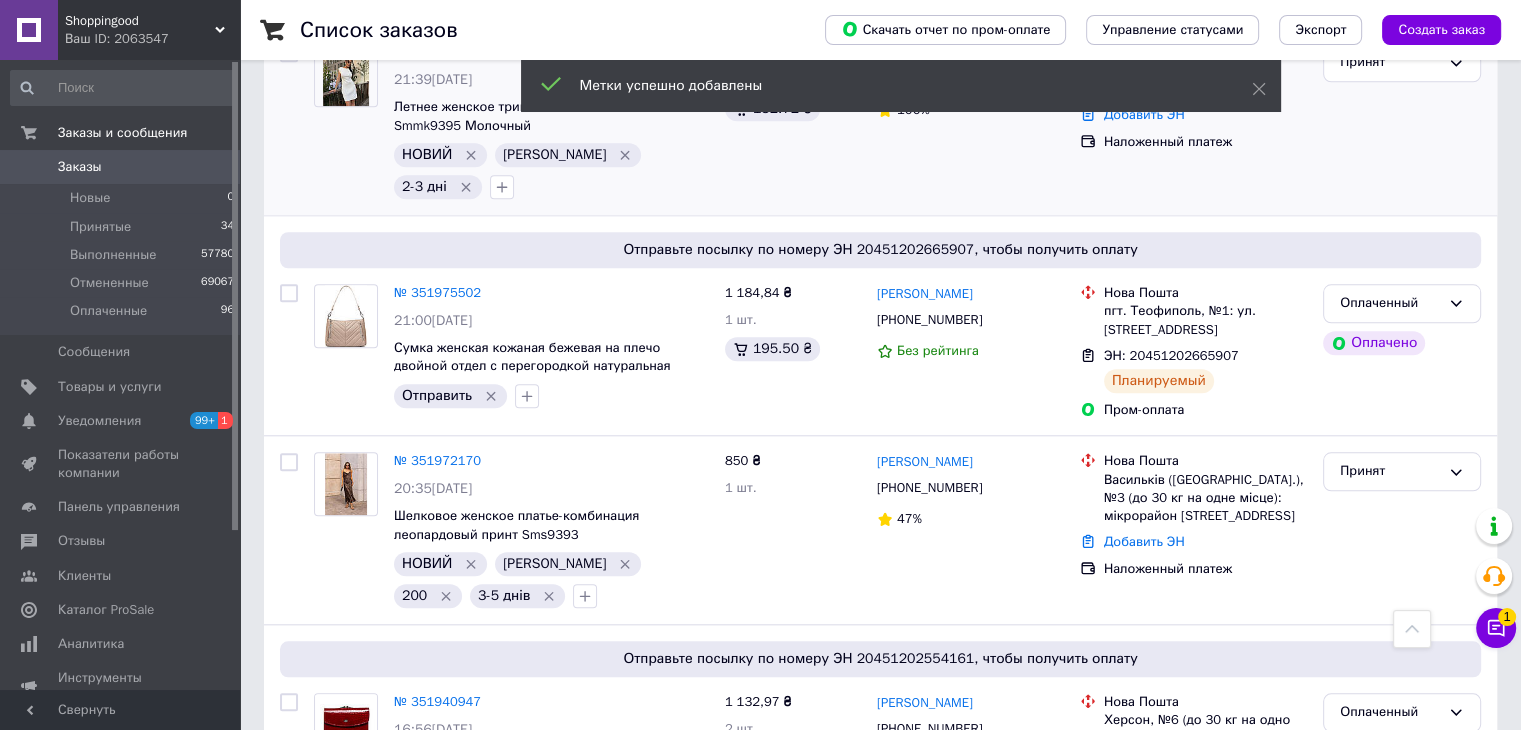 scroll, scrollTop: 1700, scrollLeft: 0, axis: vertical 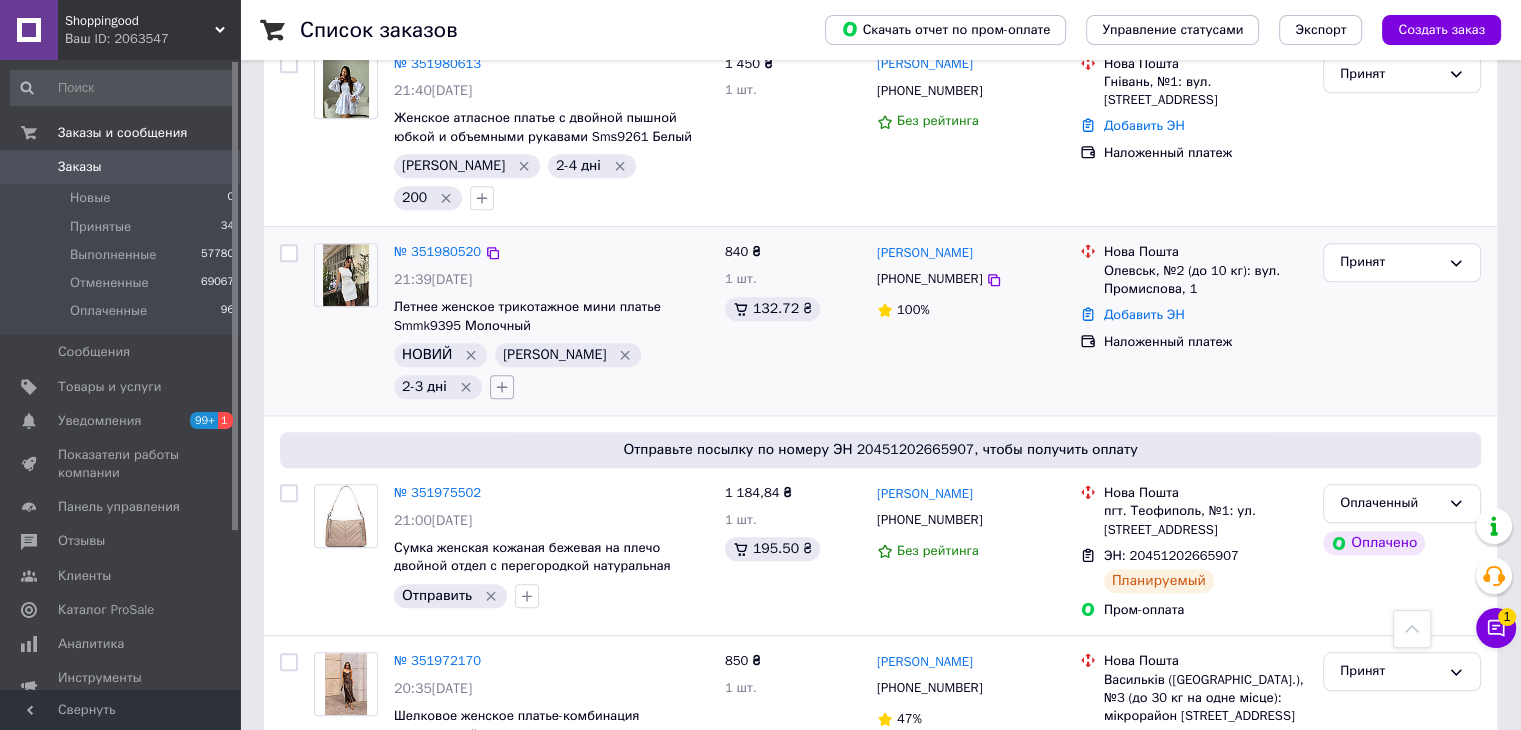 click 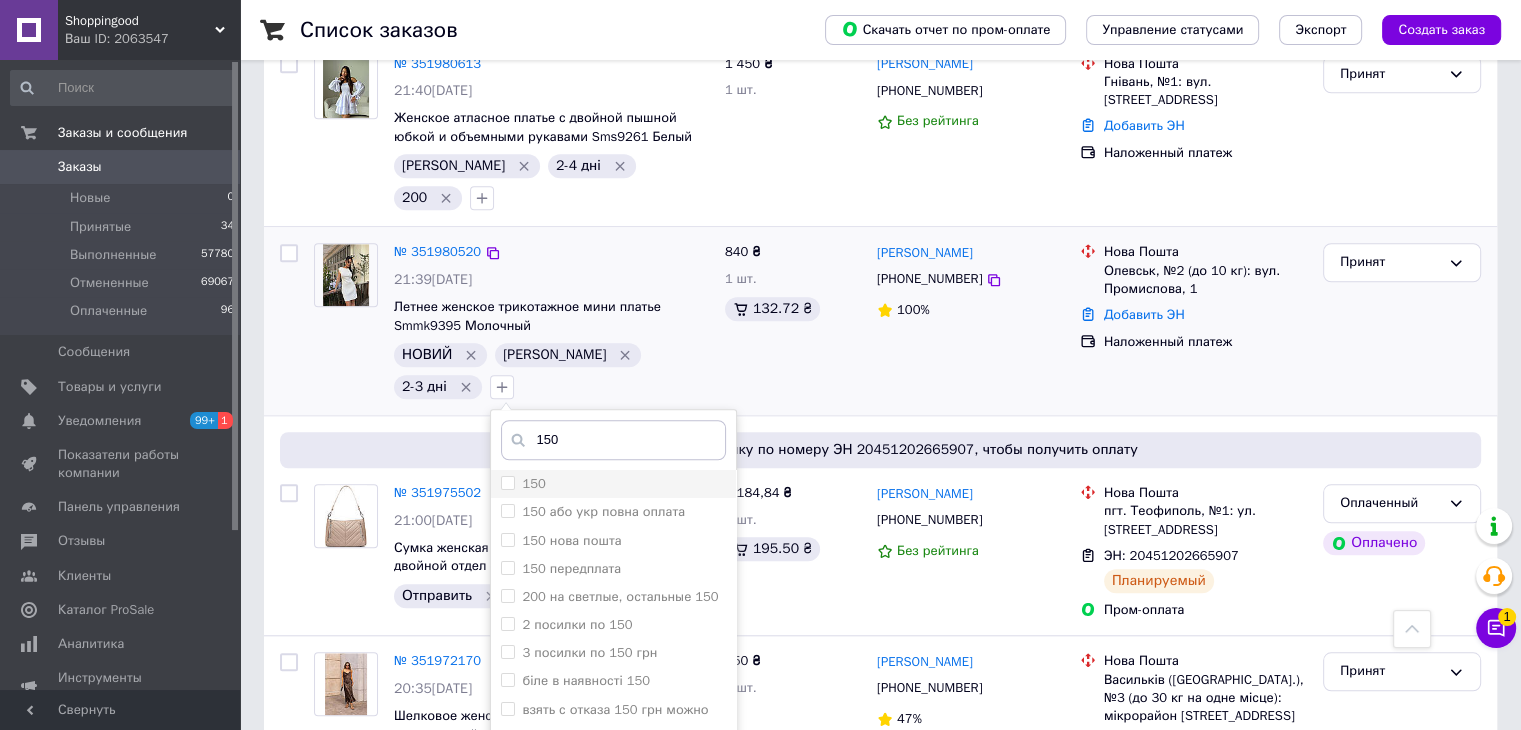 type on "150" 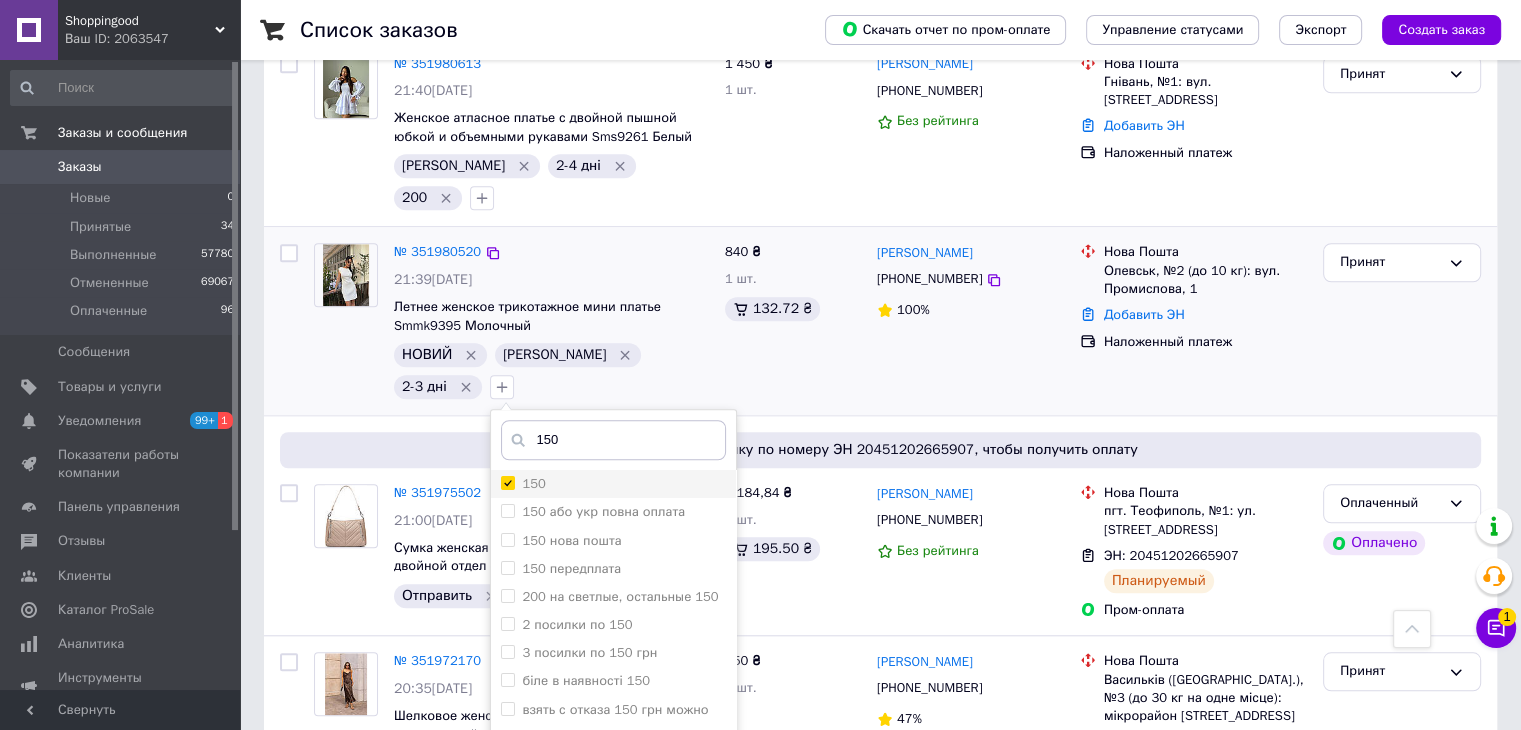 checkbox on "true" 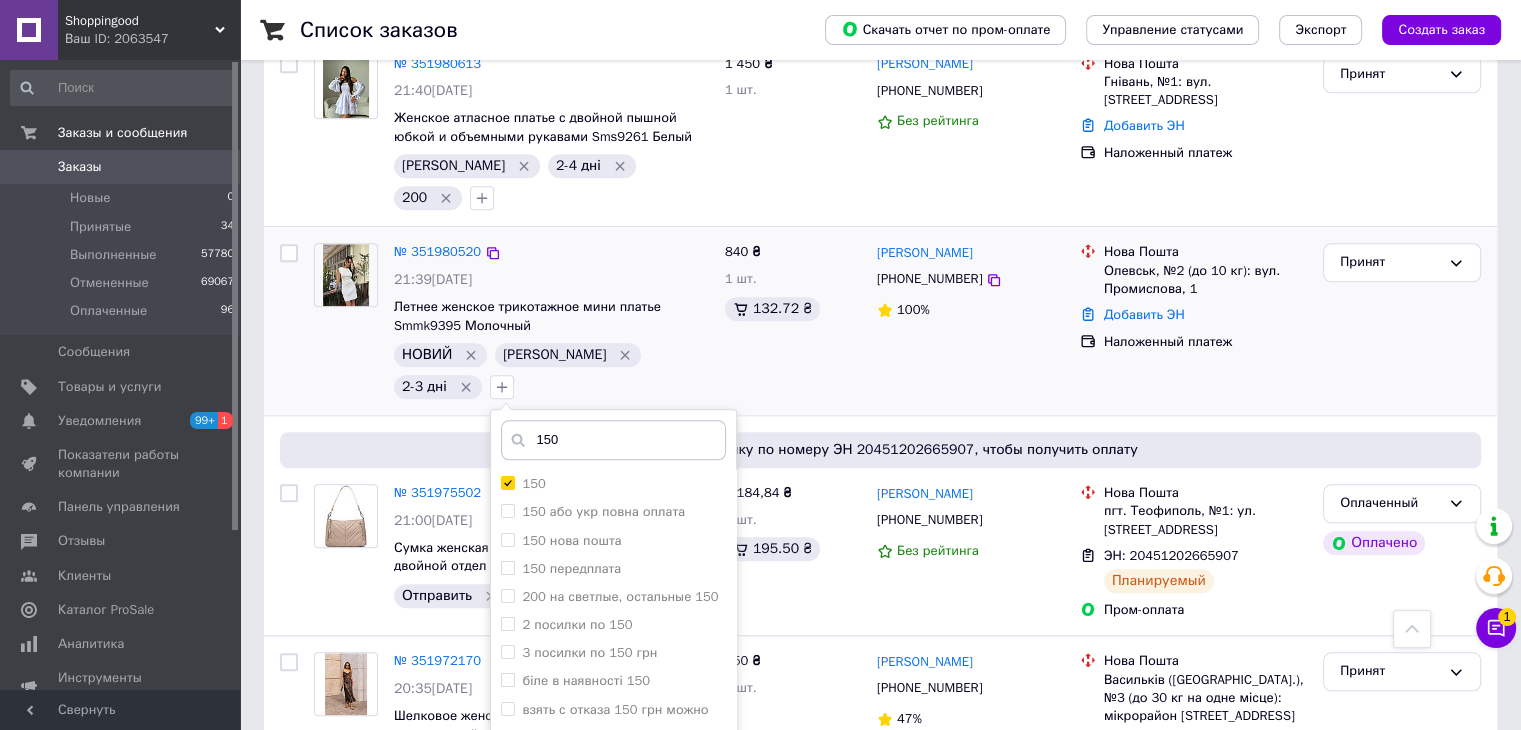 click on "Добавить метку" at bounding box center (613, 806) 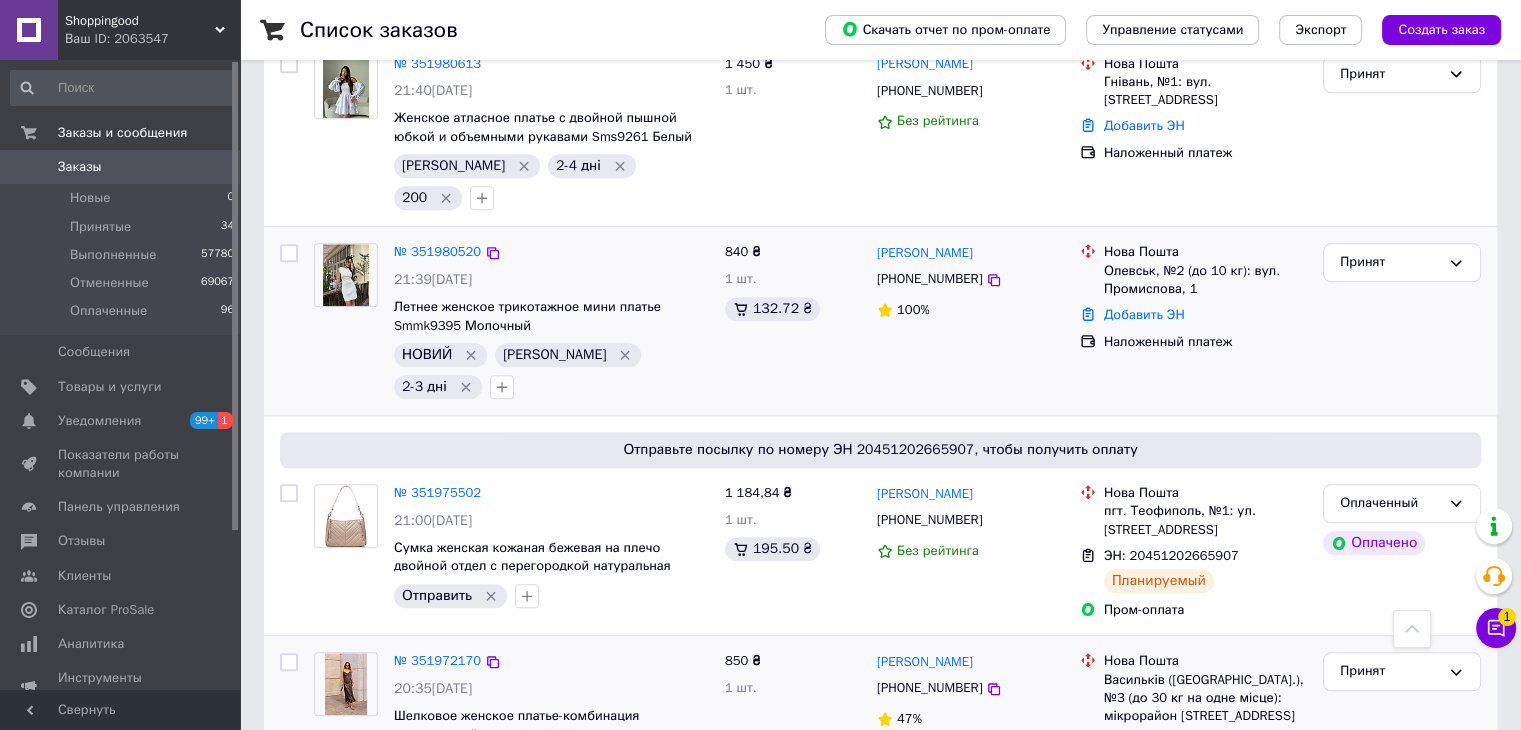 scroll, scrollTop: 1400, scrollLeft: 0, axis: vertical 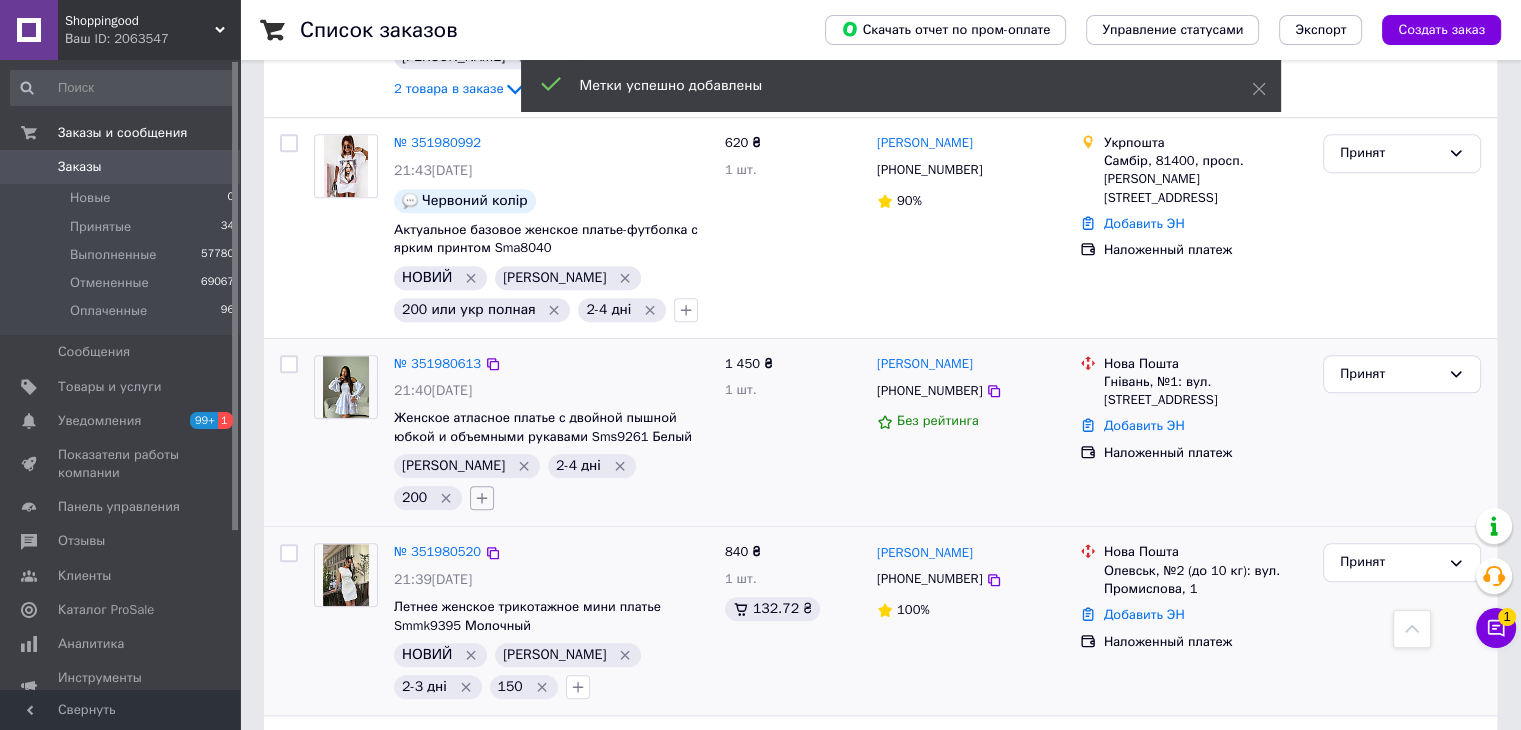 click 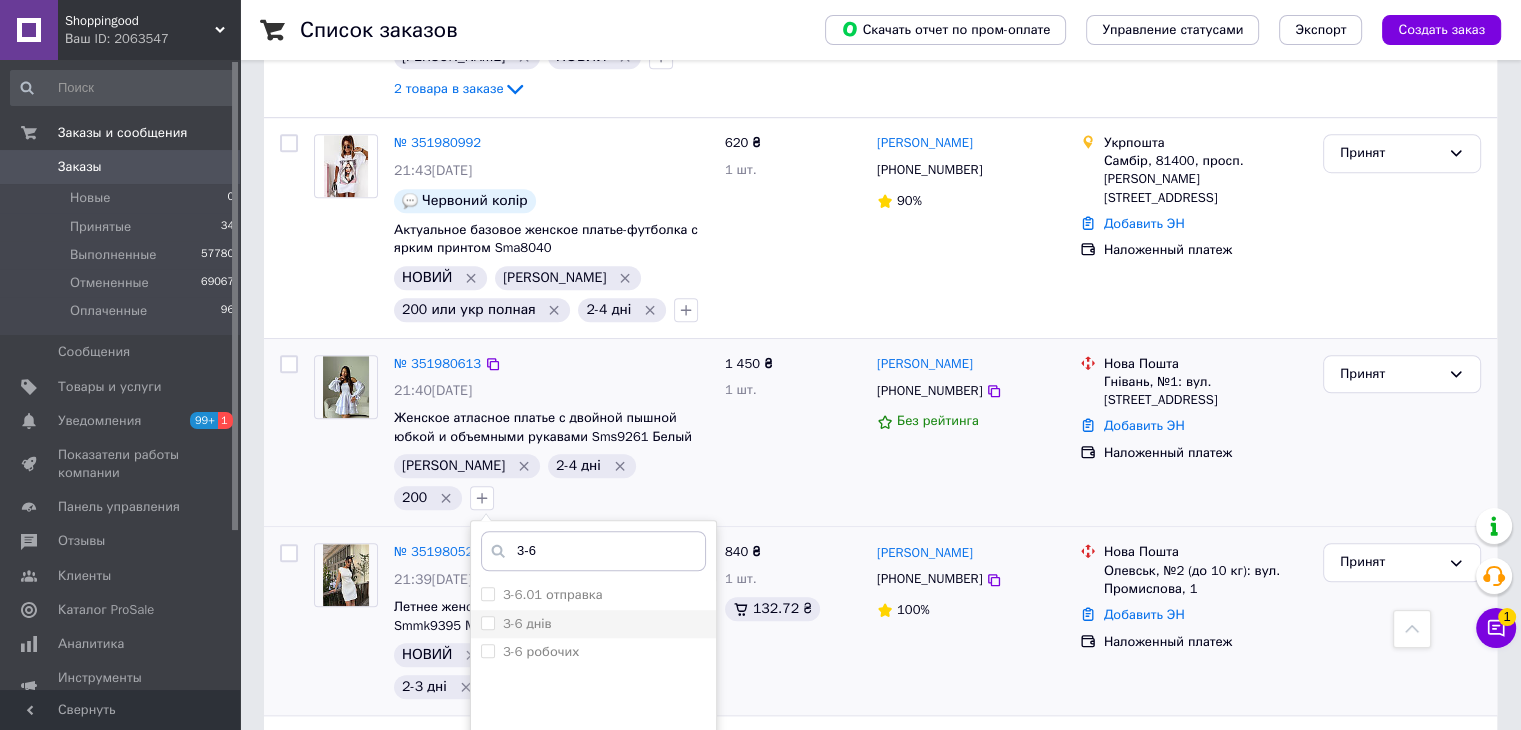 type on "3-6" 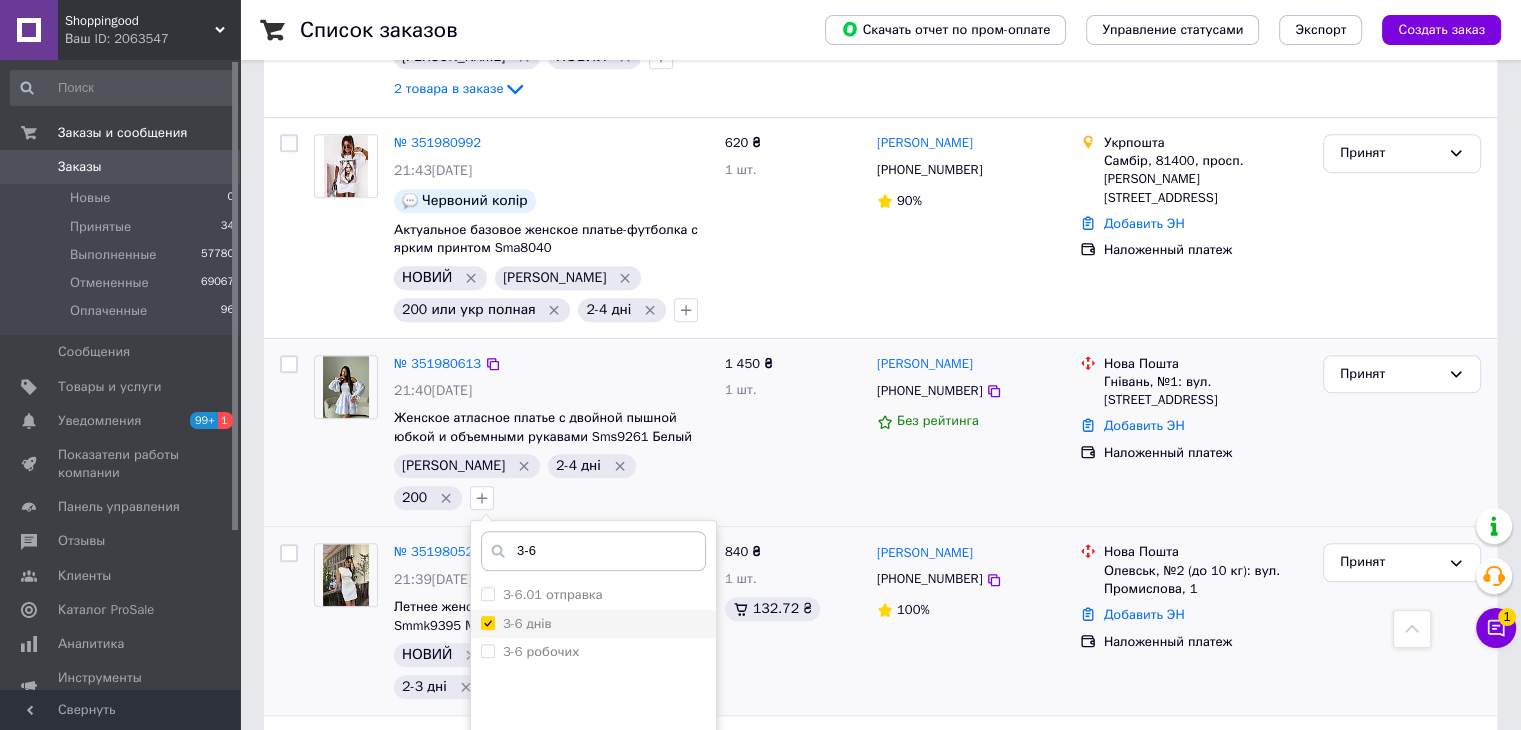 checkbox on "true" 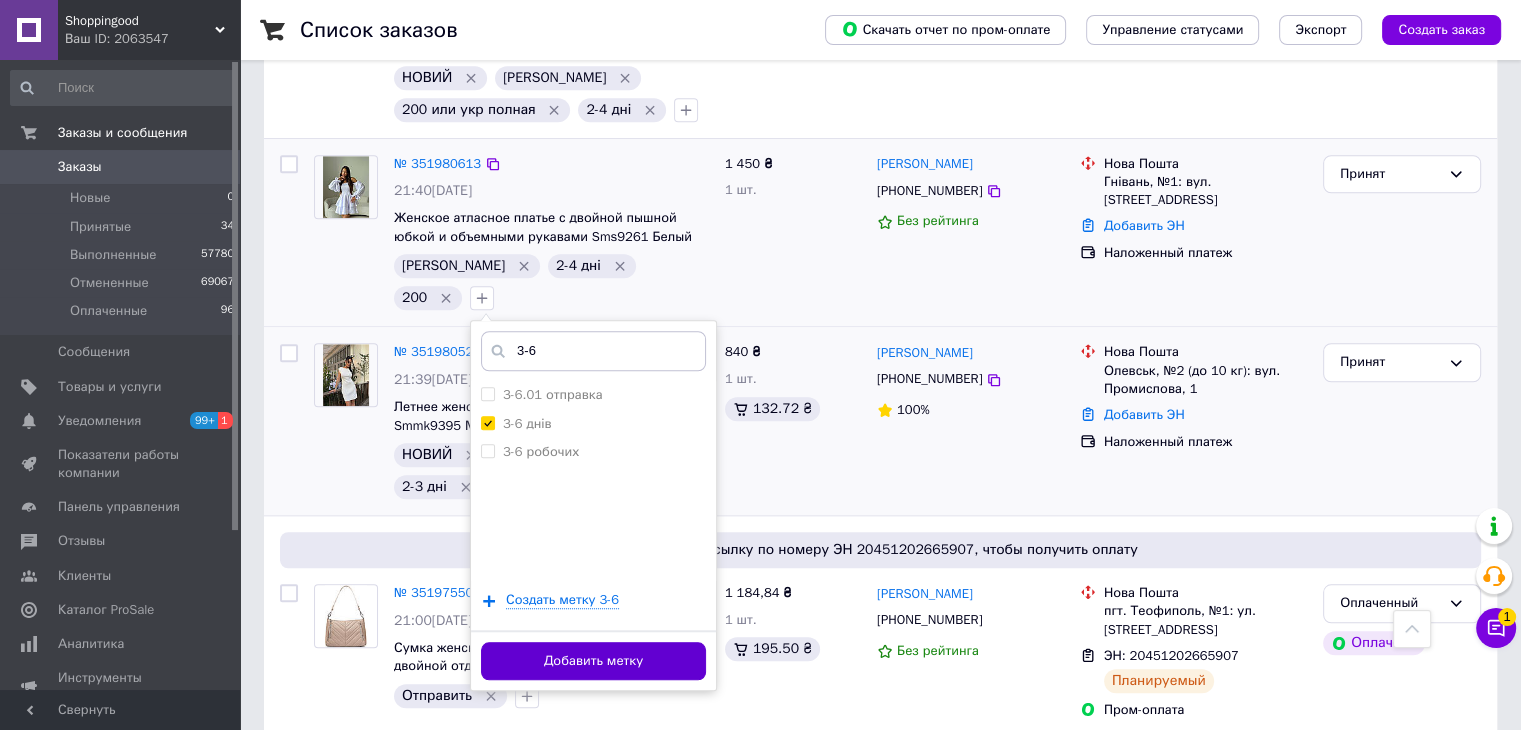 click on "Добавить метку" at bounding box center (593, 661) 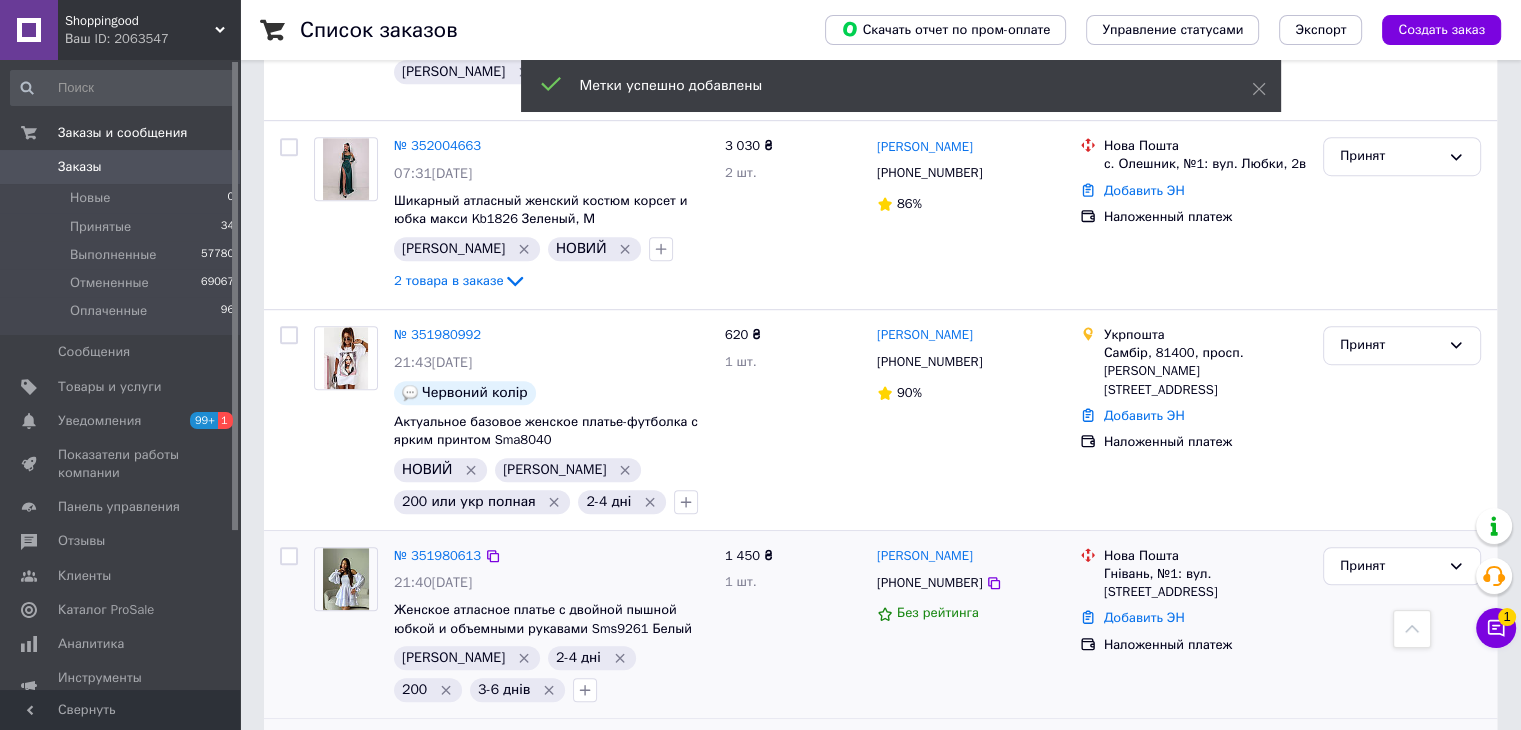 scroll, scrollTop: 1200, scrollLeft: 0, axis: vertical 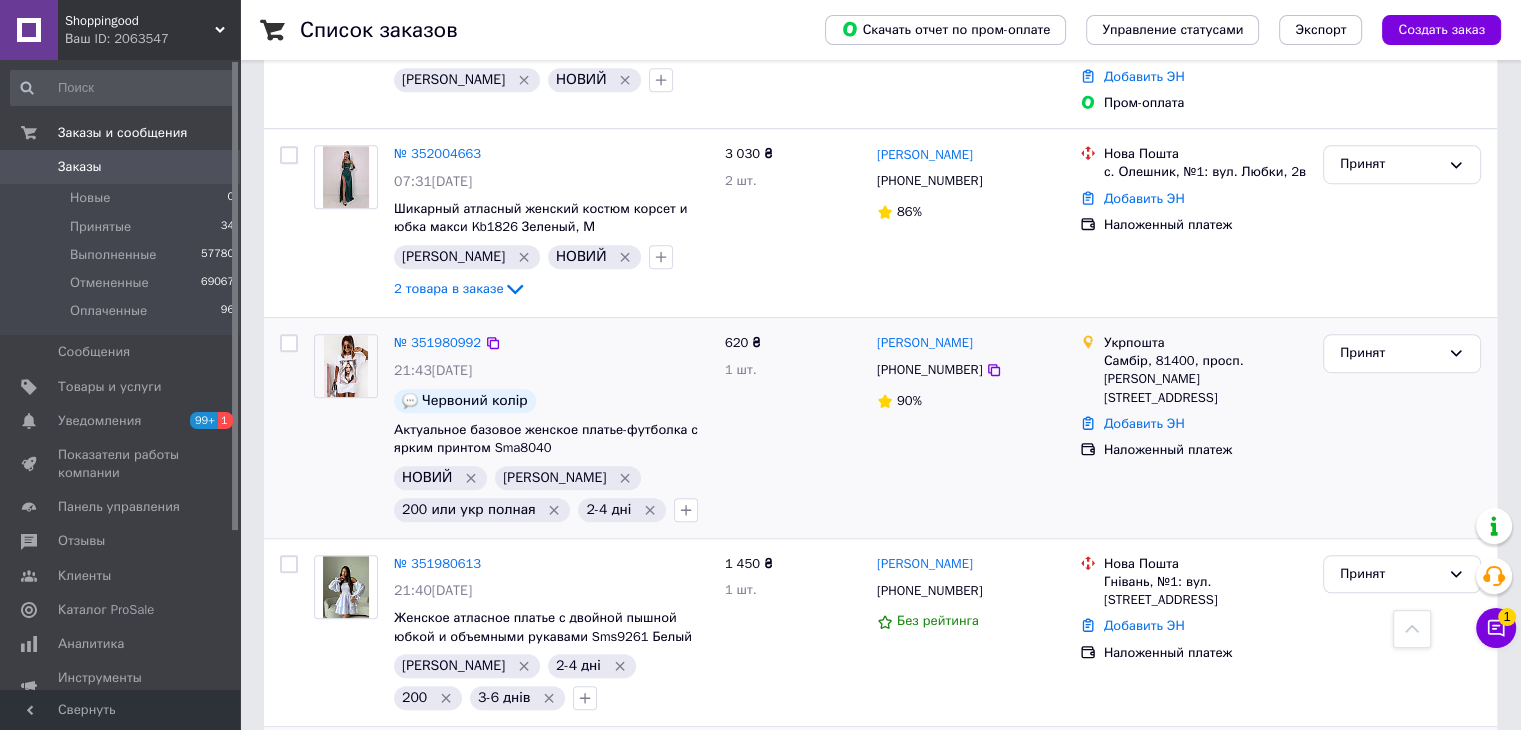 click 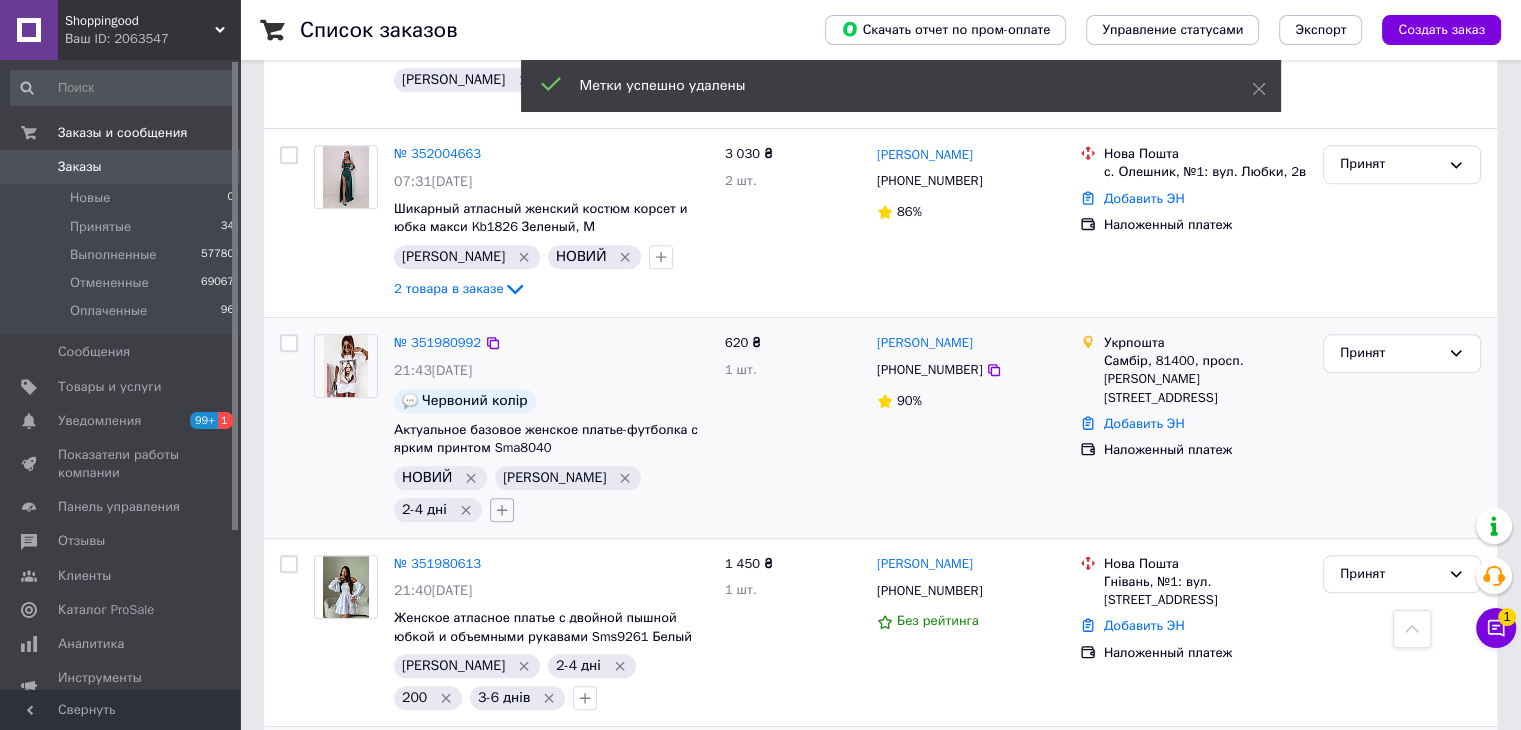 click 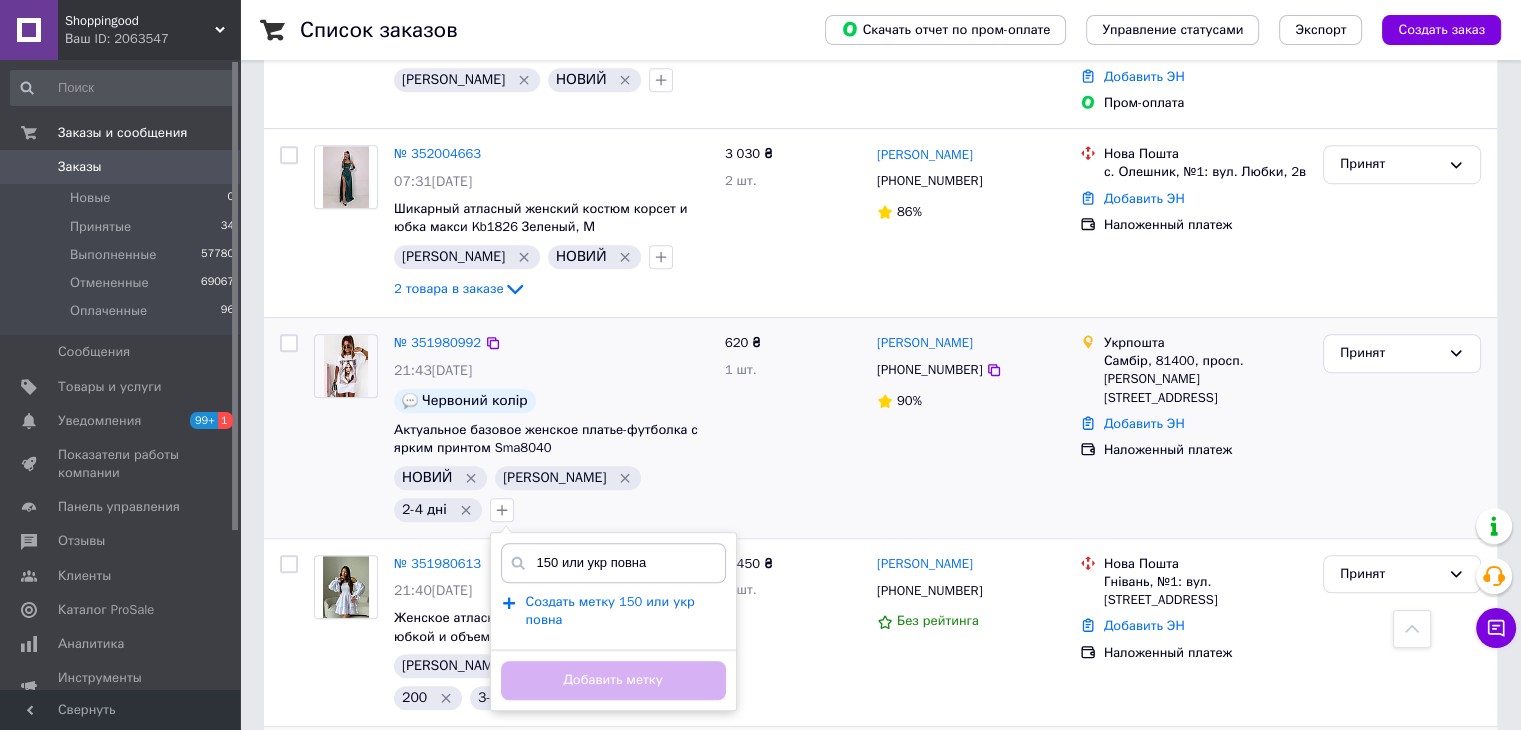 type on "150 или укр повна" 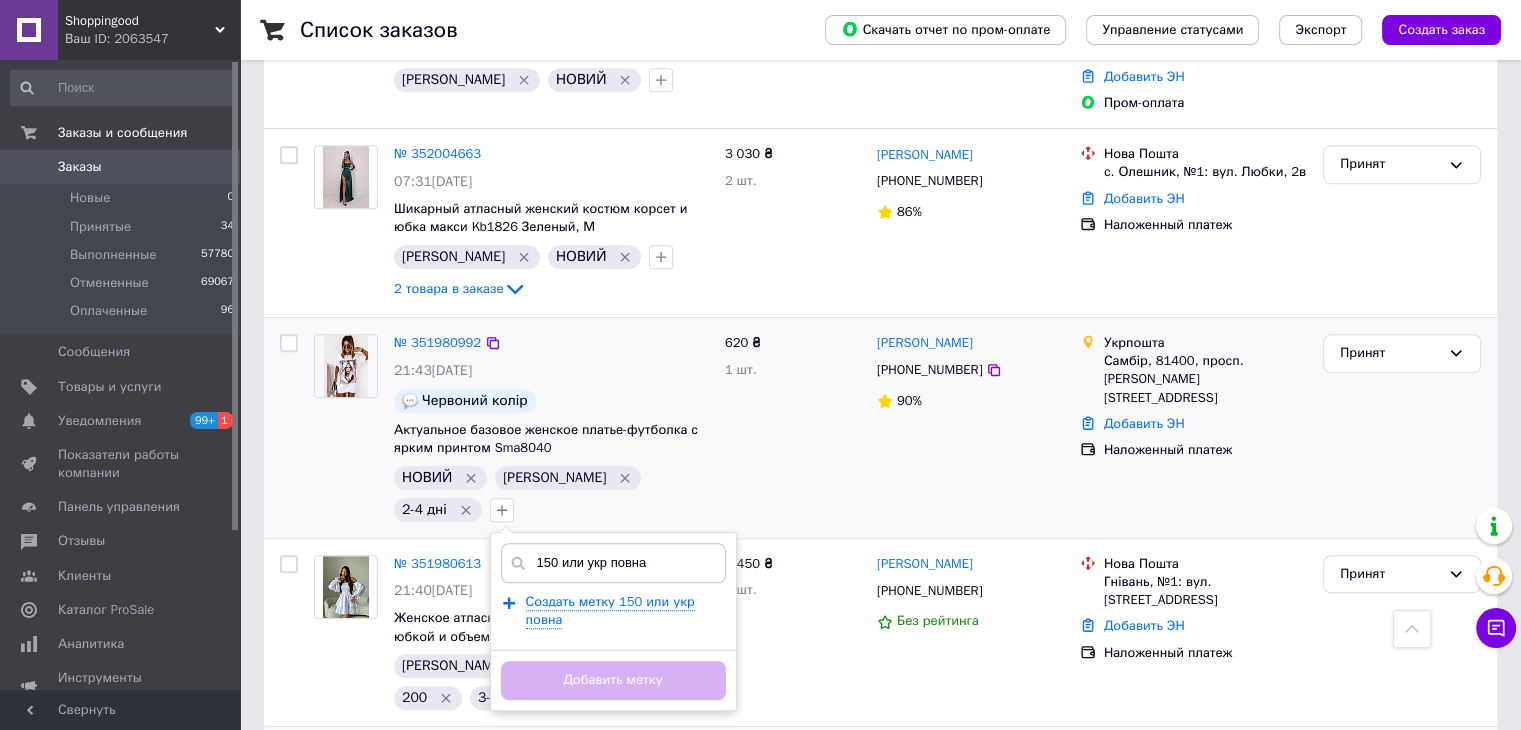 drag, startPoint x: 768, startPoint y: 549, endPoint x: 897, endPoint y: 488, distance: 142.69548 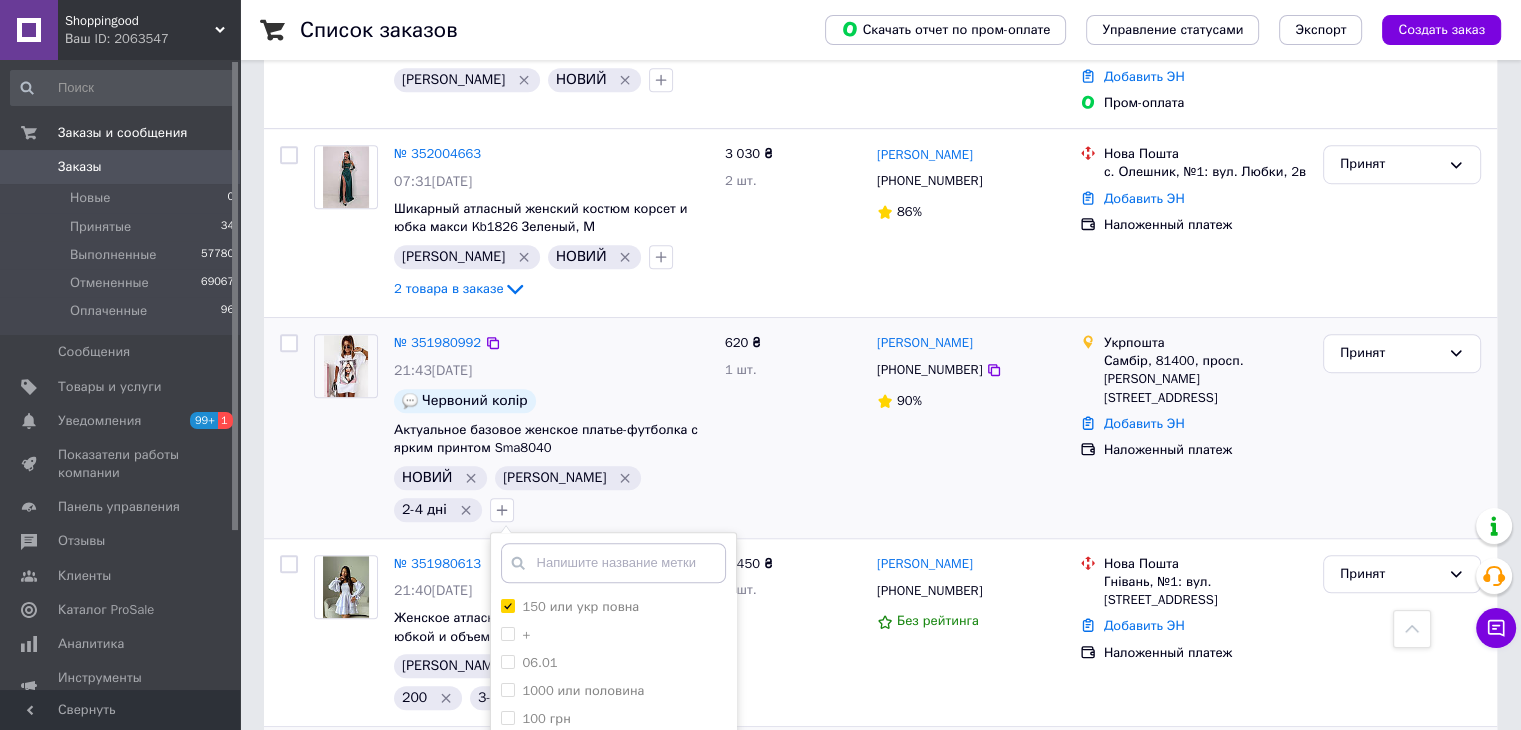 scroll, scrollTop: 1400, scrollLeft: 0, axis: vertical 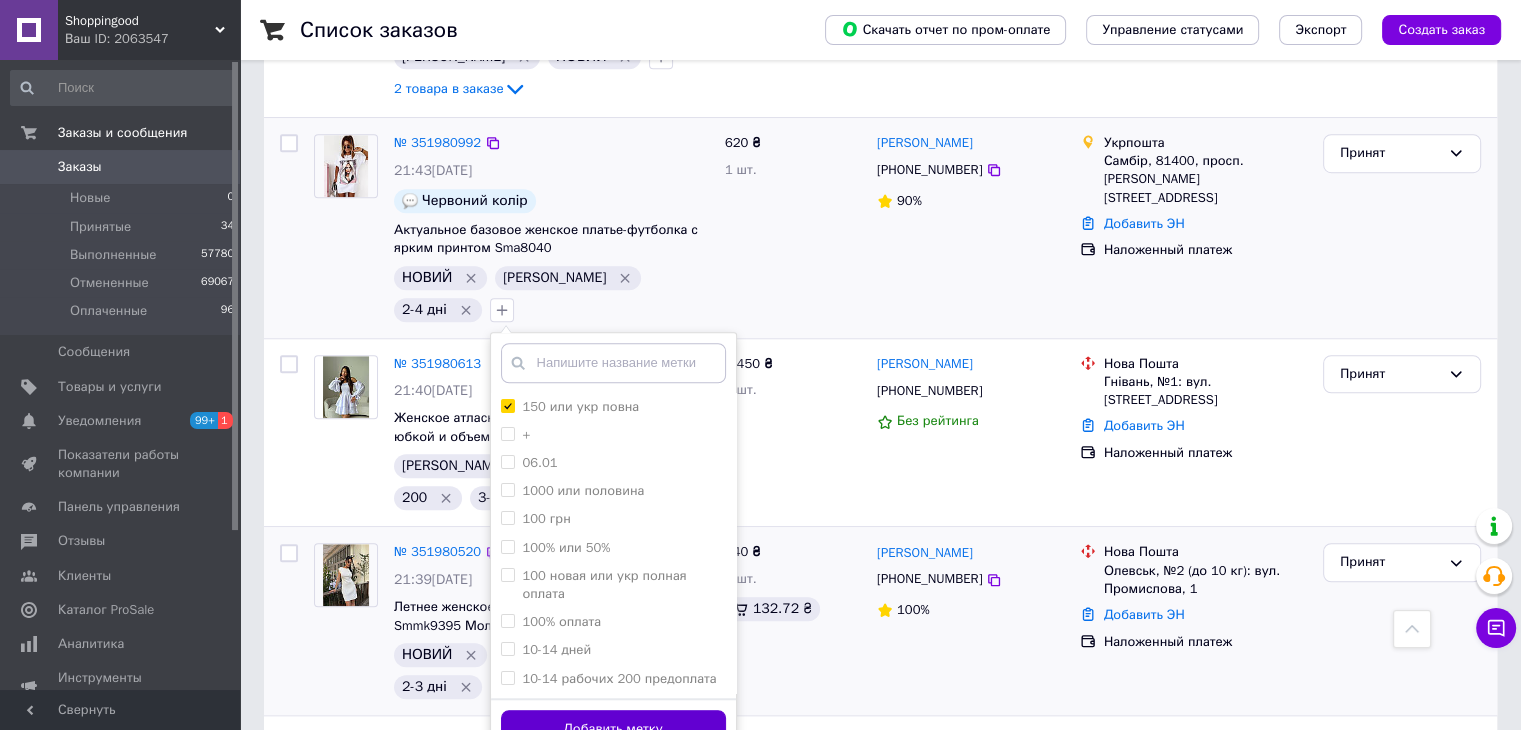 click on "Добавить метку" at bounding box center [613, 729] 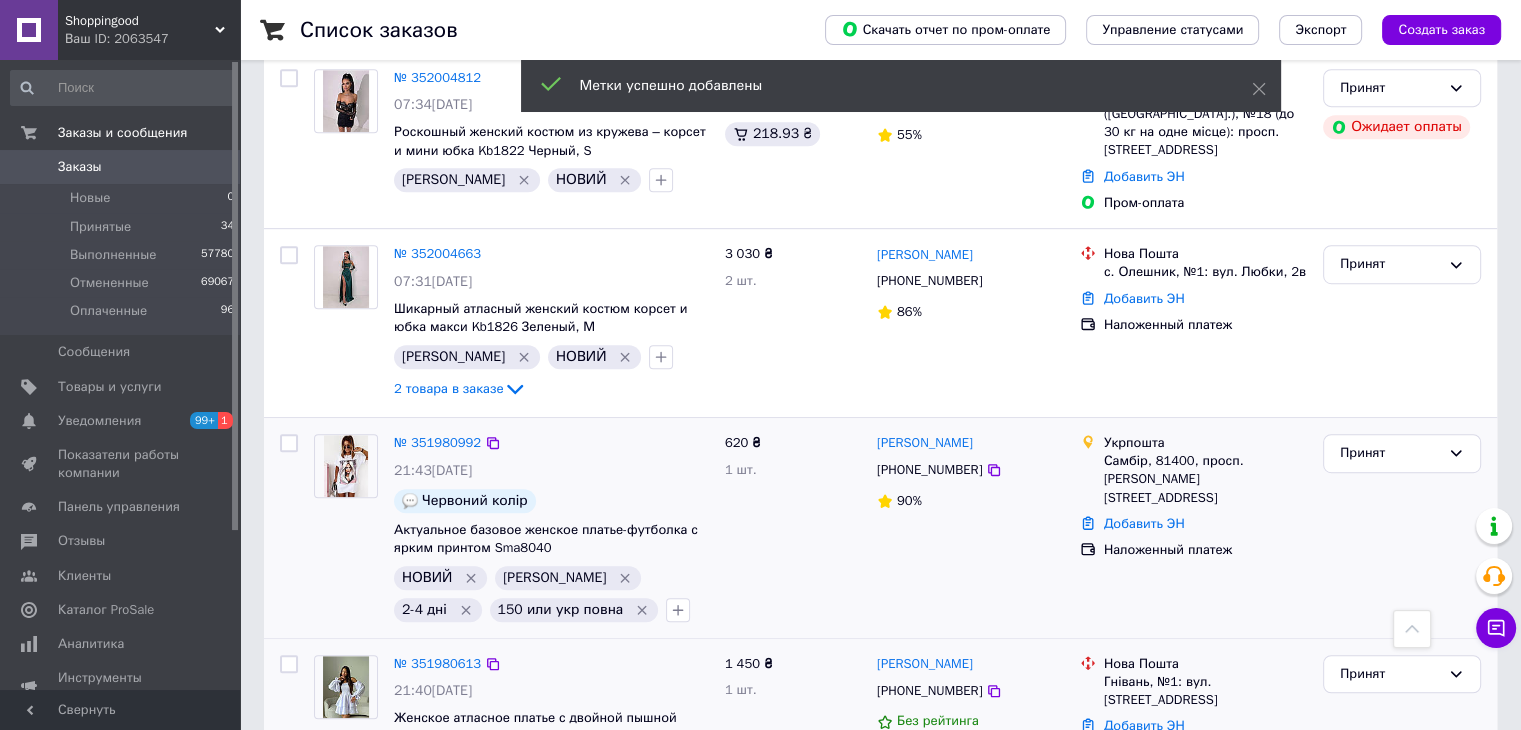 scroll, scrollTop: 1100, scrollLeft: 0, axis: vertical 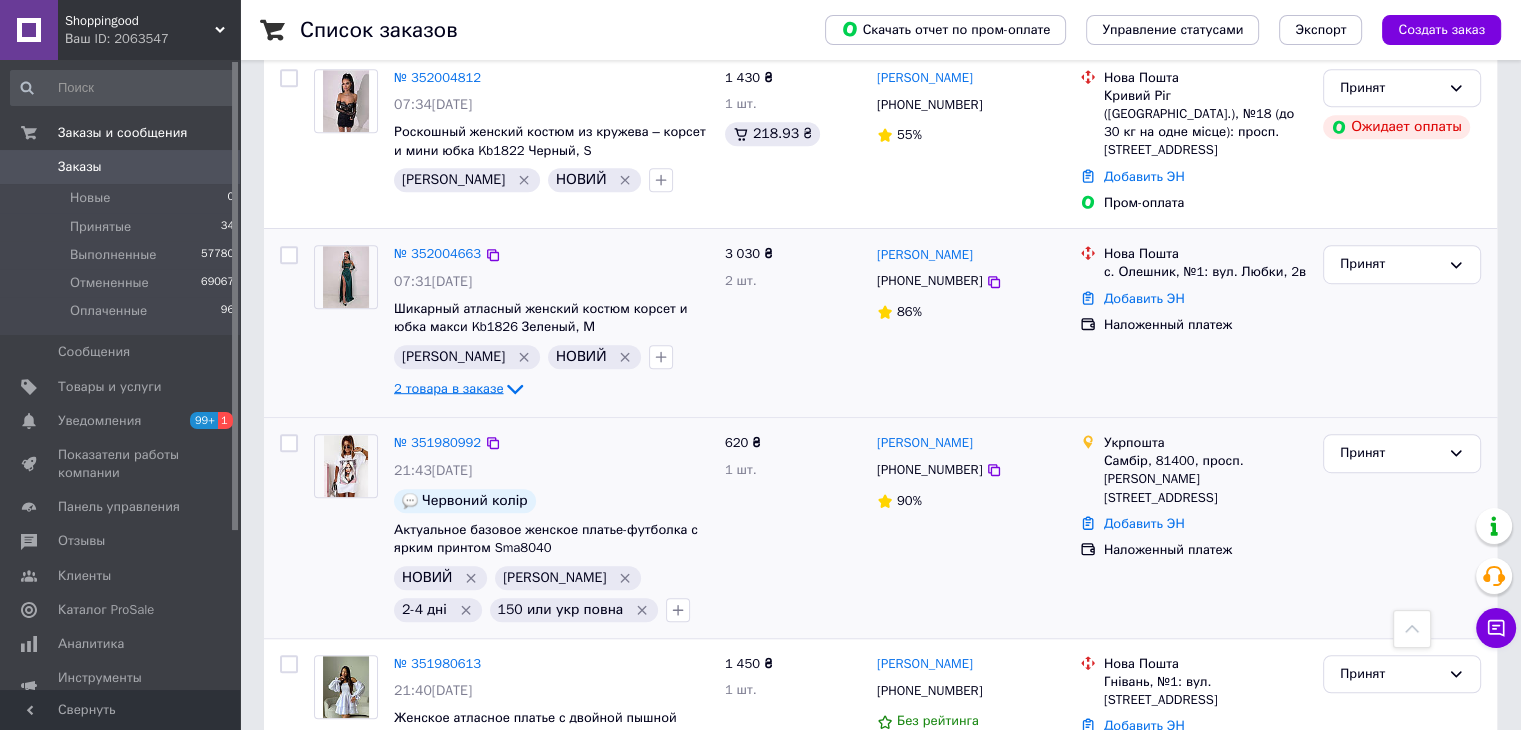 click 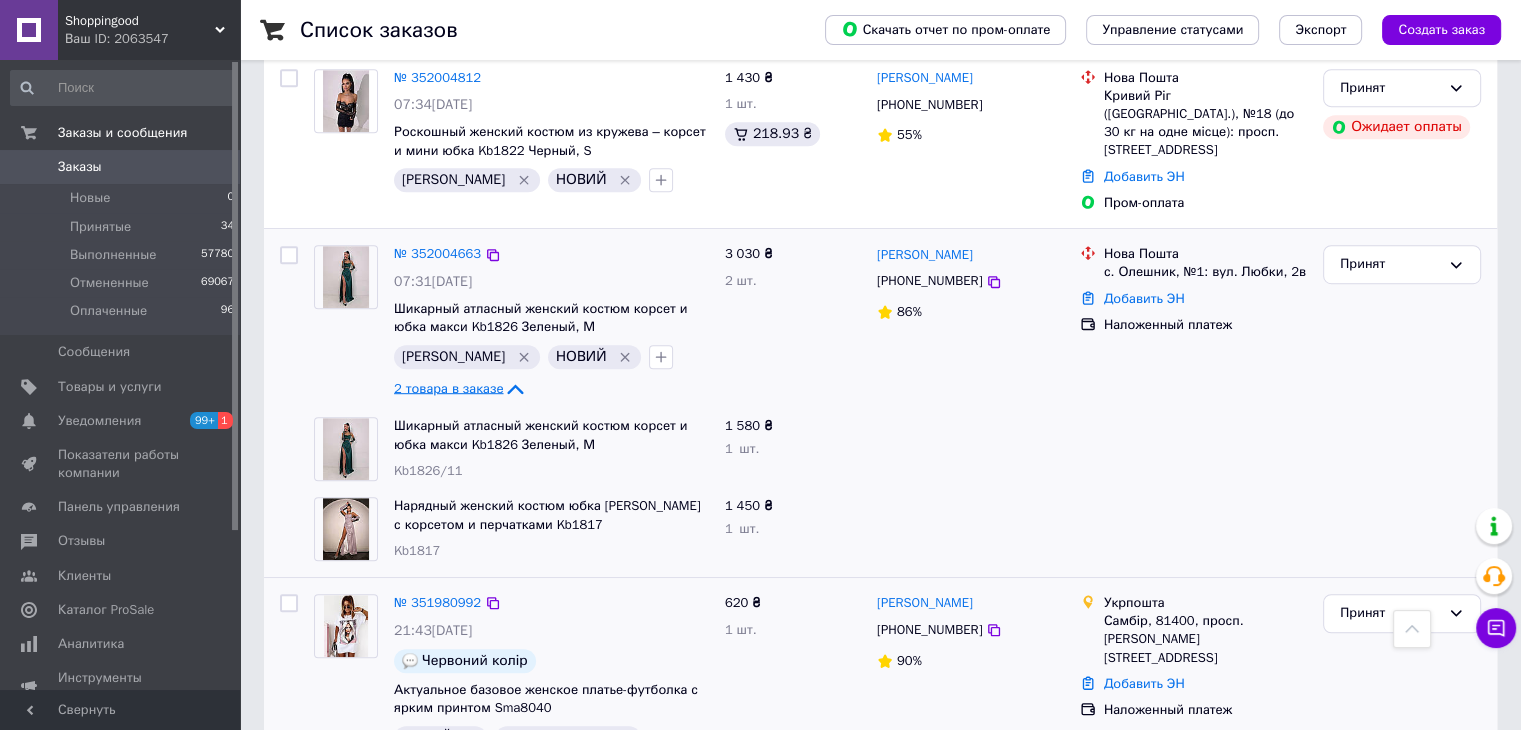 click on "№ 352004663 07:31[DATE] Шикарный атласный женский костюм корсет и юбка макси Kb1826 Зеленый, М [PERSON_NAME]   НОВИЙ   2 товара в заказе" at bounding box center [551, 323] 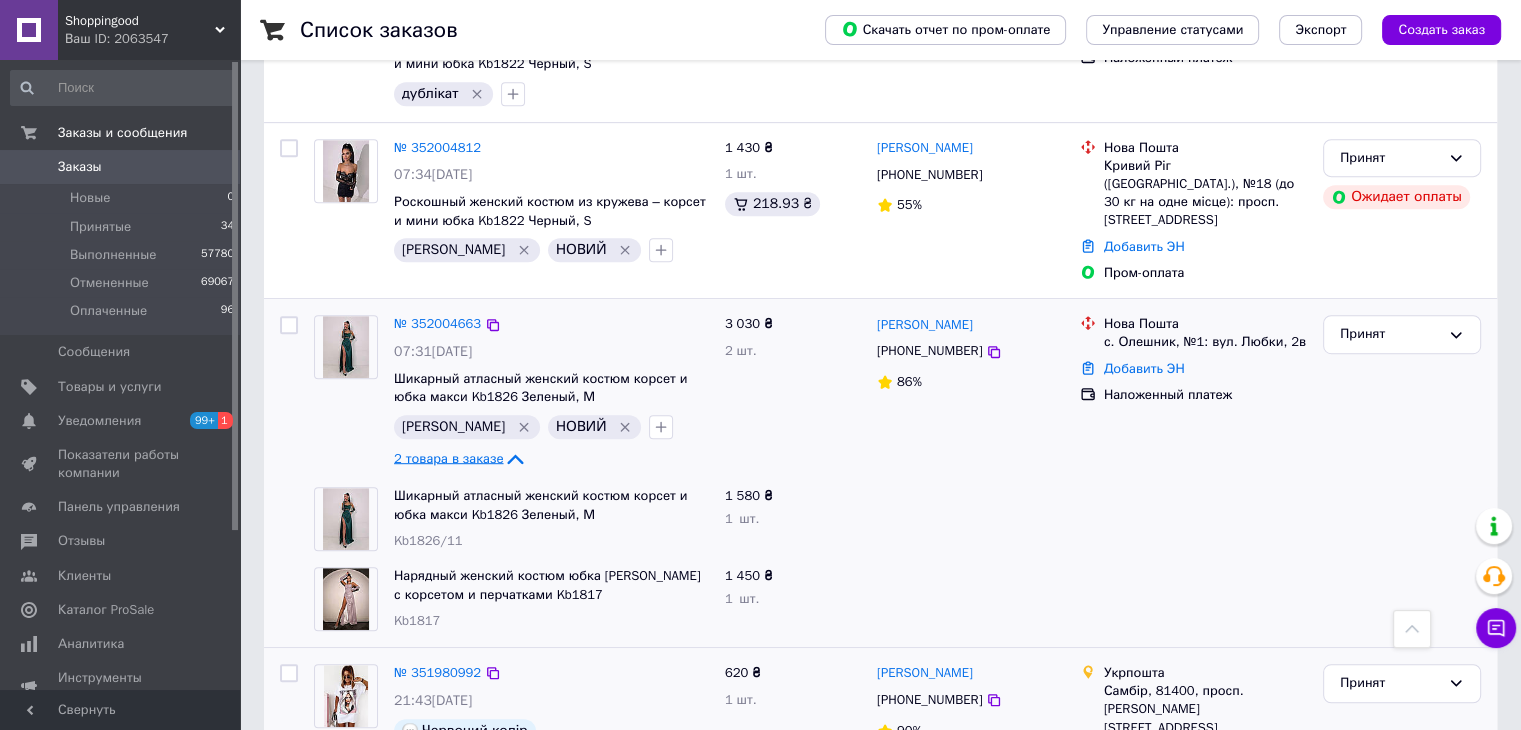 scroll, scrollTop: 1000, scrollLeft: 0, axis: vertical 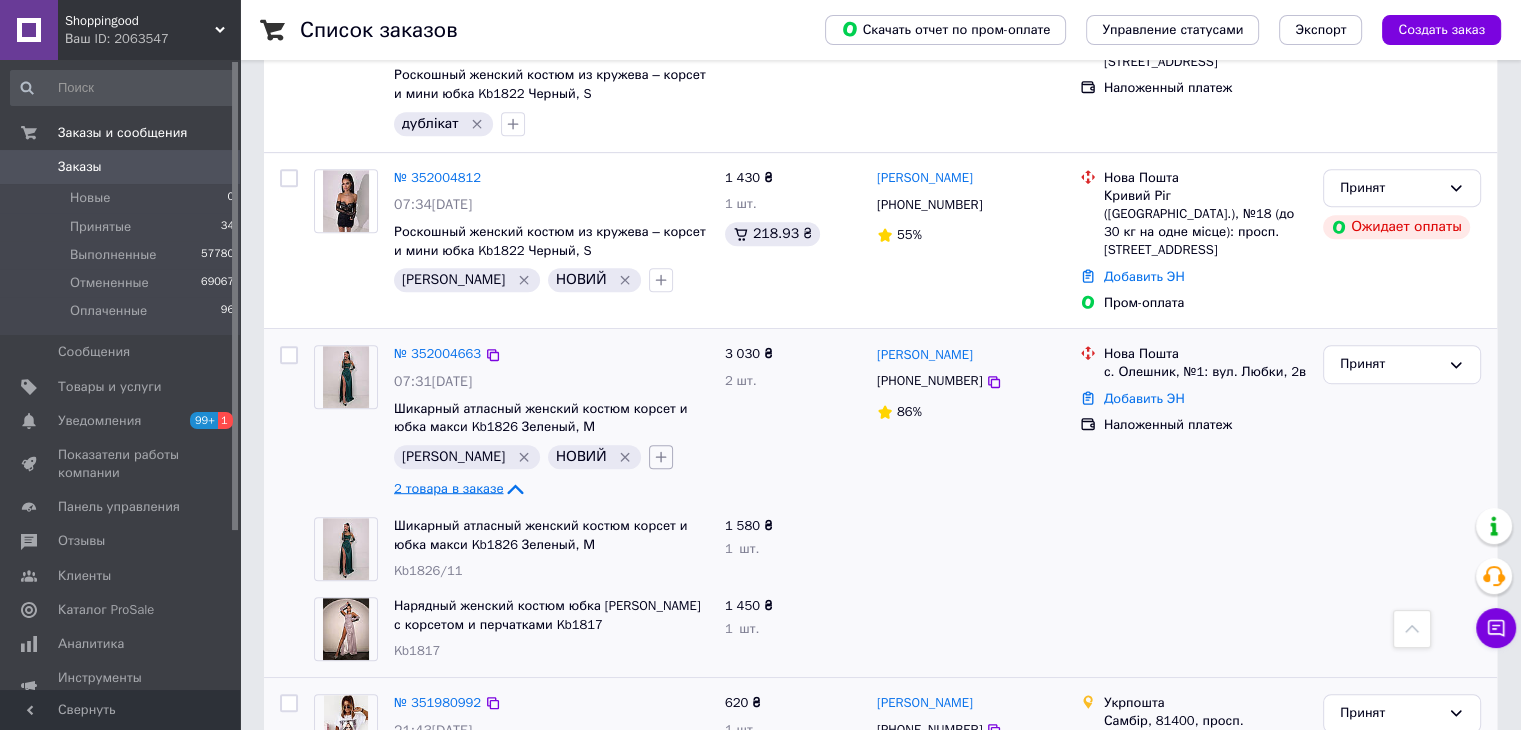 click 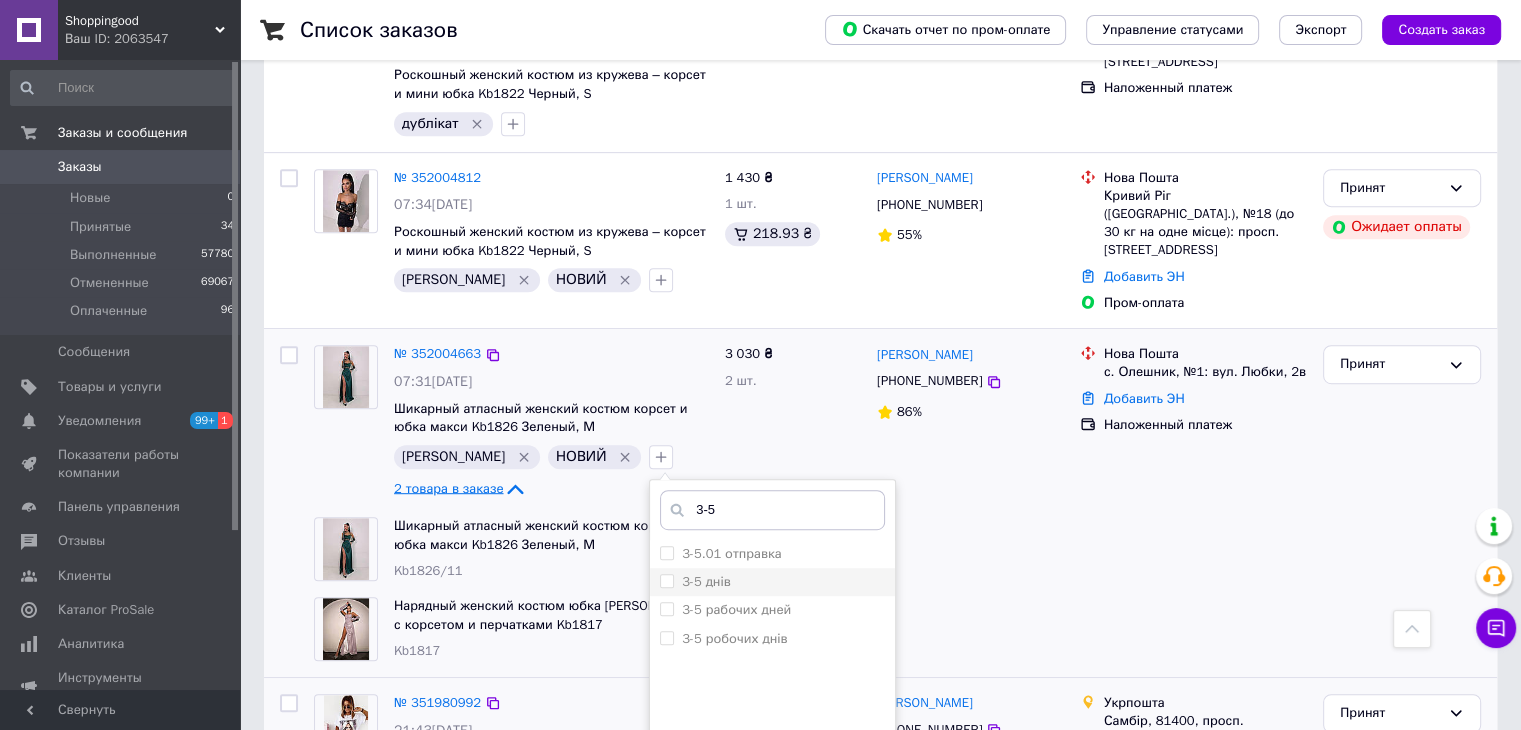 type on "3-5" 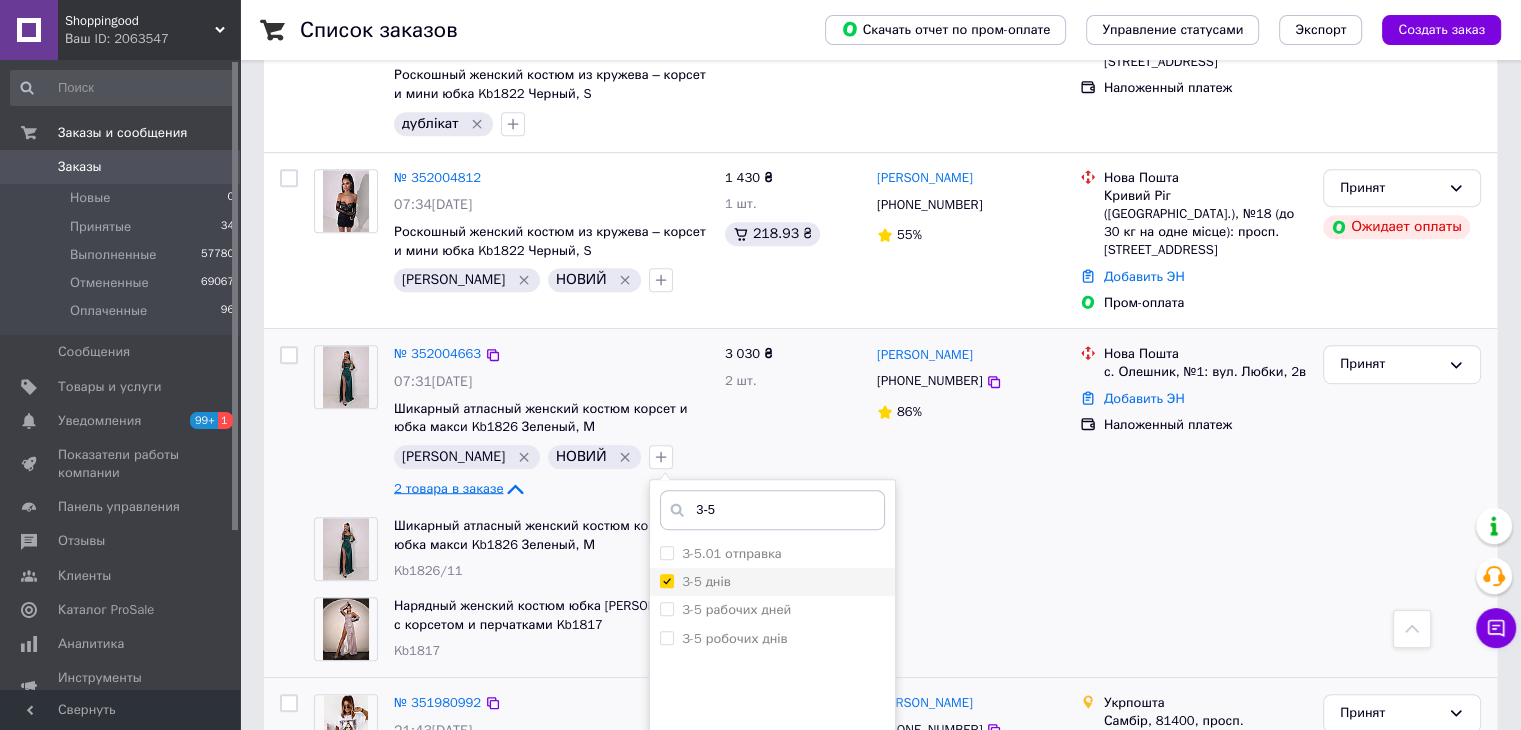 checkbox on "true" 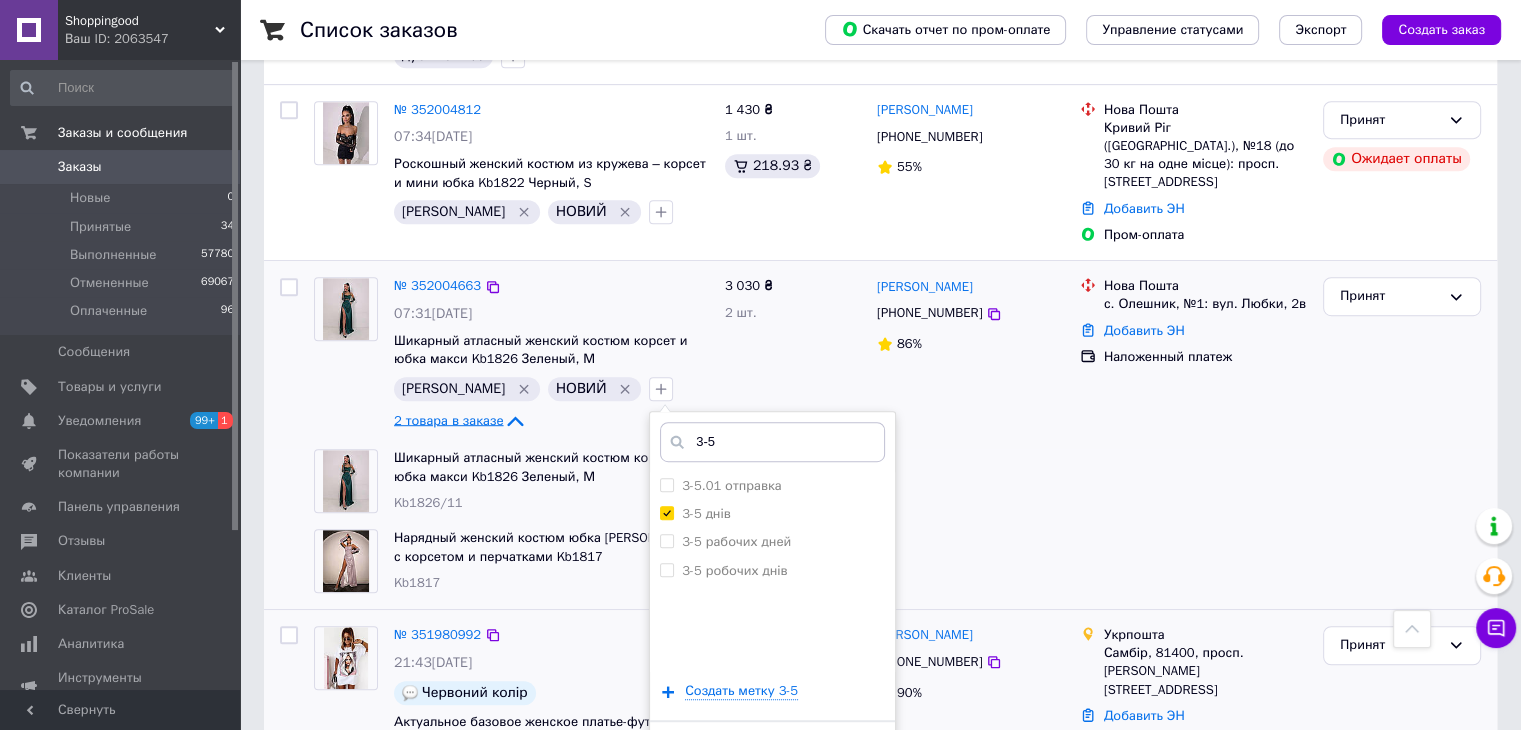 scroll, scrollTop: 1100, scrollLeft: 0, axis: vertical 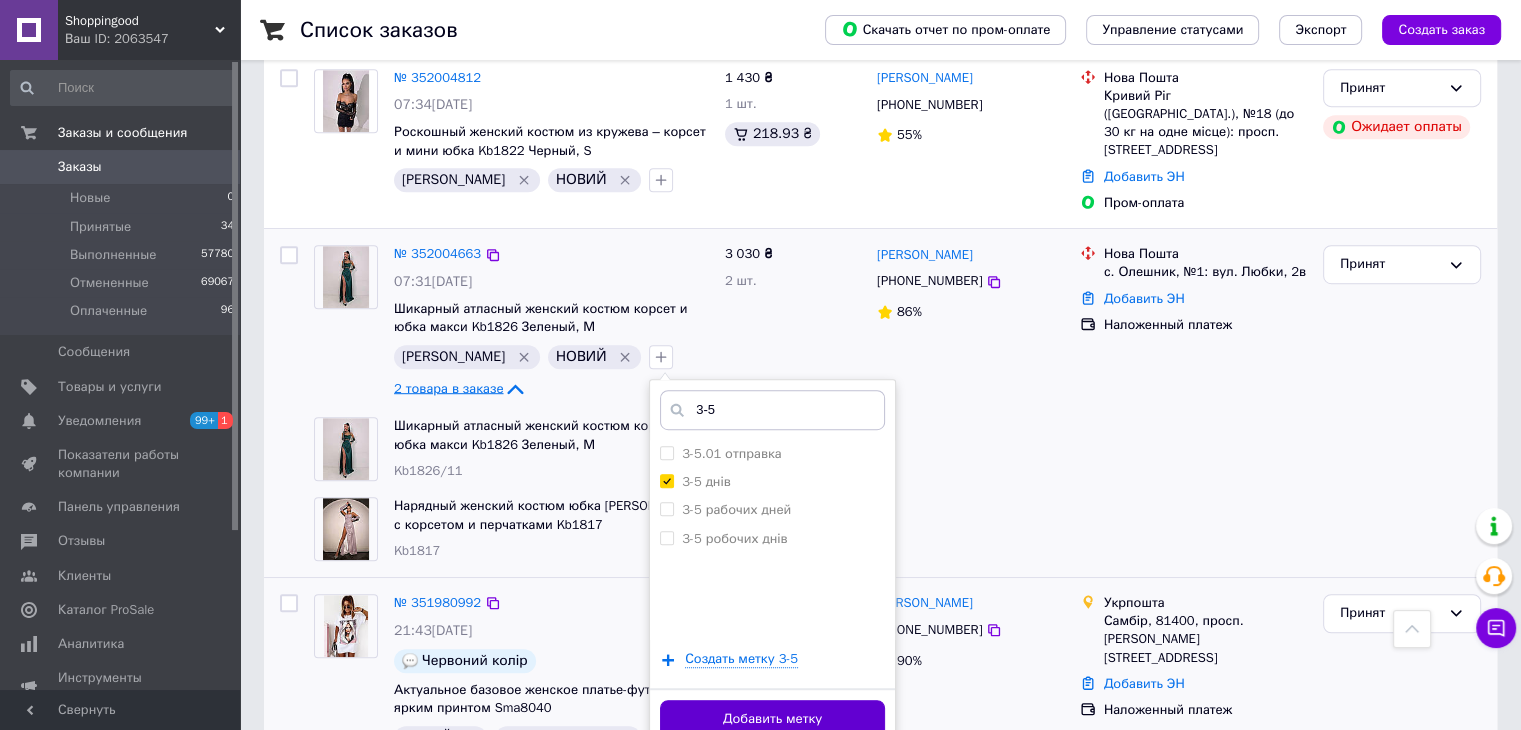 click on "Добавить метку" at bounding box center (772, 719) 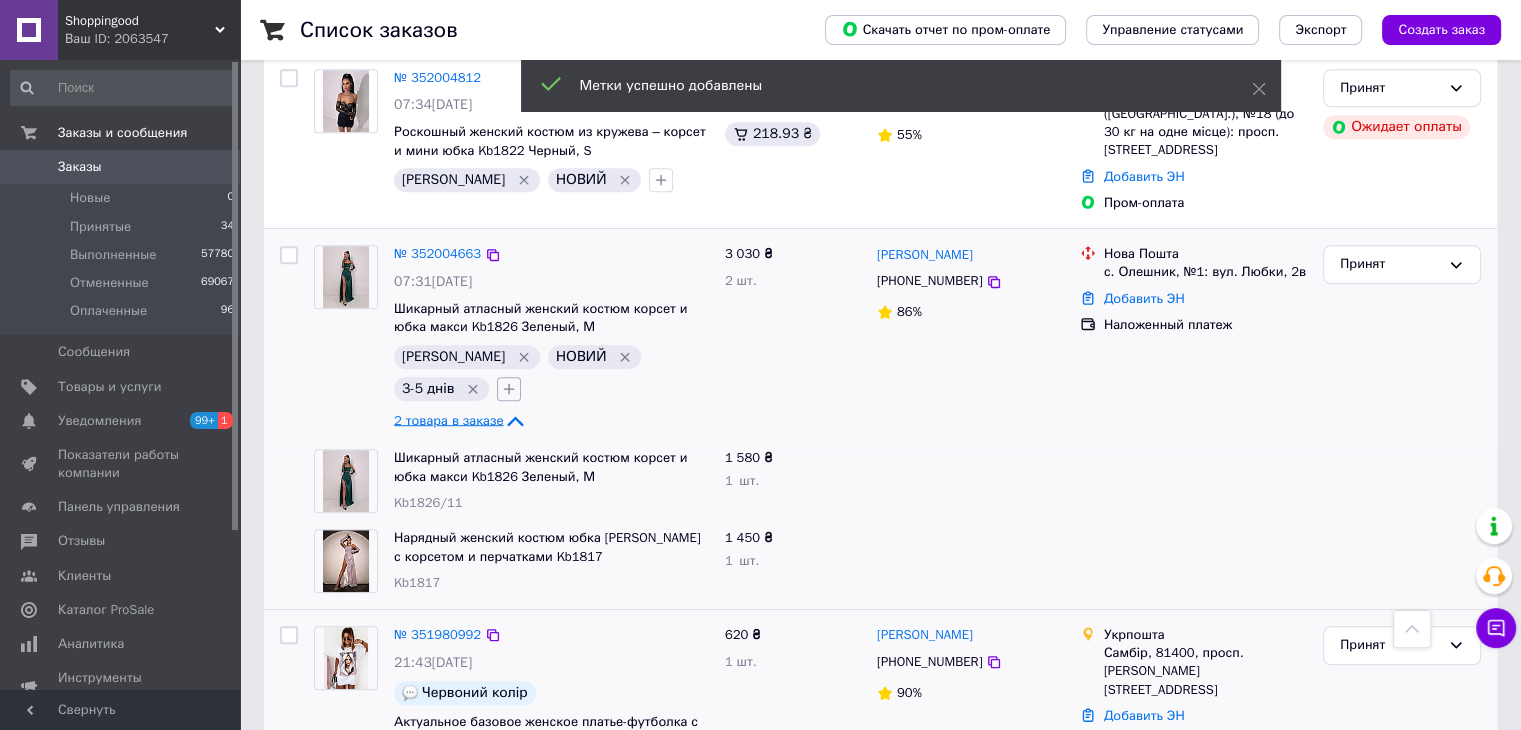 click 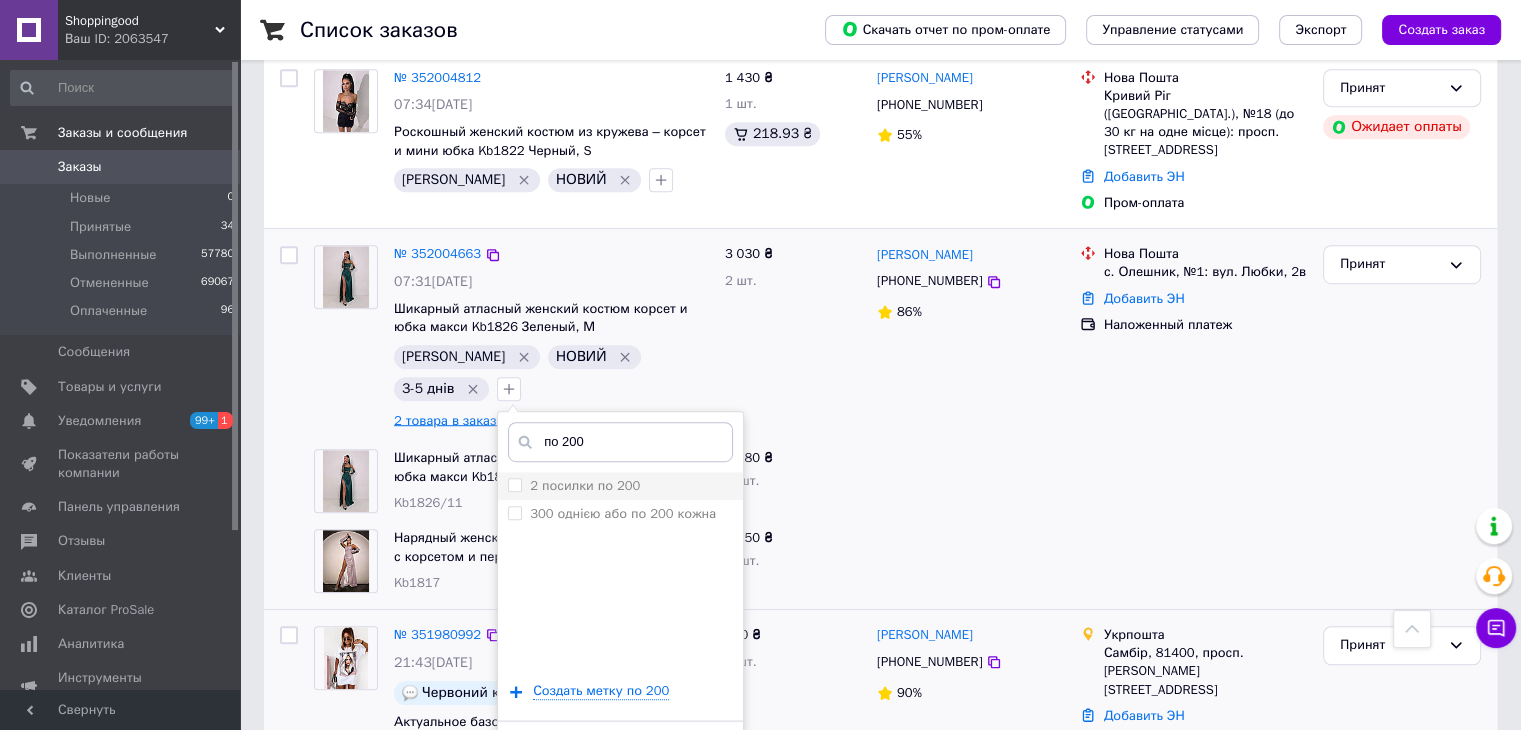 type on "по 200" 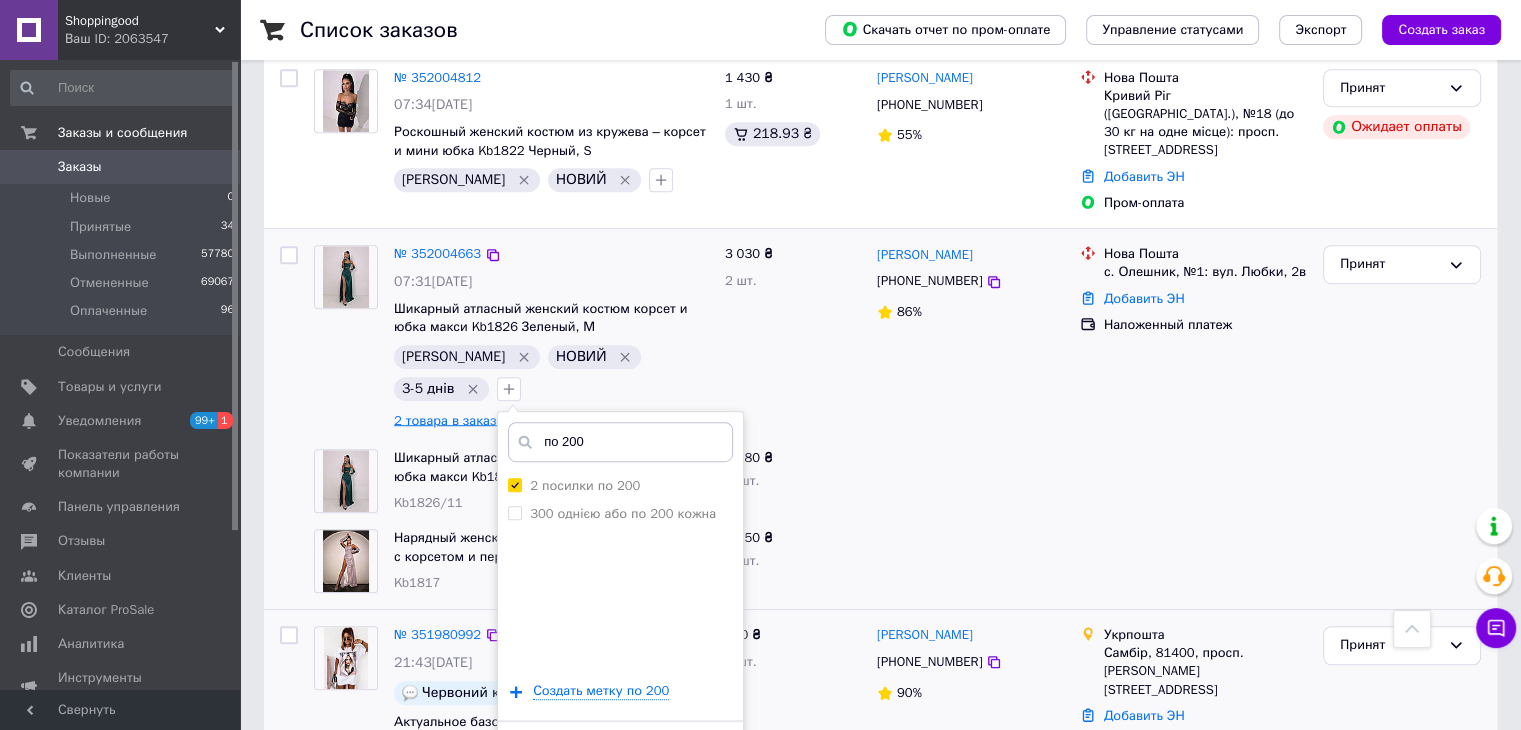 click on "Добавить метку" at bounding box center (620, 751) 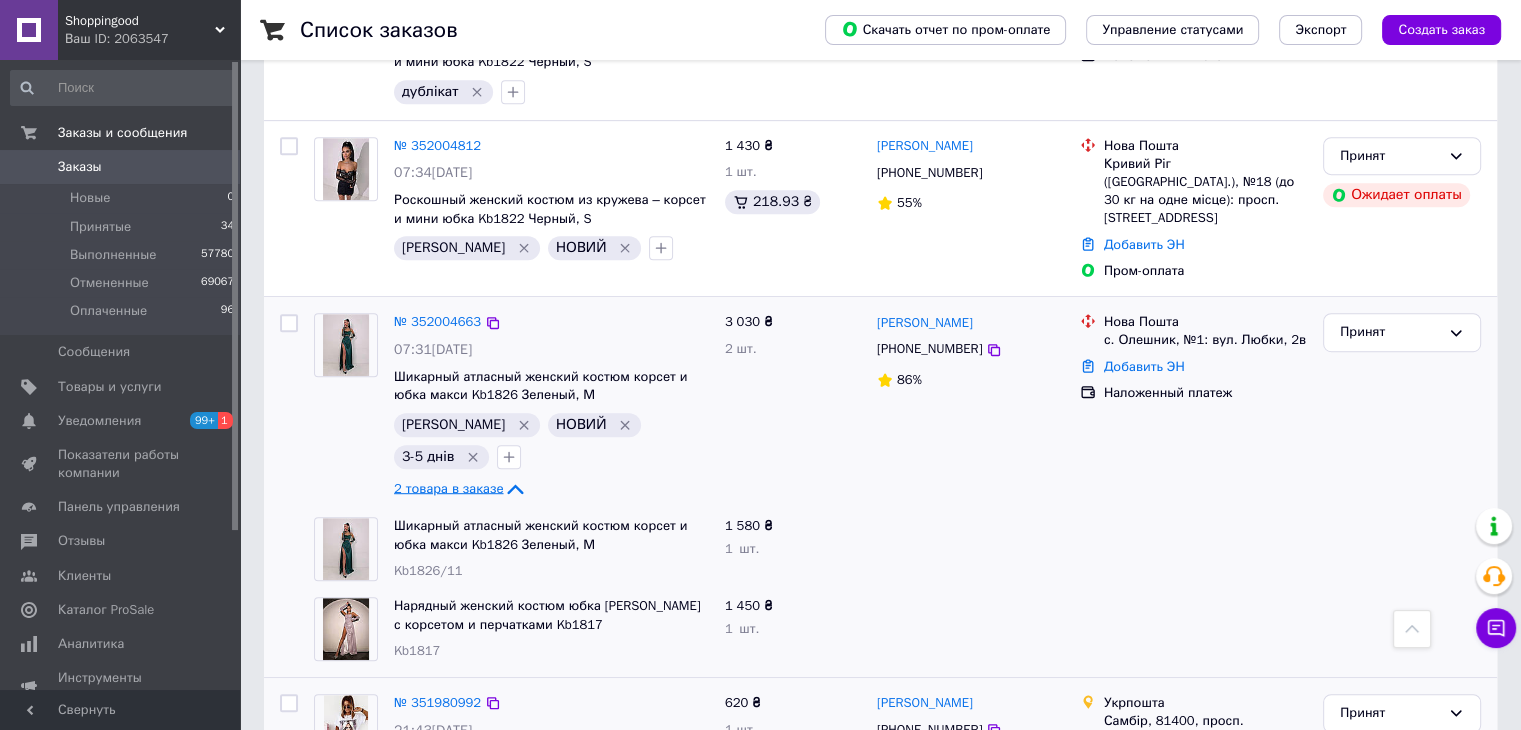 scroll, scrollTop: 900, scrollLeft: 0, axis: vertical 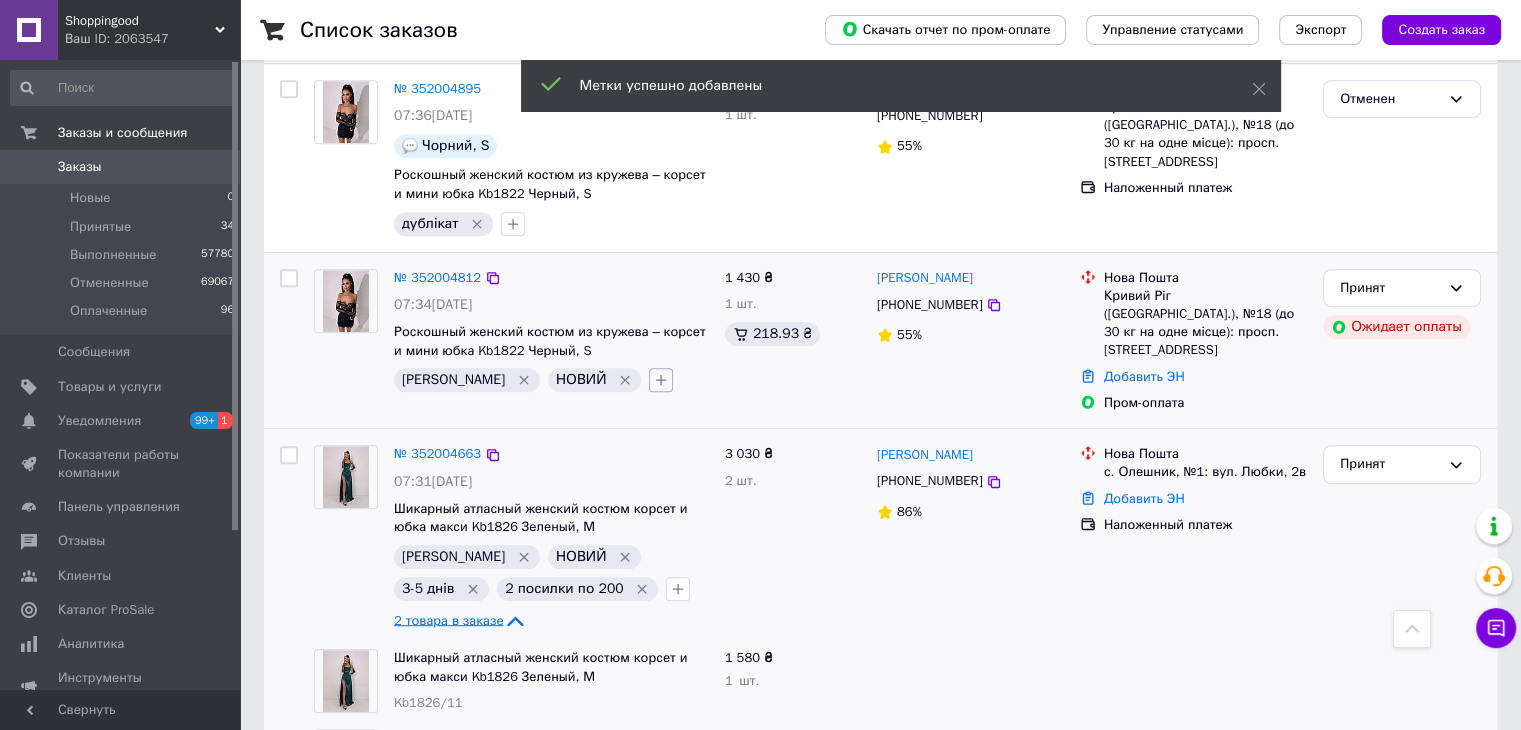 click 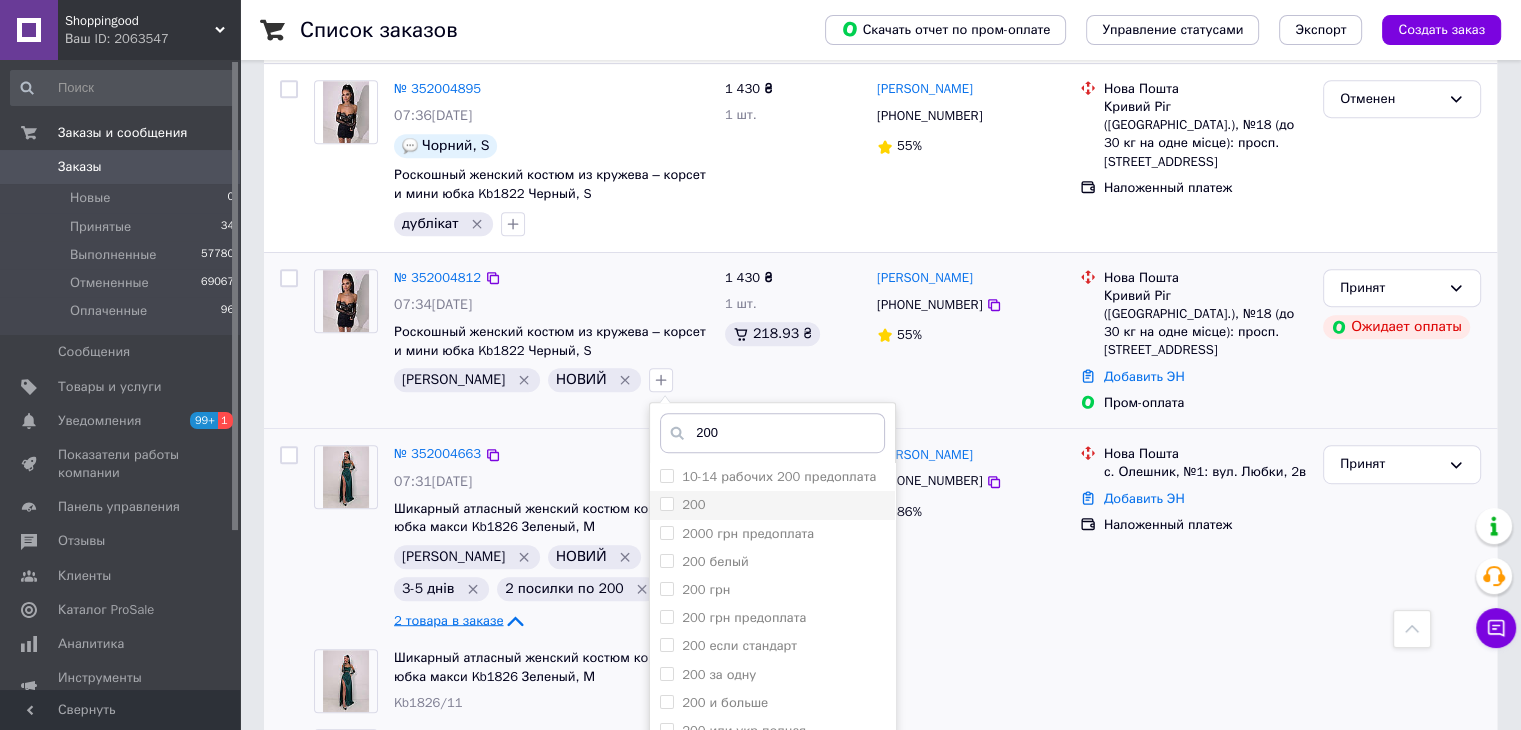 type on "200" 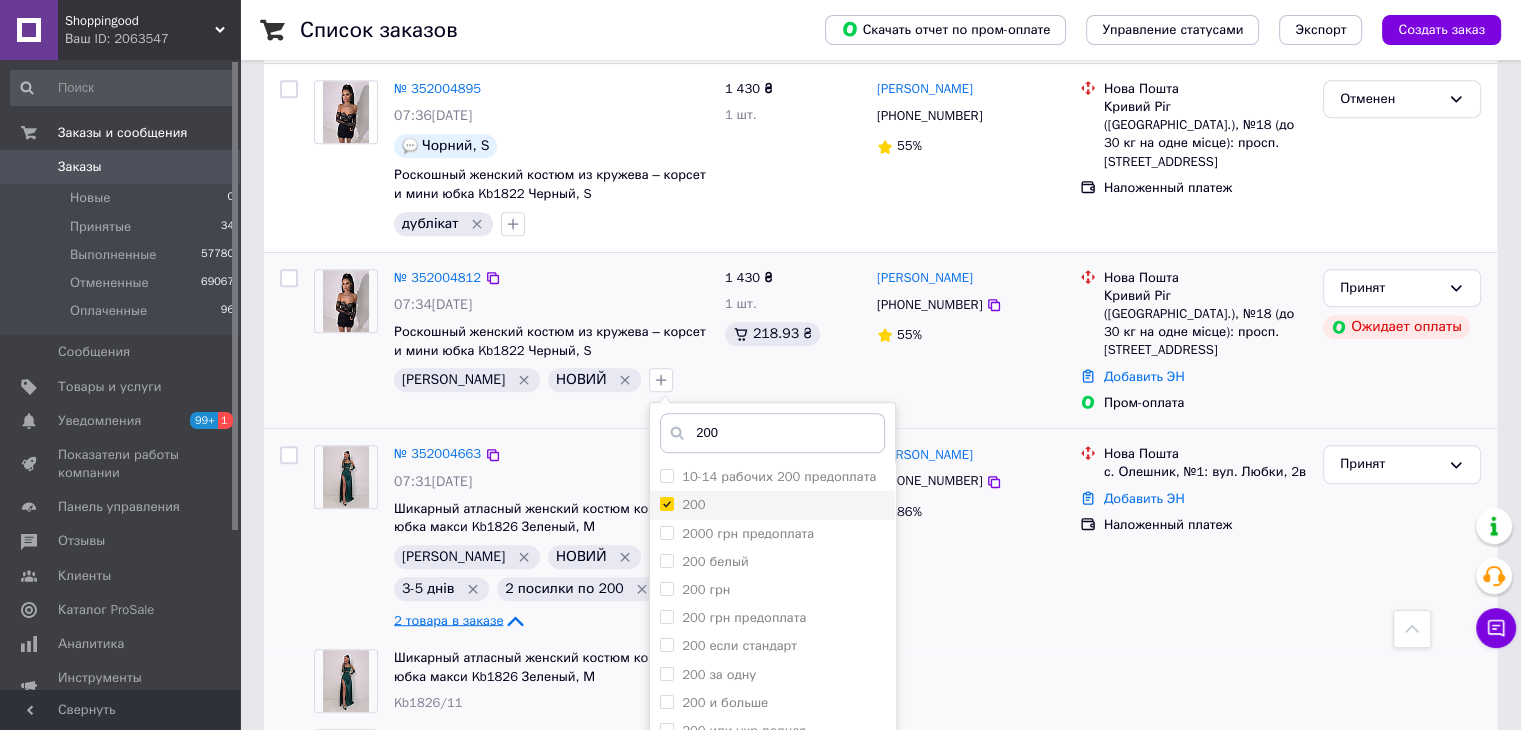 checkbox on "true" 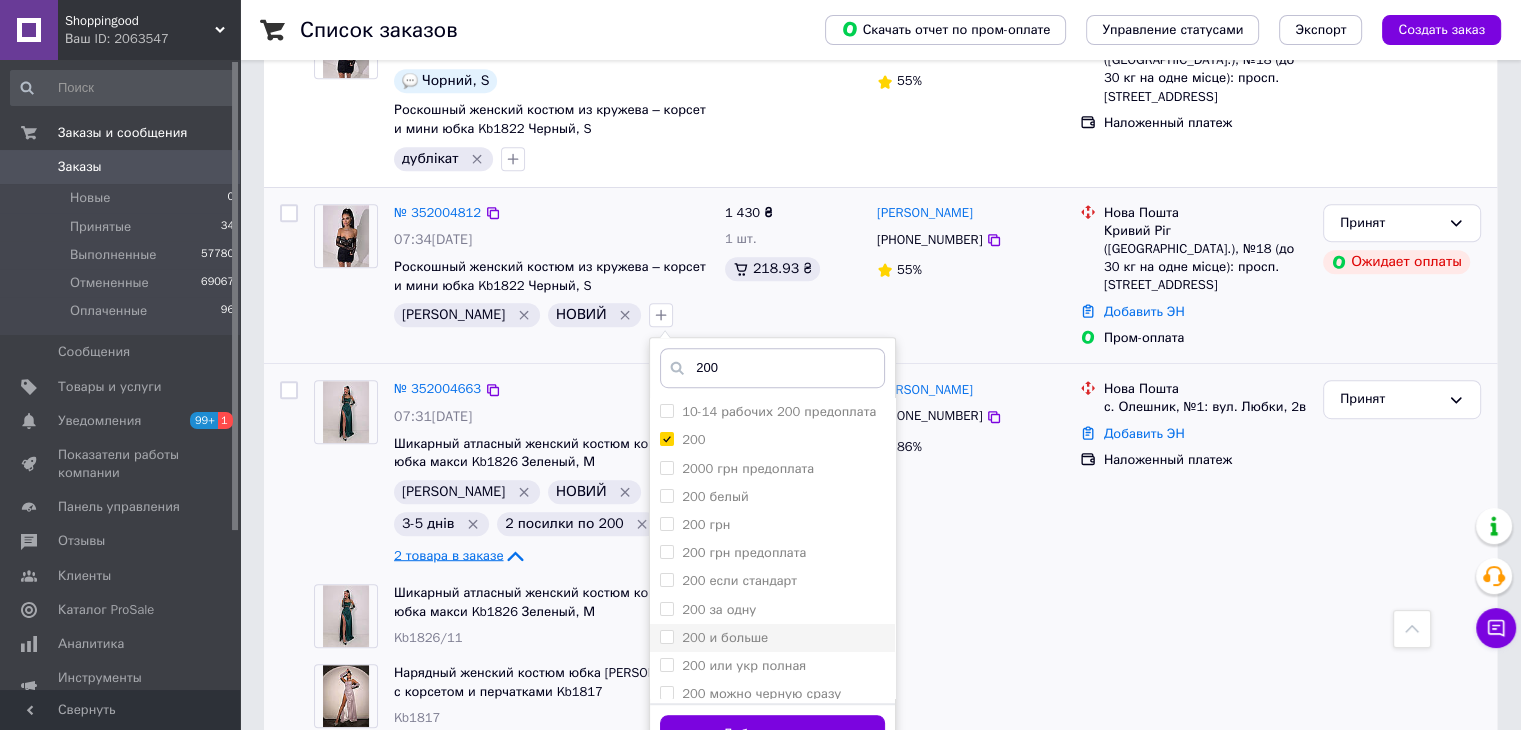 scroll, scrollTop: 1000, scrollLeft: 0, axis: vertical 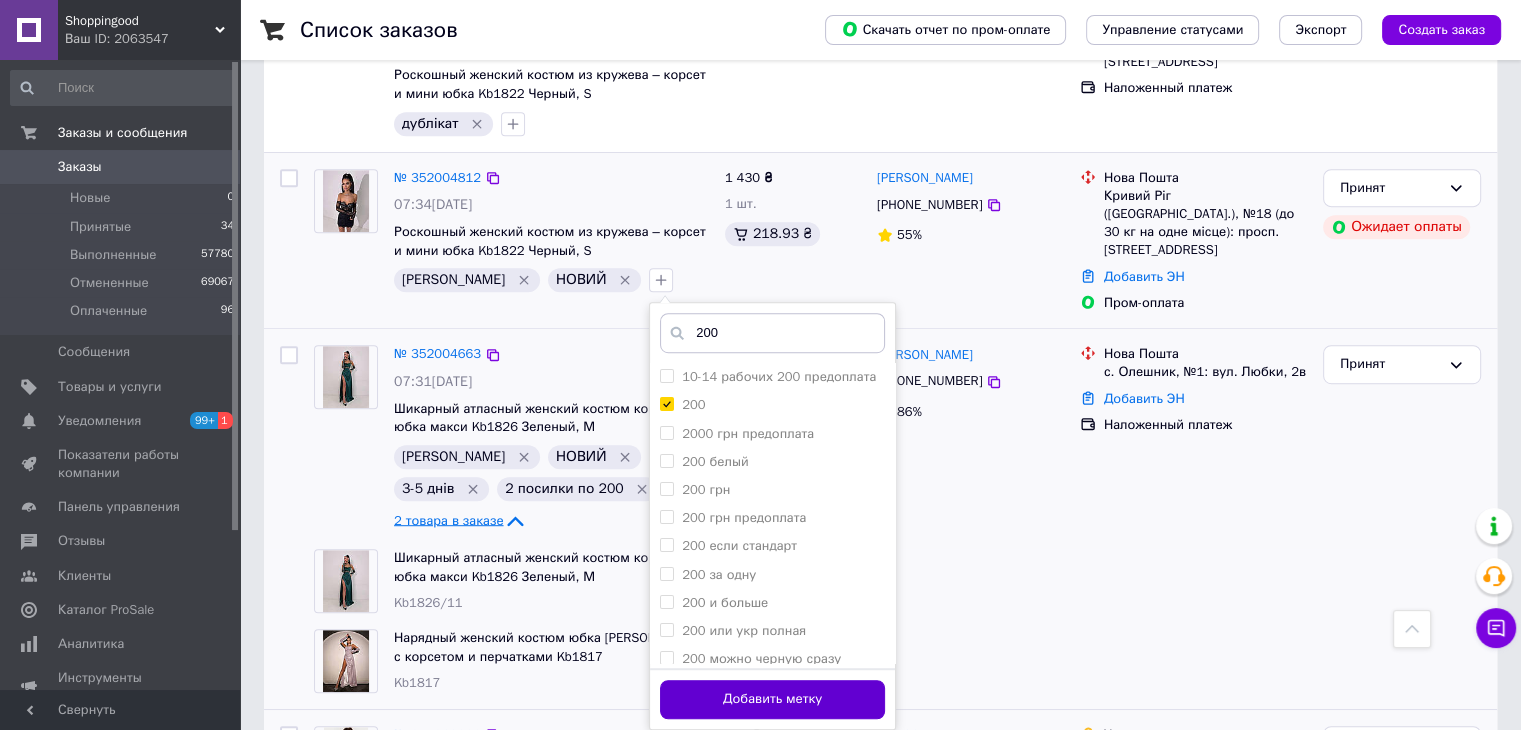 click on "Добавить метку" at bounding box center (772, 699) 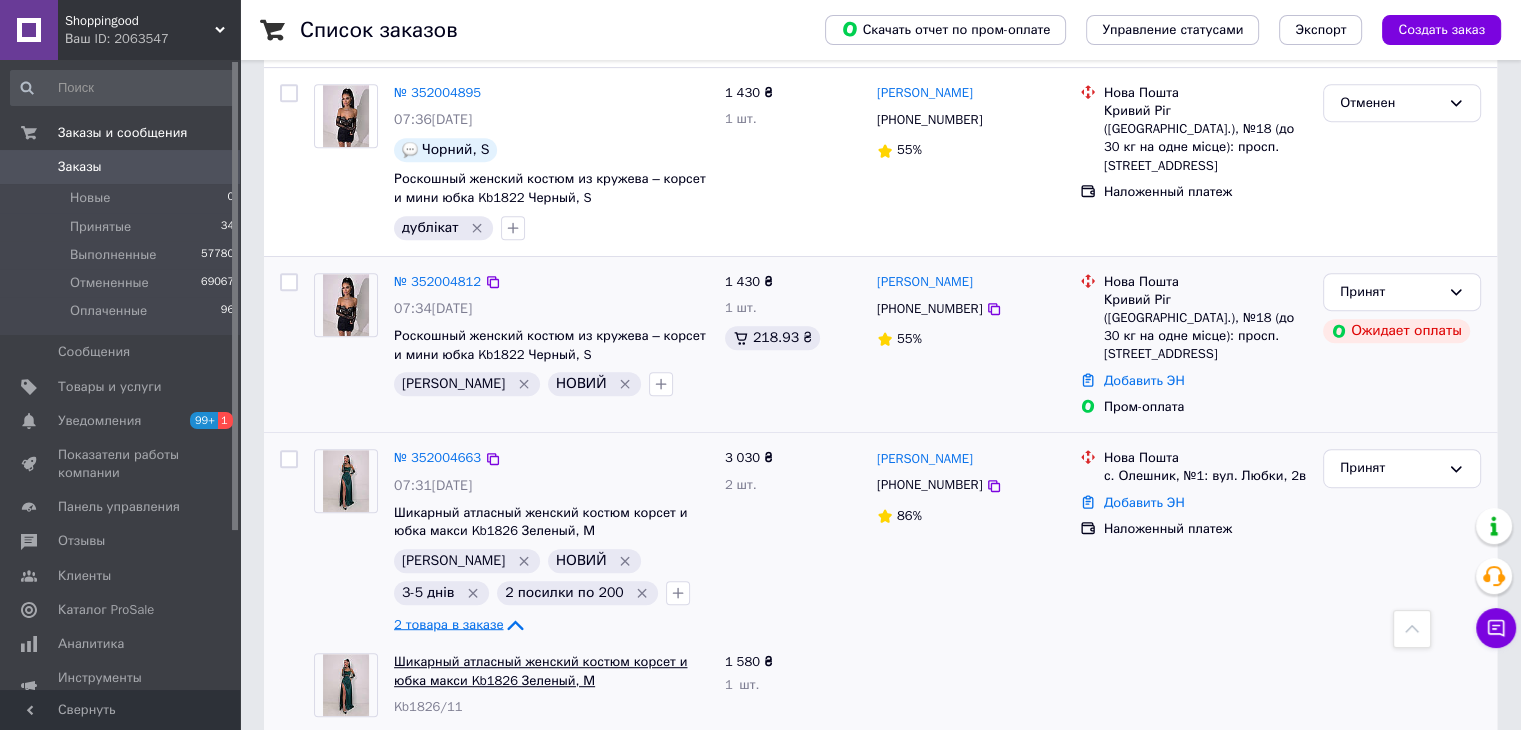 scroll, scrollTop: 800, scrollLeft: 0, axis: vertical 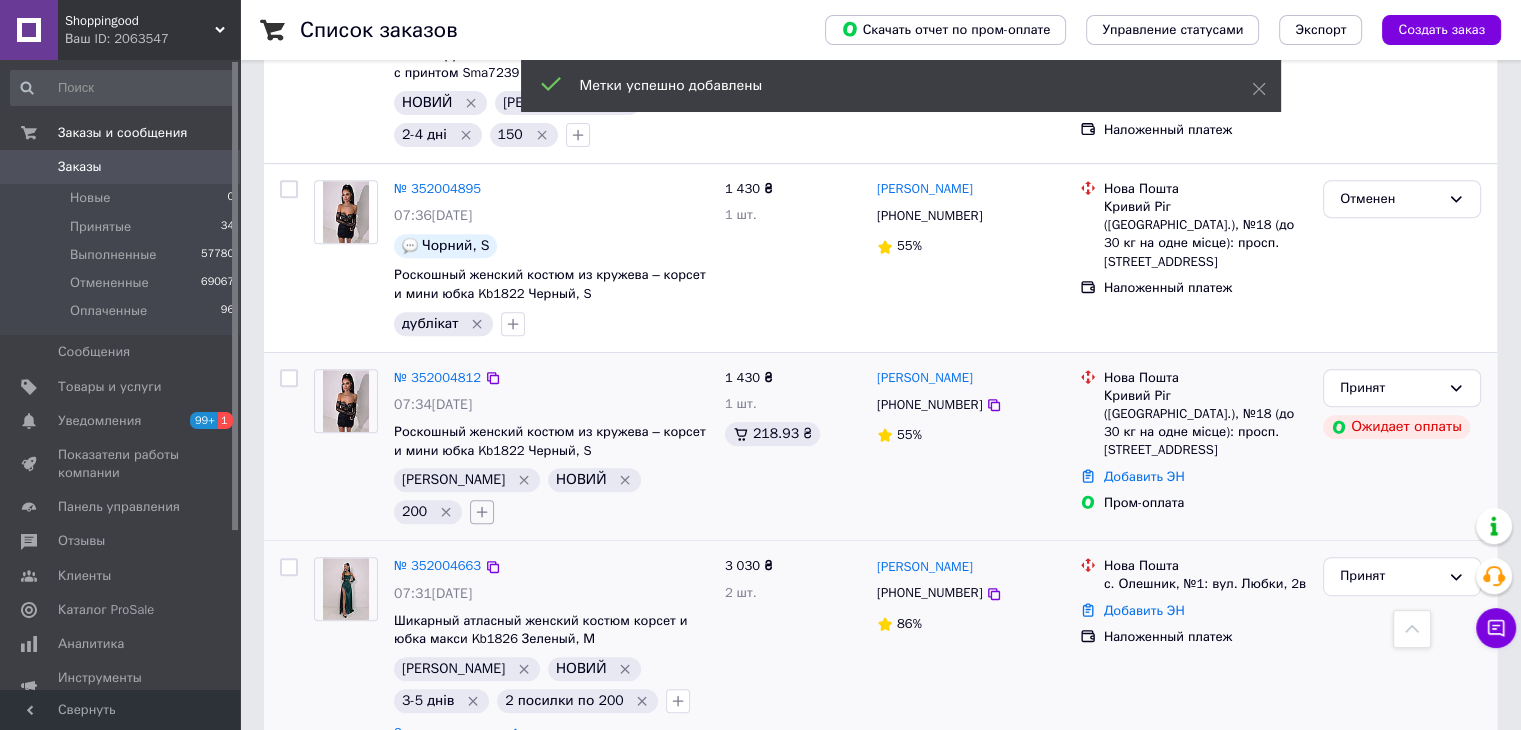 click 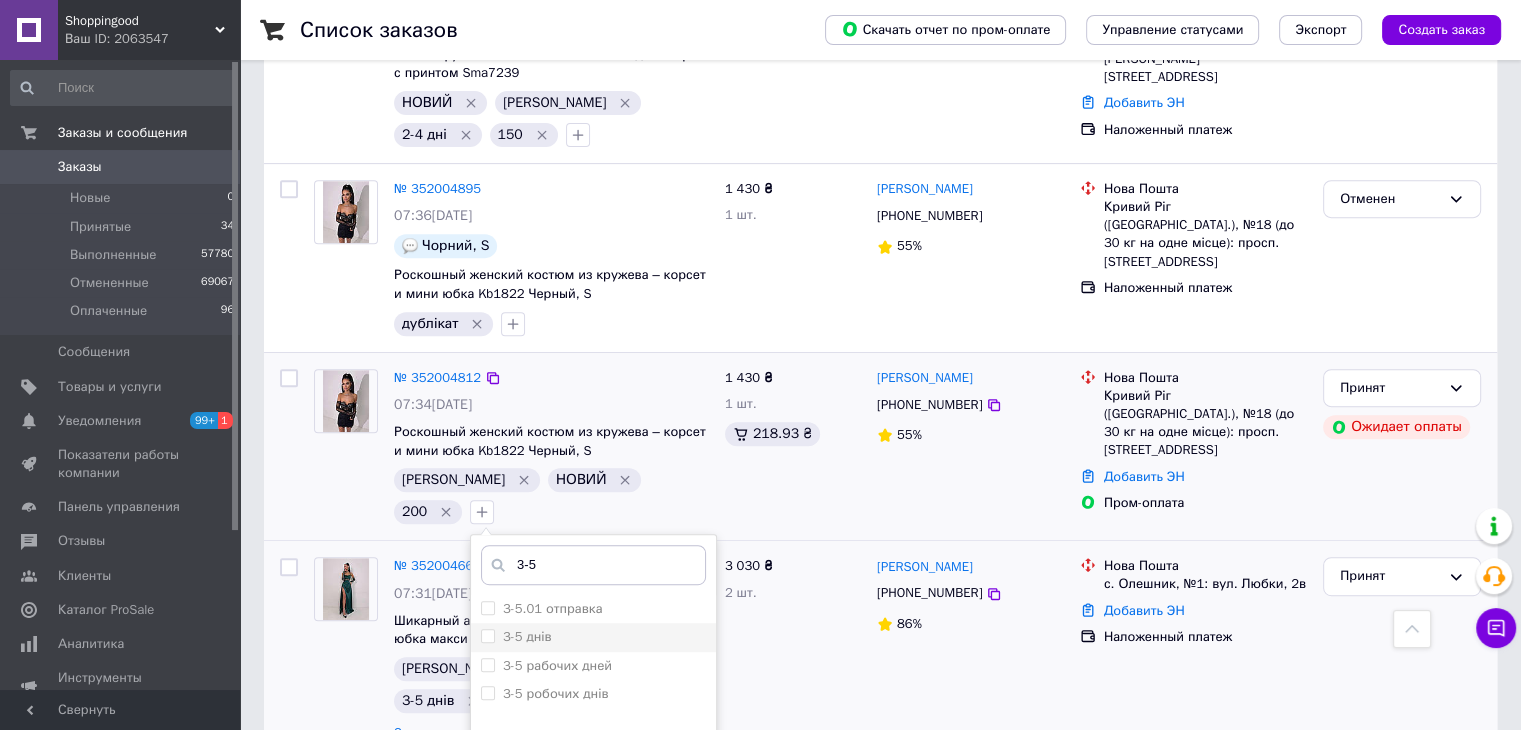 type on "3-5" 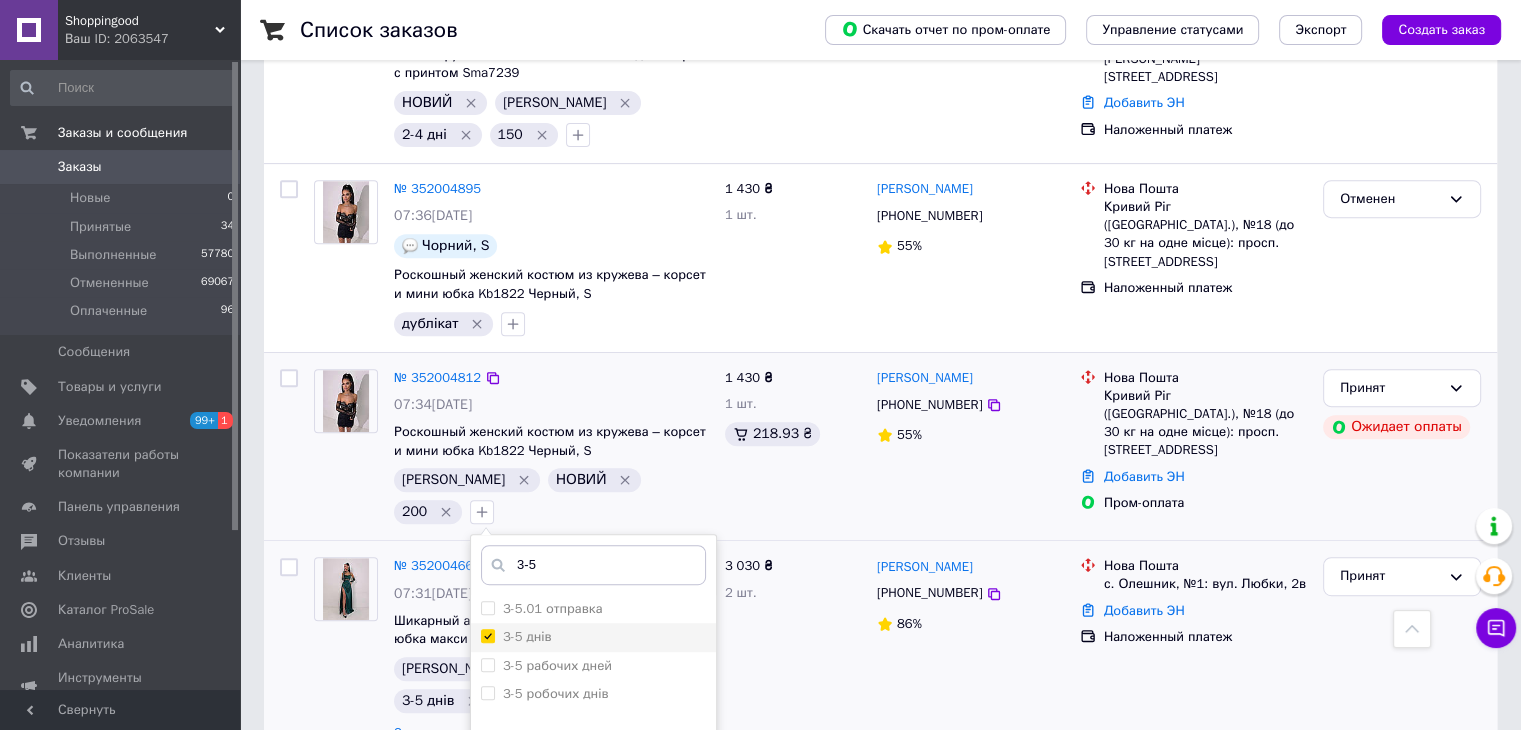 checkbox on "true" 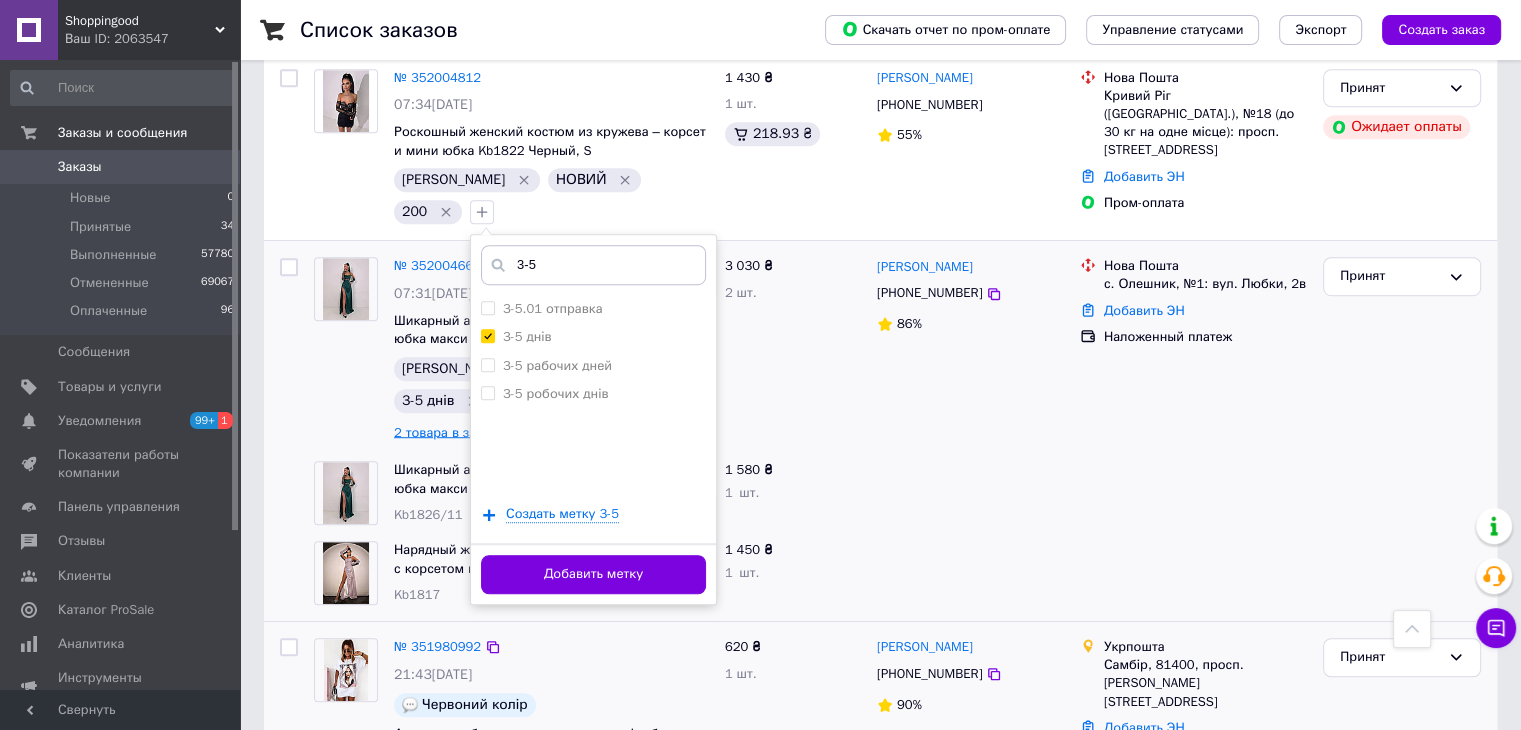 click on "Добавить метку" at bounding box center (593, 574) 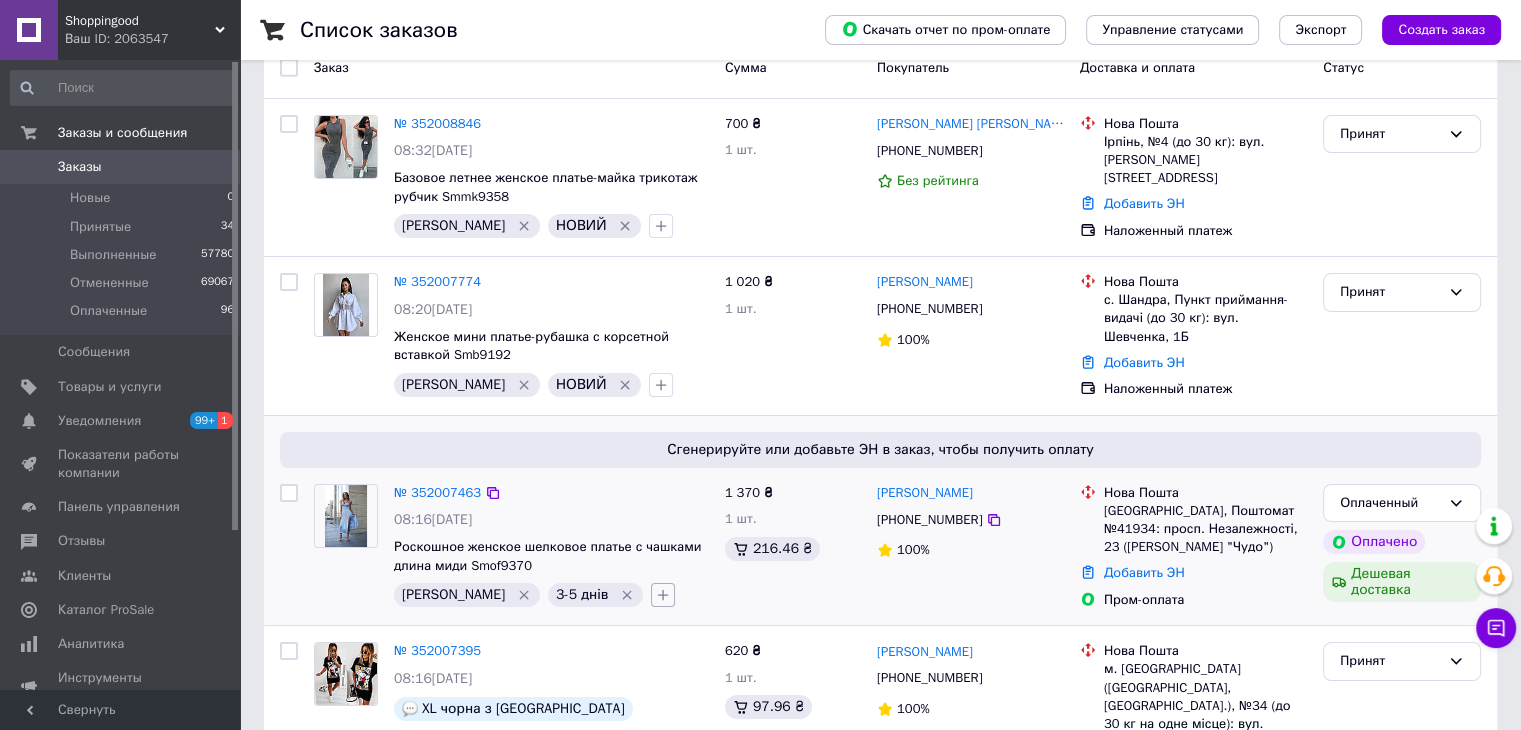 scroll, scrollTop: 100, scrollLeft: 0, axis: vertical 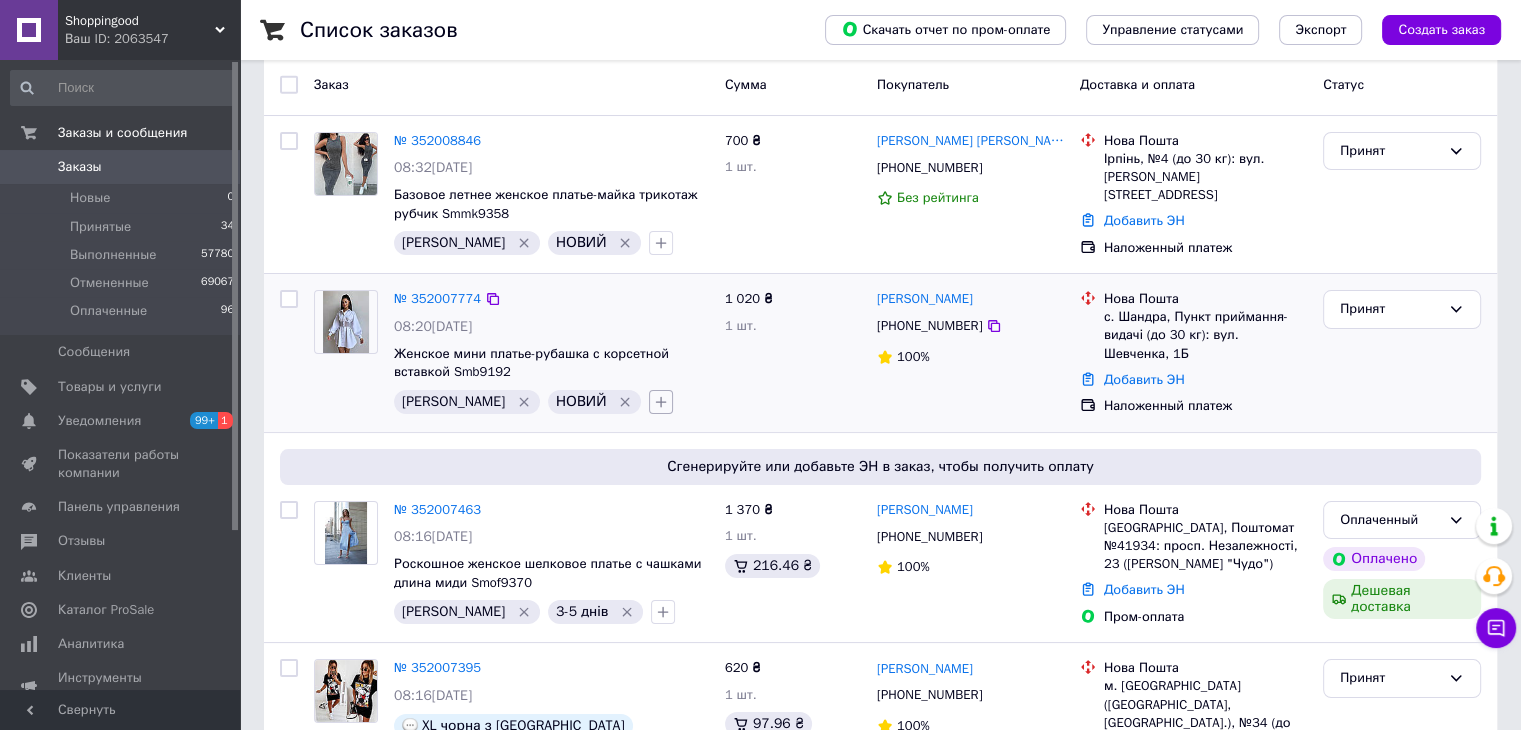 click 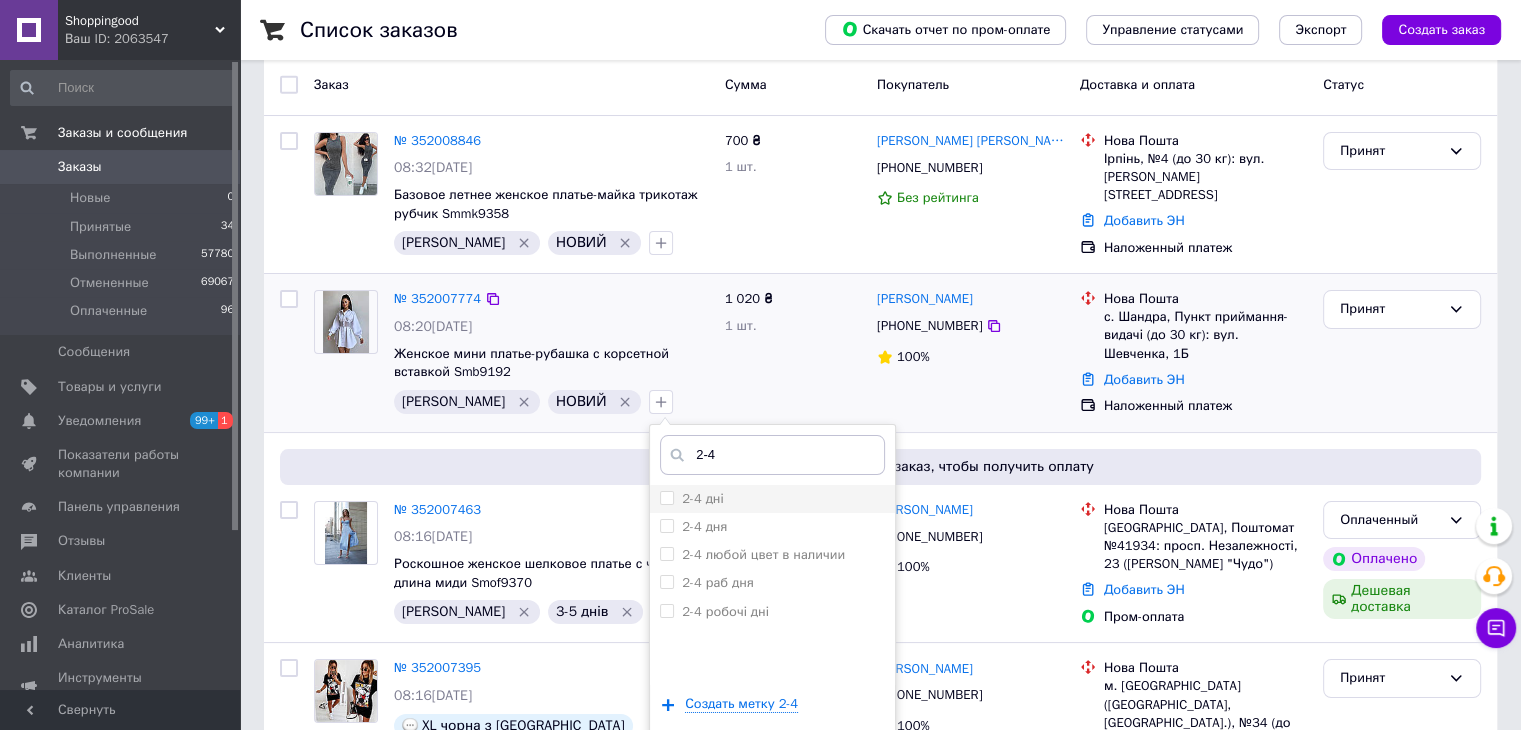 type on "2-4" 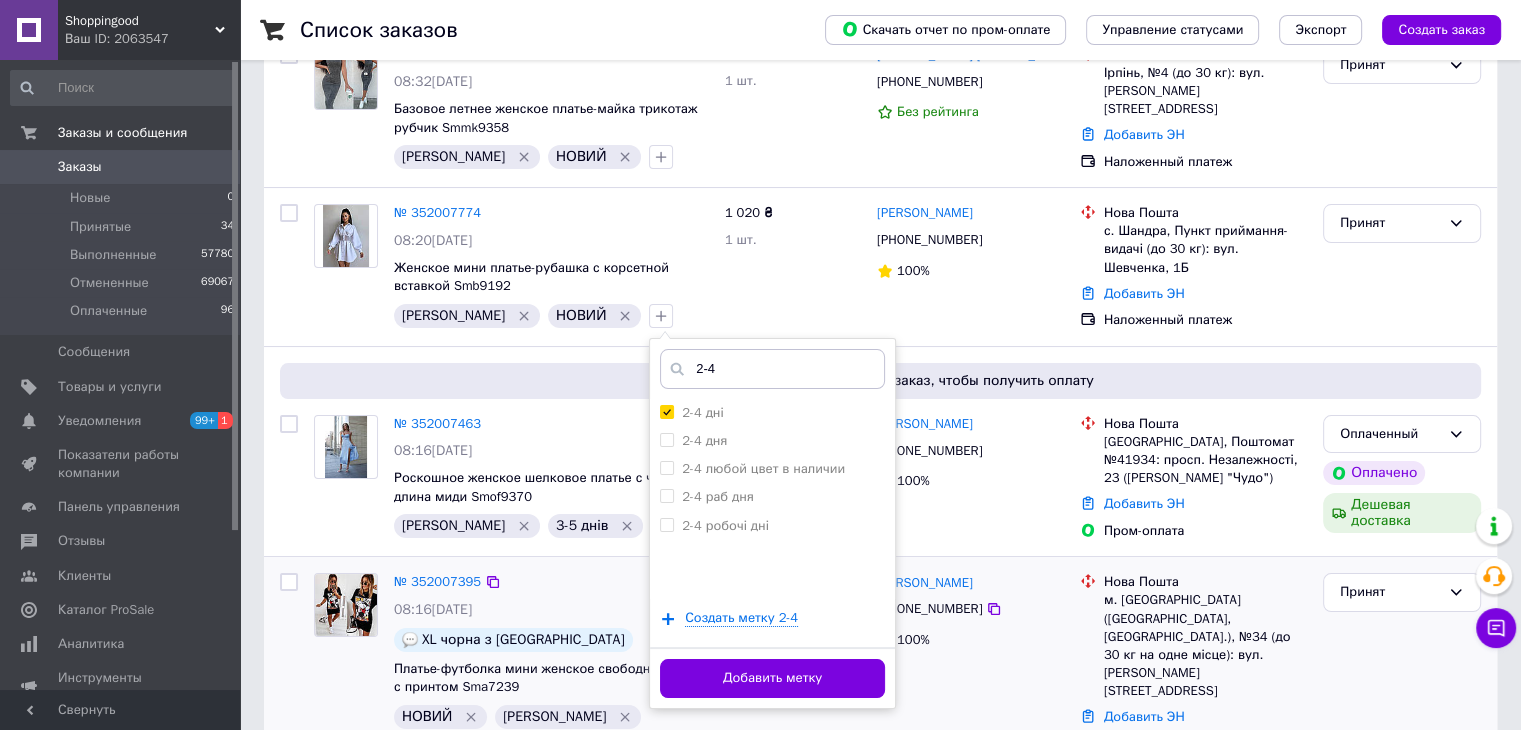 scroll, scrollTop: 300, scrollLeft: 0, axis: vertical 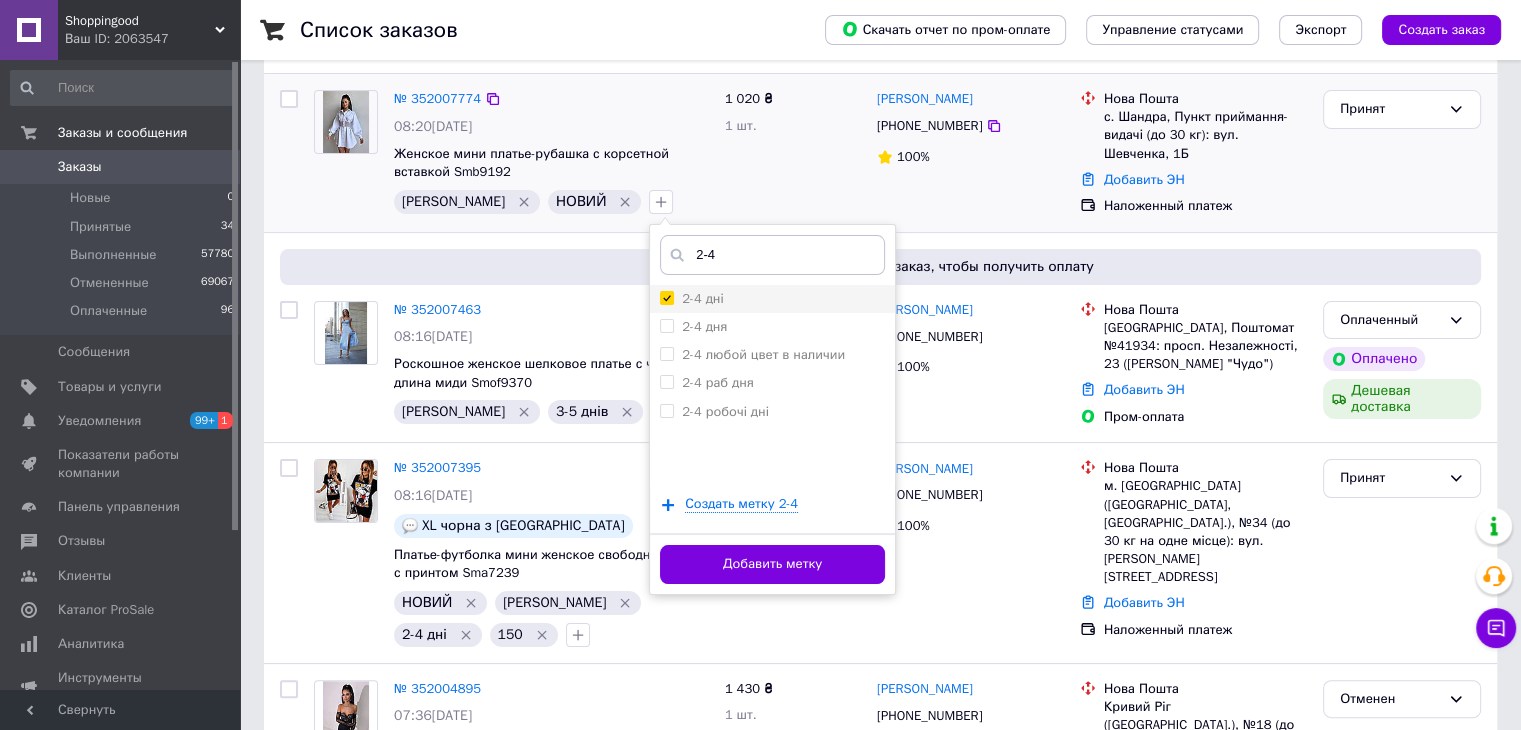 click on "2-4 дні" at bounding box center [666, 297] 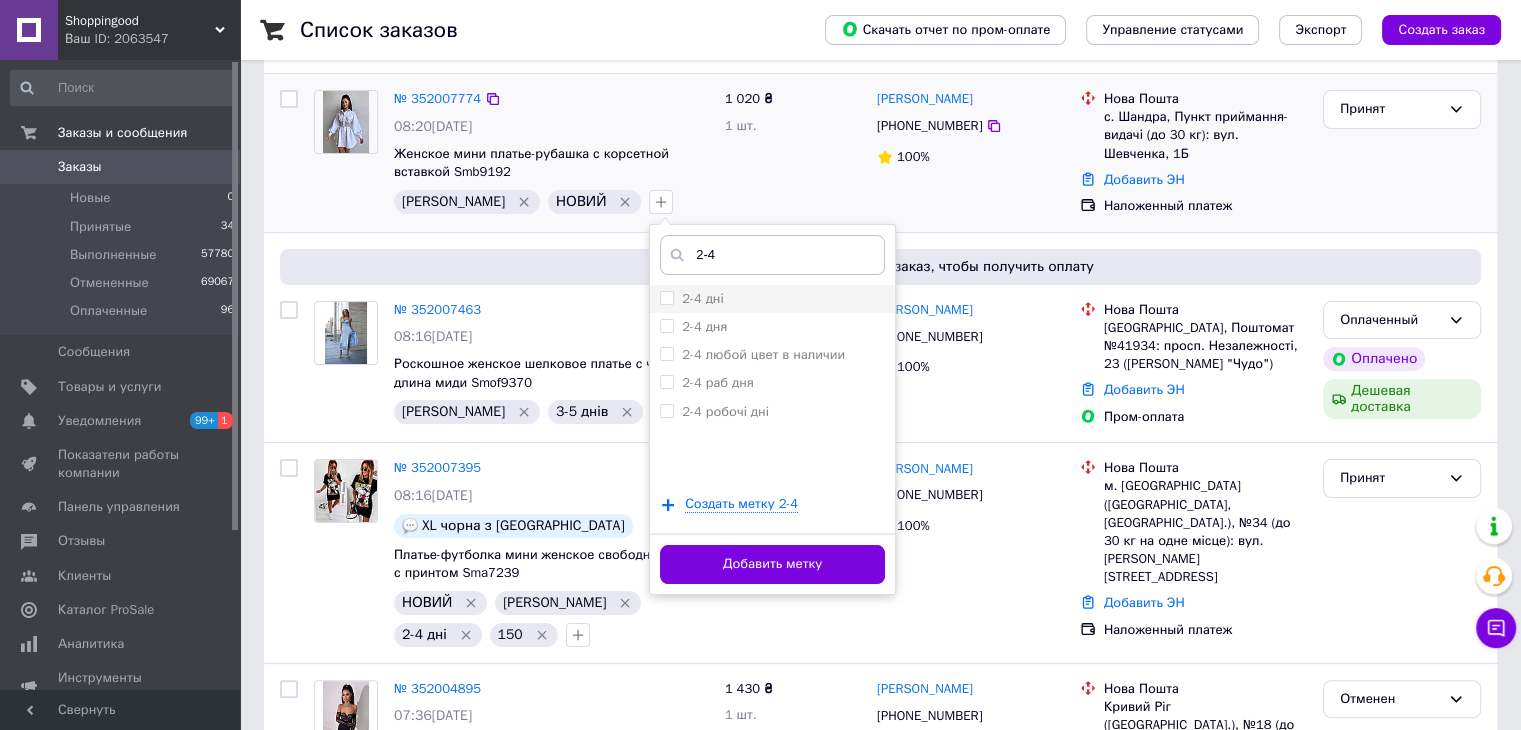 checkbox on "false" 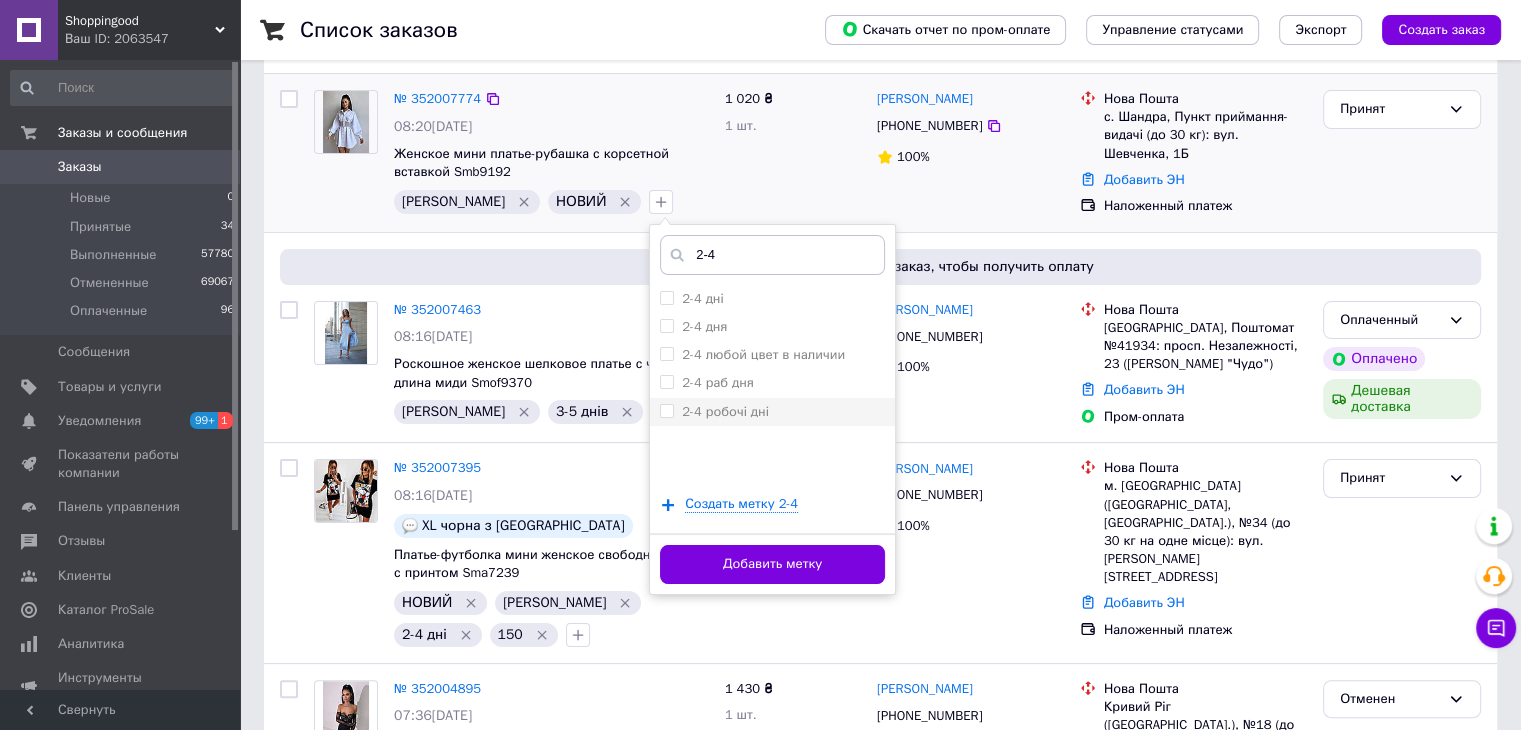 click on "2-4 робочі дні" at bounding box center [666, 410] 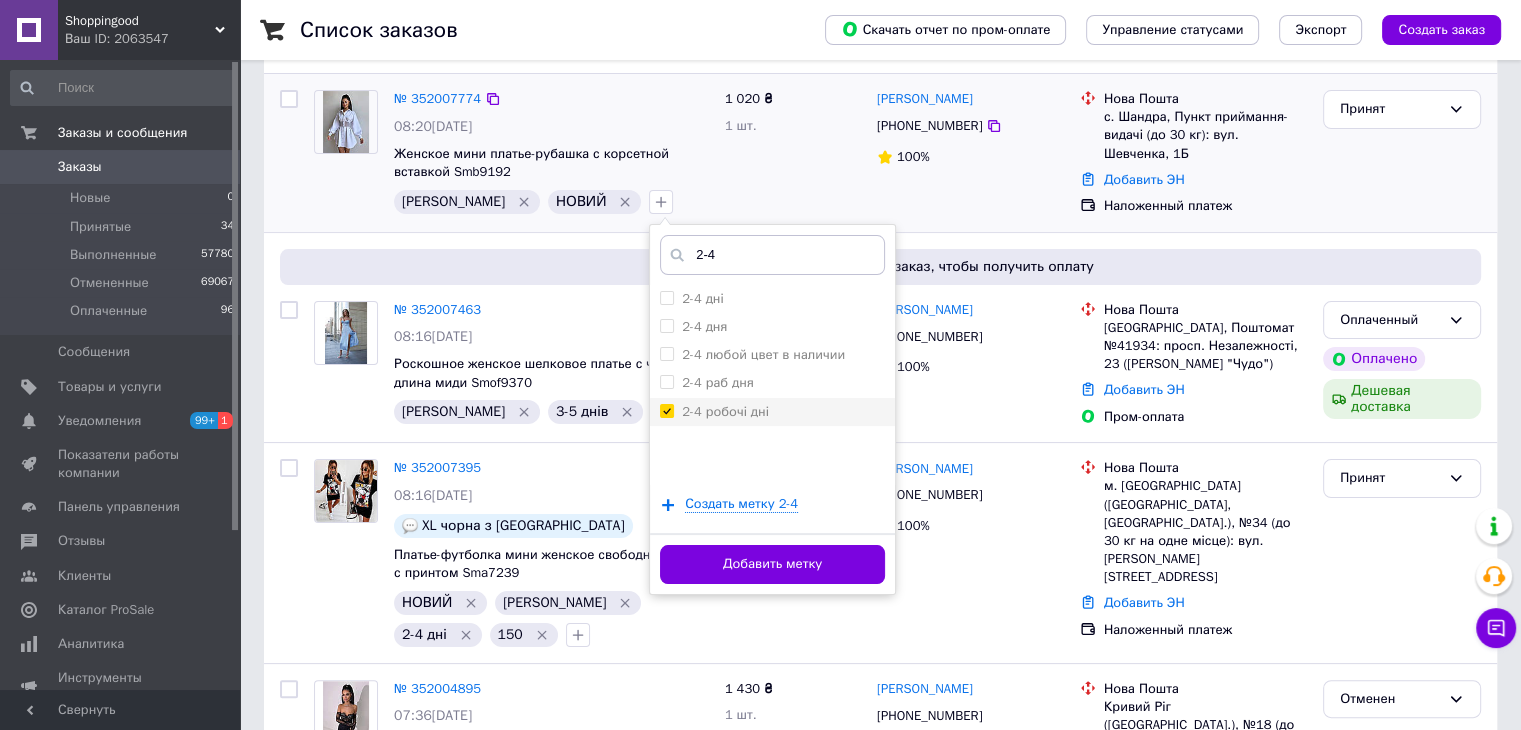 checkbox on "true" 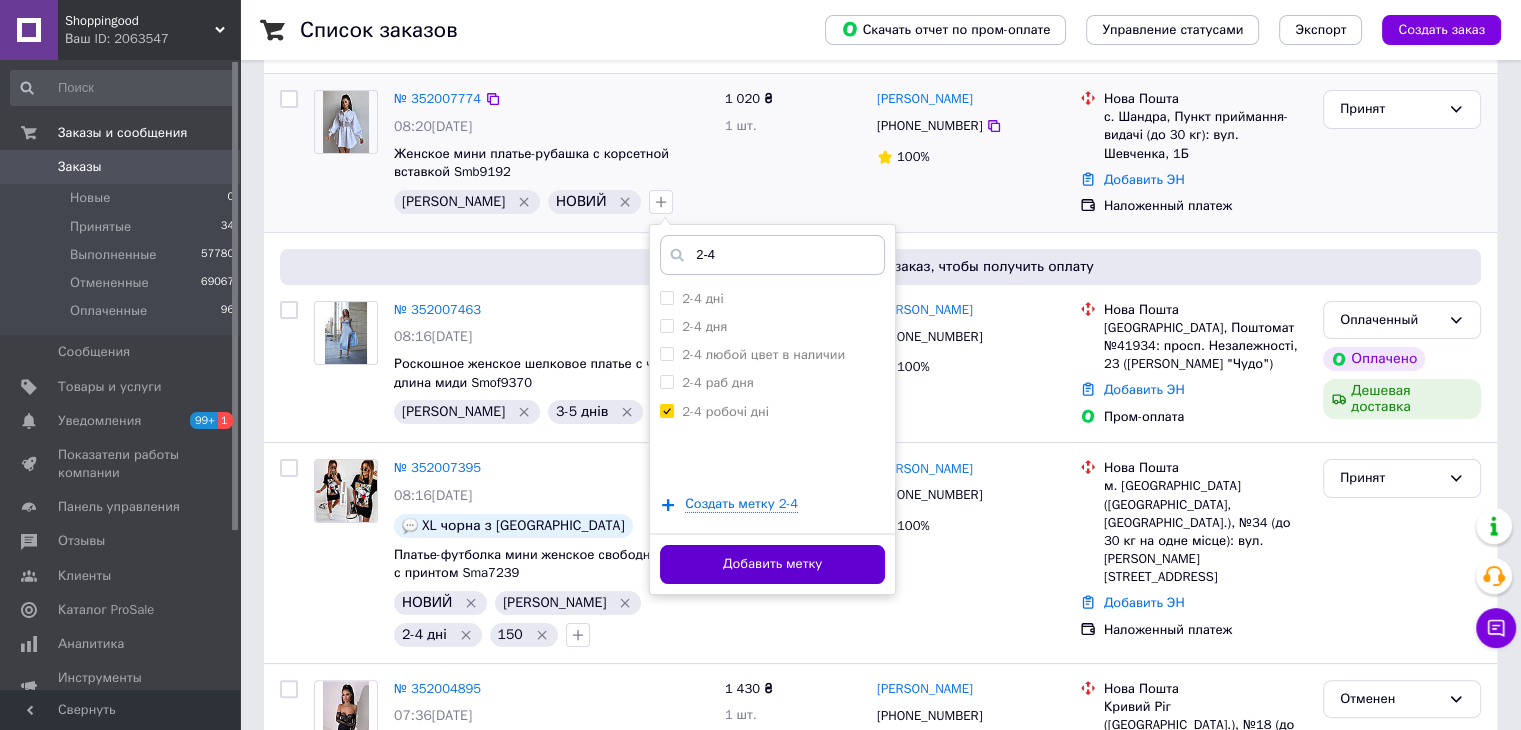 click on "Добавить метку" at bounding box center (772, 564) 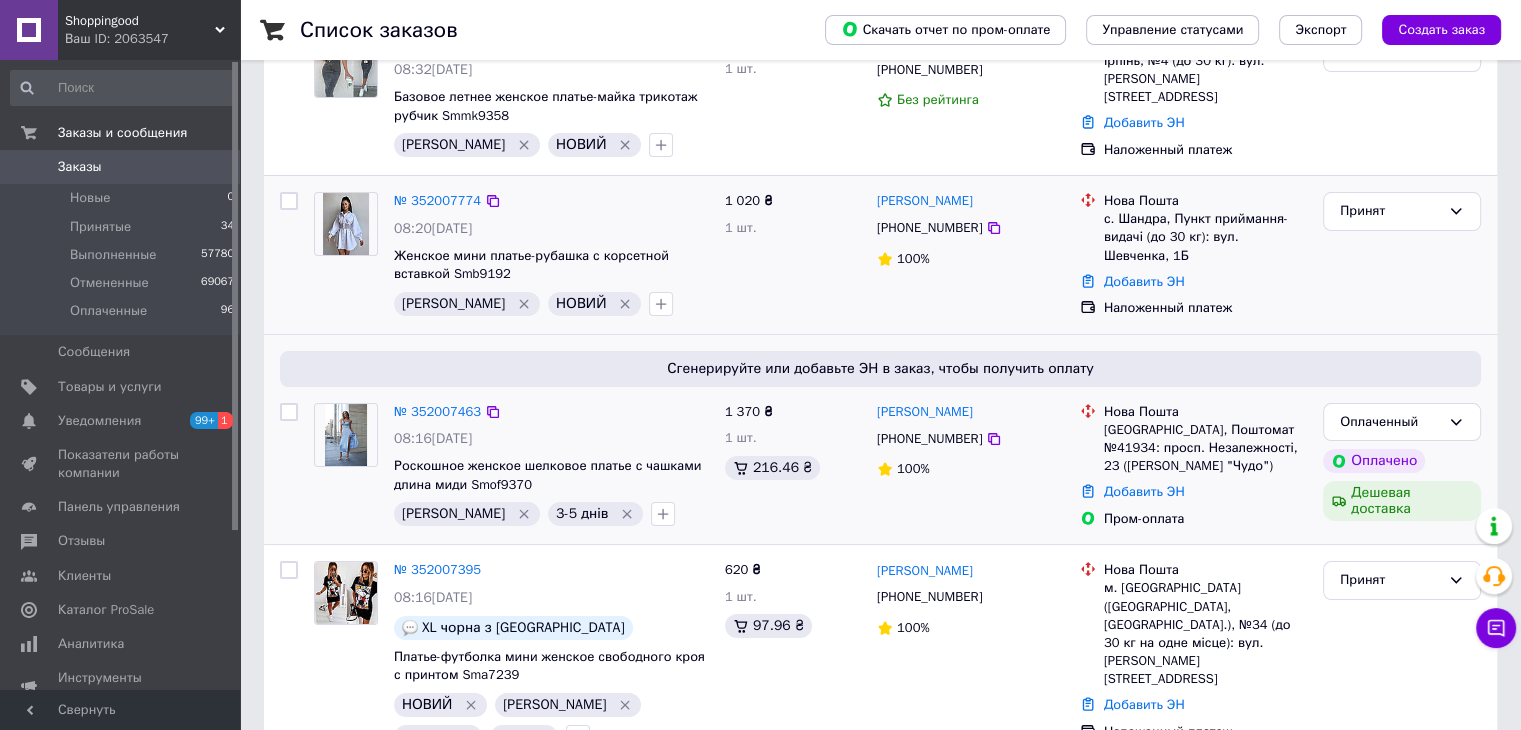 scroll, scrollTop: 100, scrollLeft: 0, axis: vertical 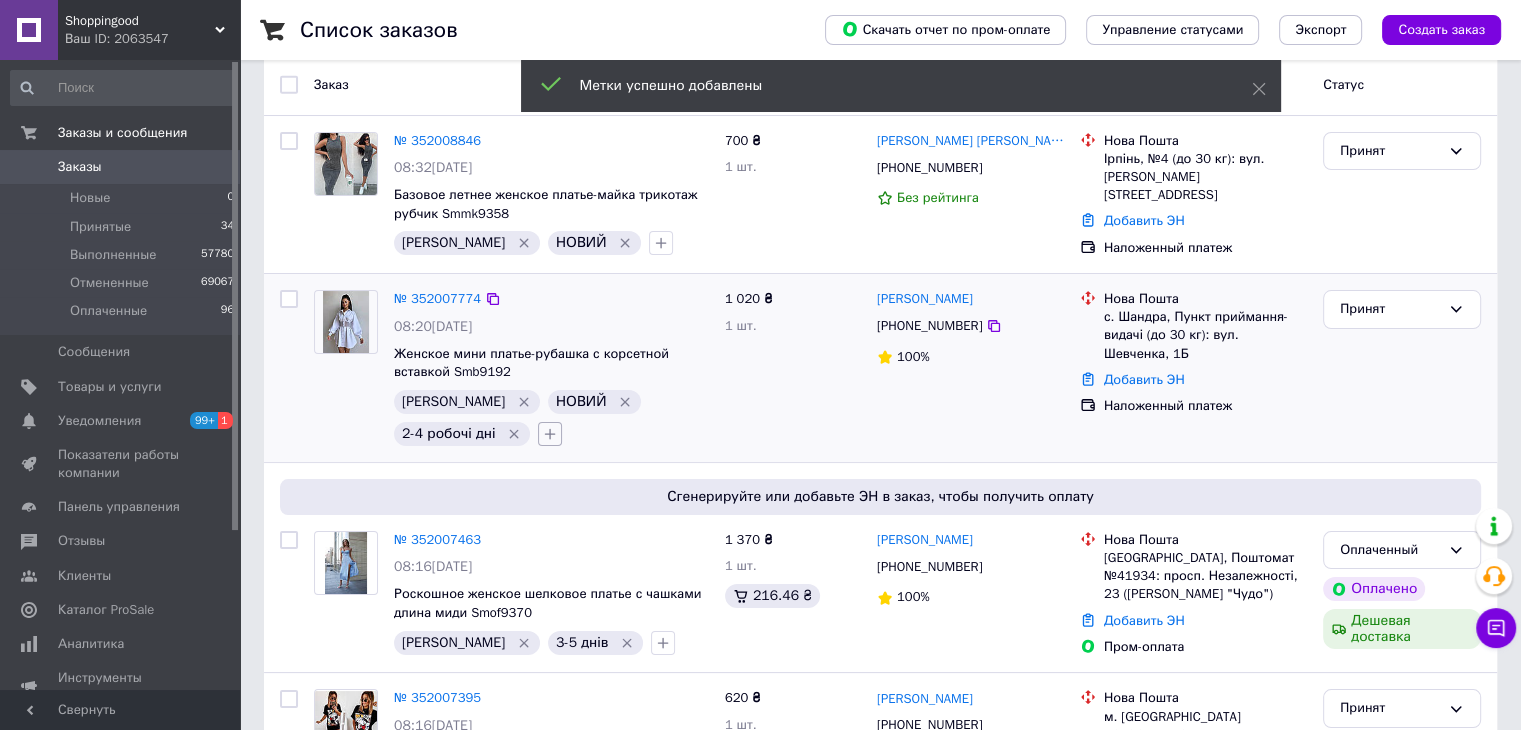 click 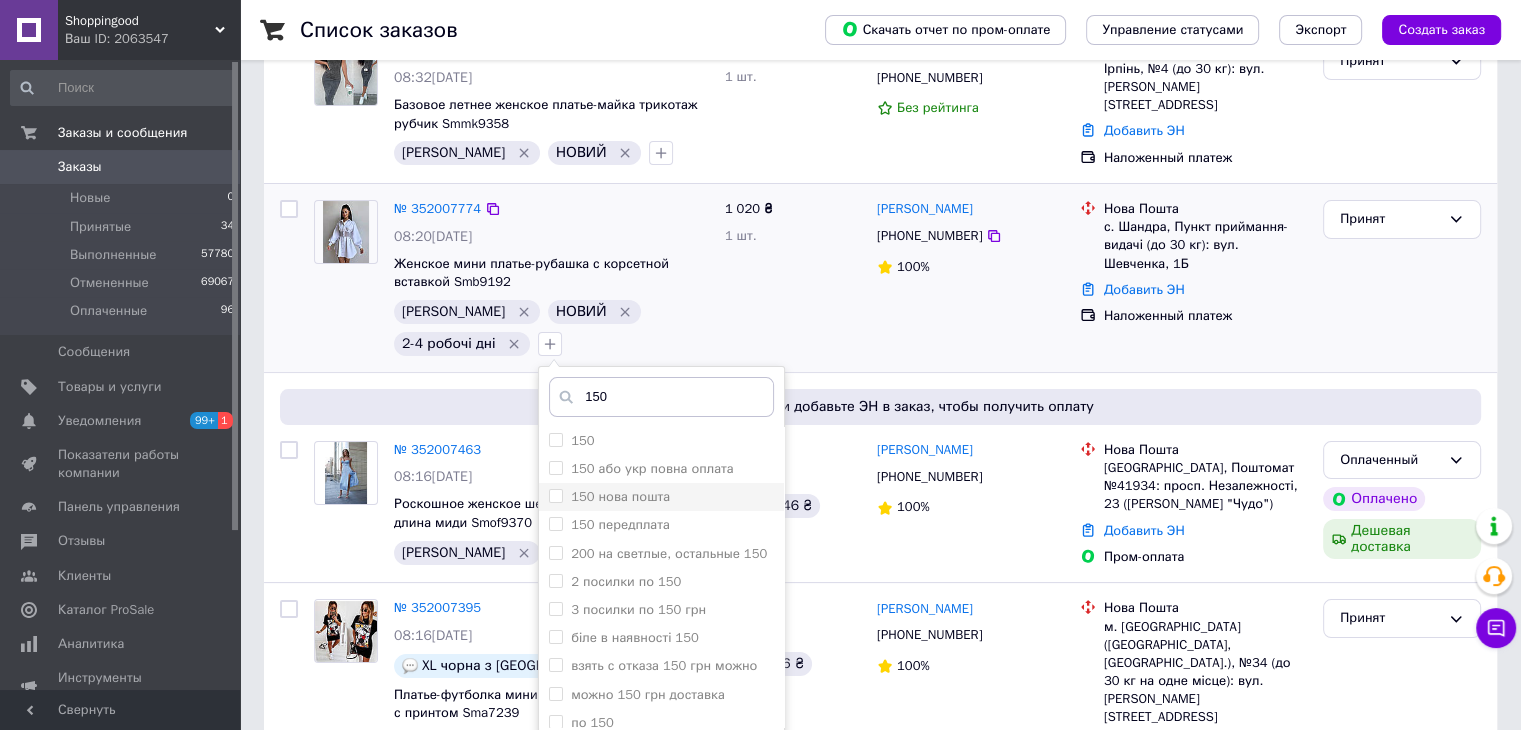 scroll, scrollTop: 300, scrollLeft: 0, axis: vertical 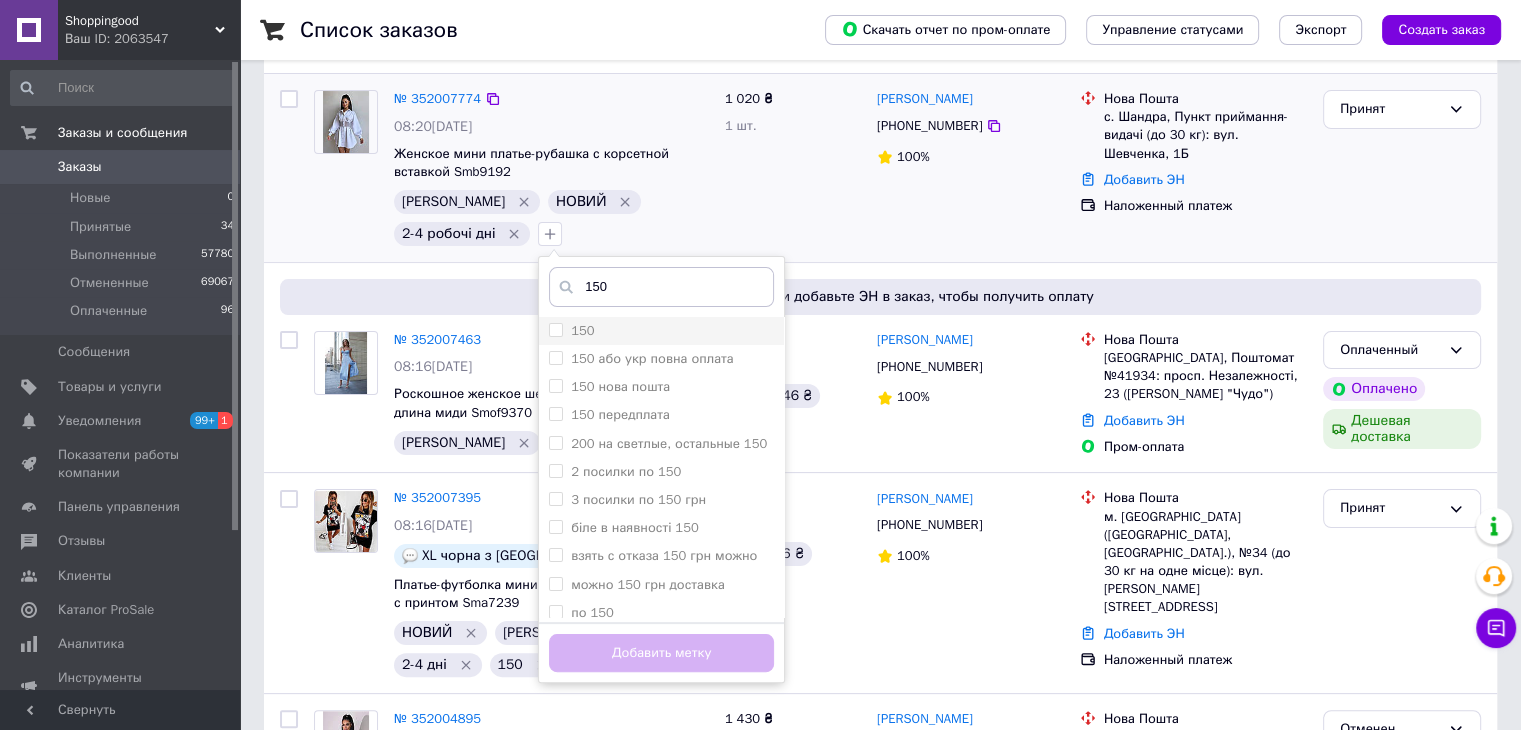 type on "150" 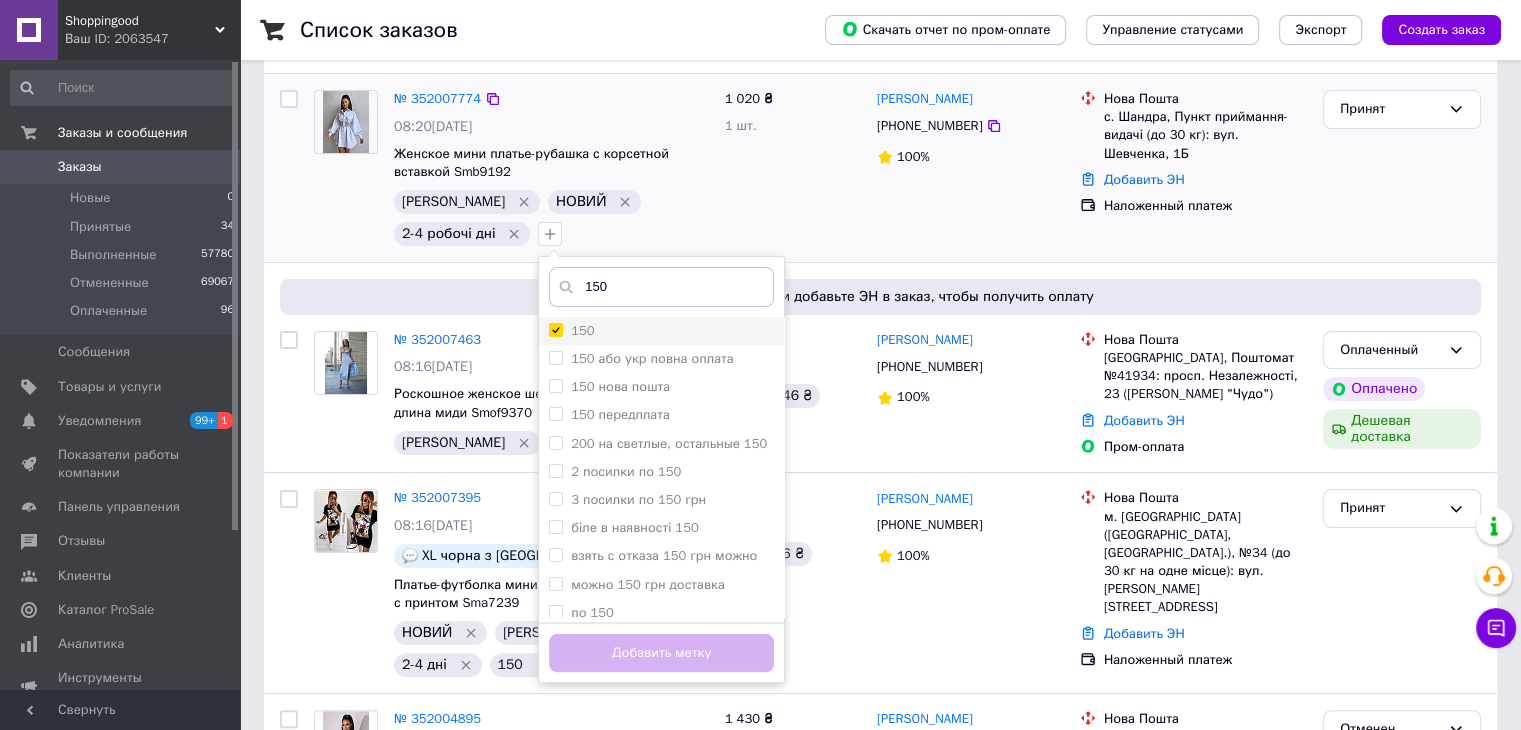 checkbox on "true" 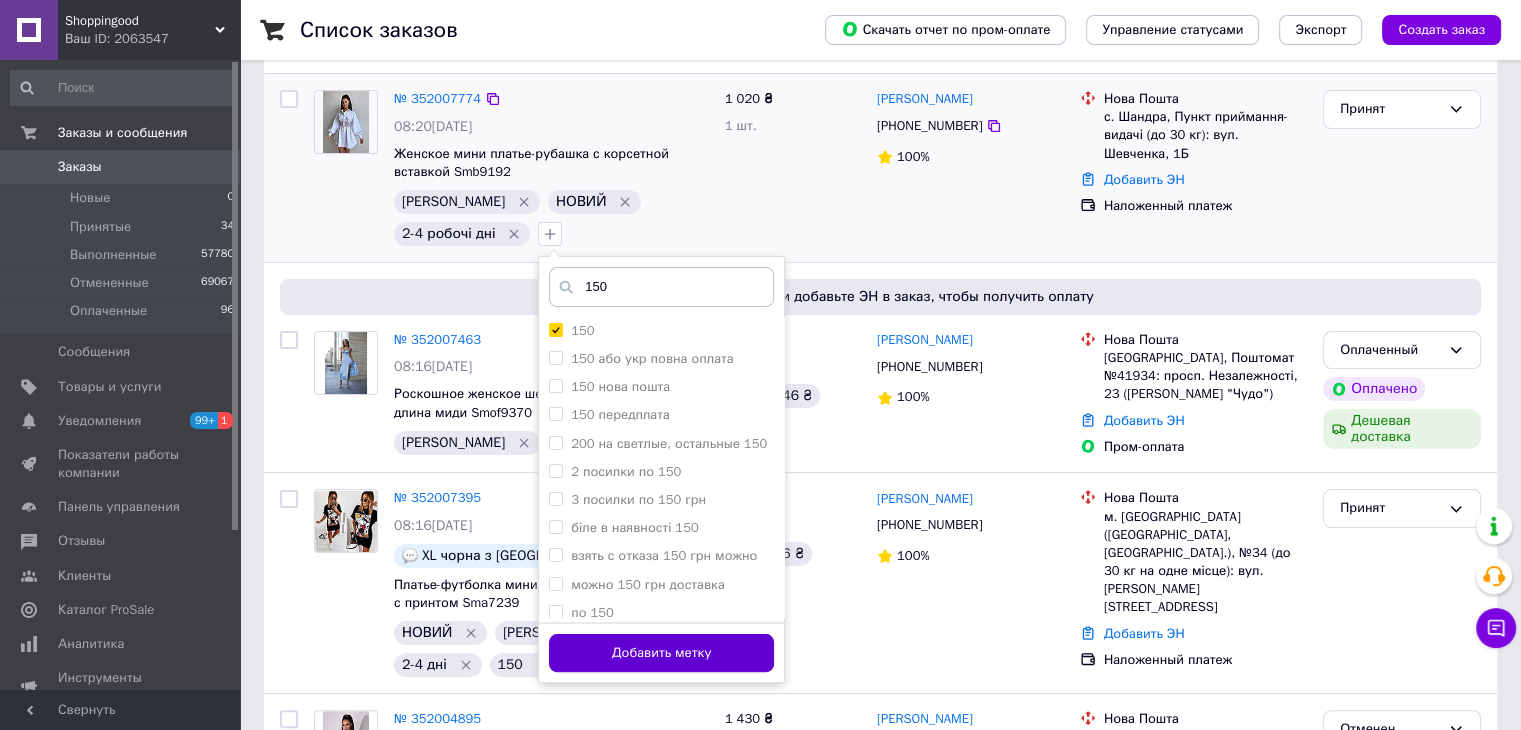 click on "Добавить метку" at bounding box center (661, 653) 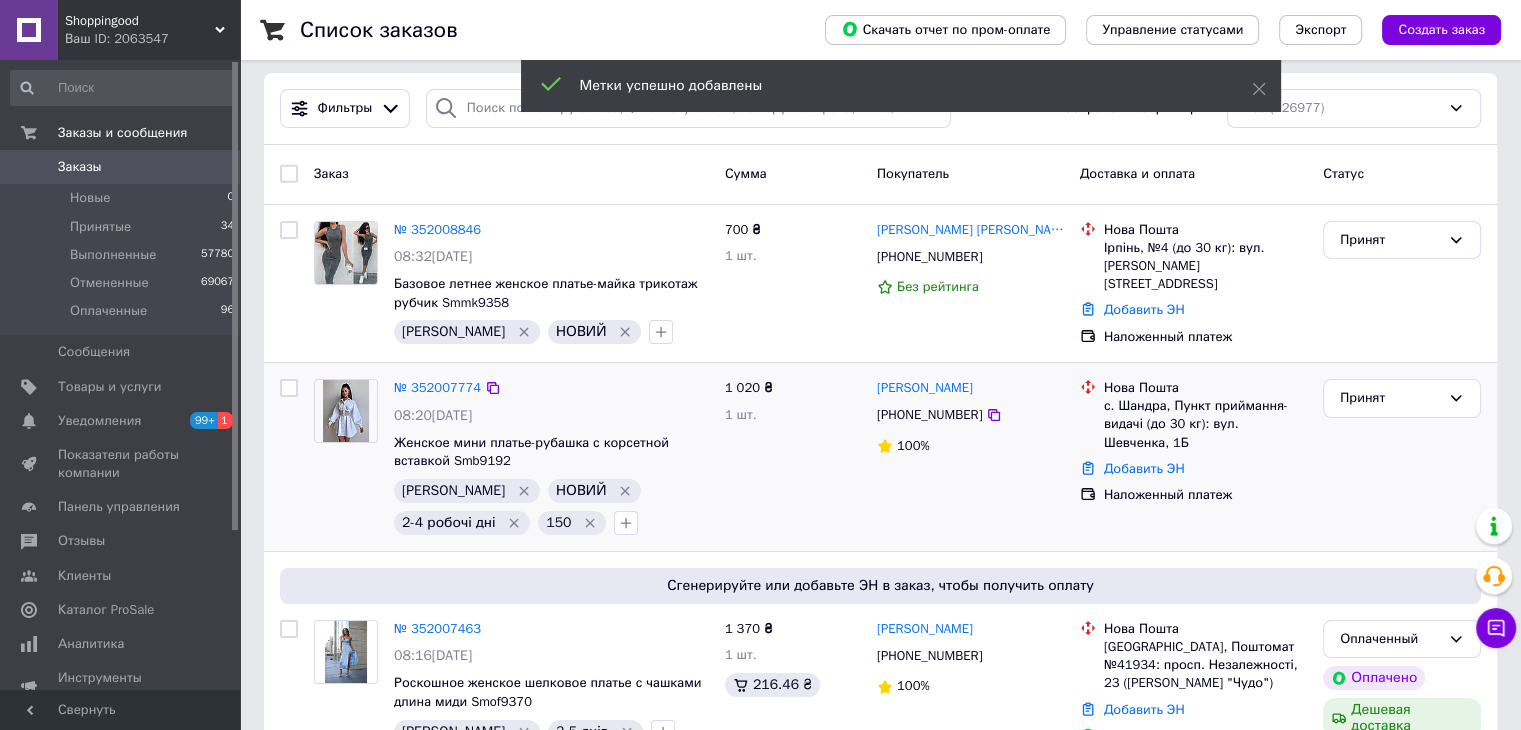scroll, scrollTop: 0, scrollLeft: 0, axis: both 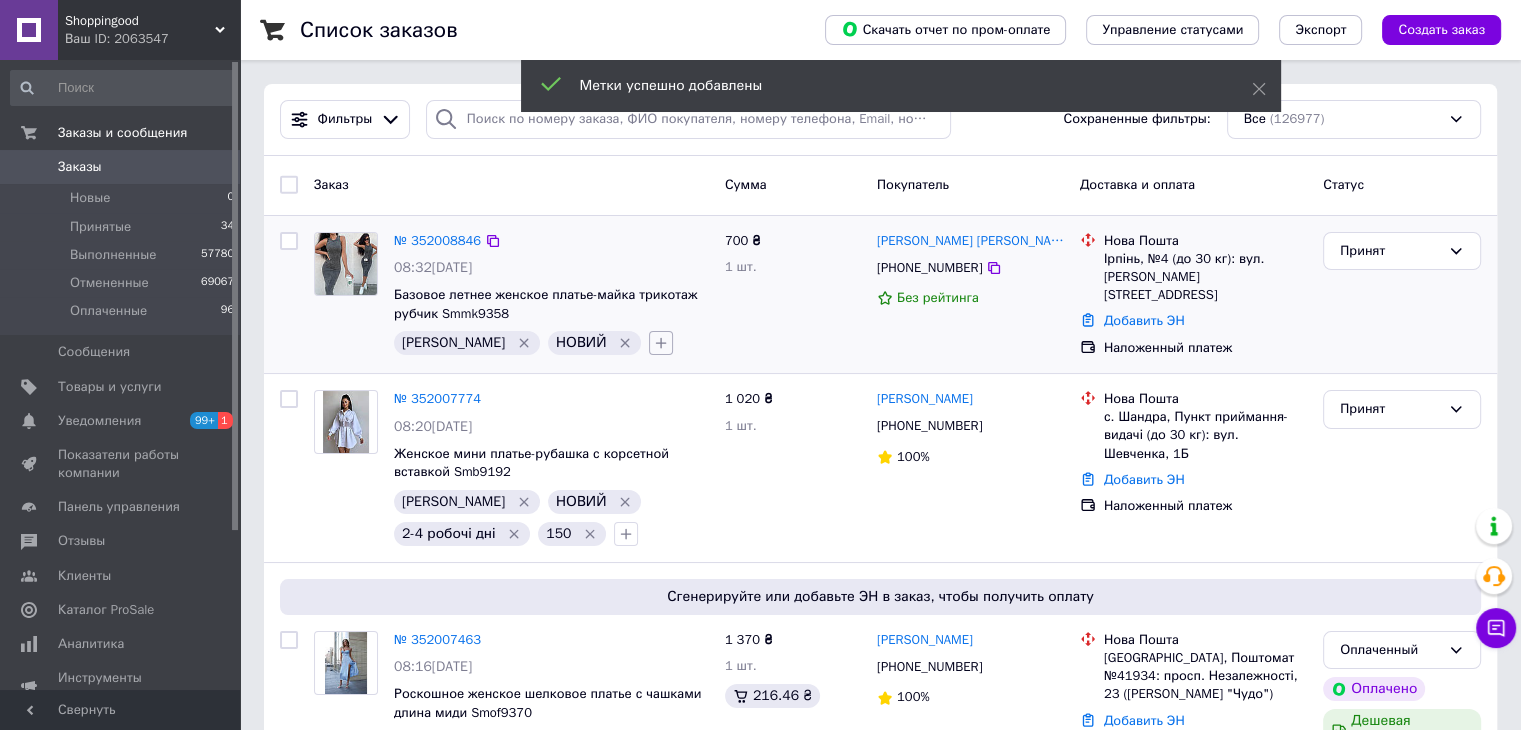 click 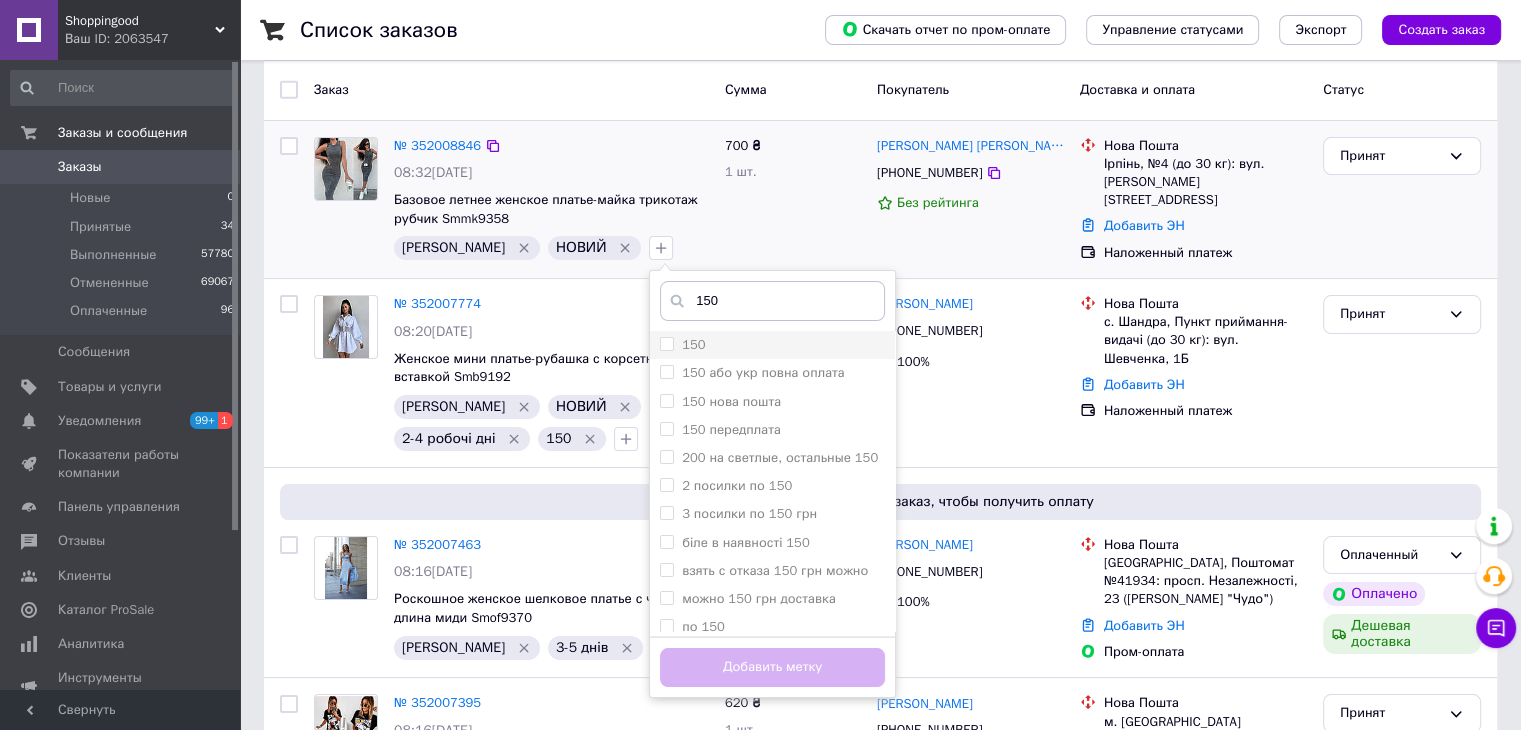 scroll, scrollTop: 100, scrollLeft: 0, axis: vertical 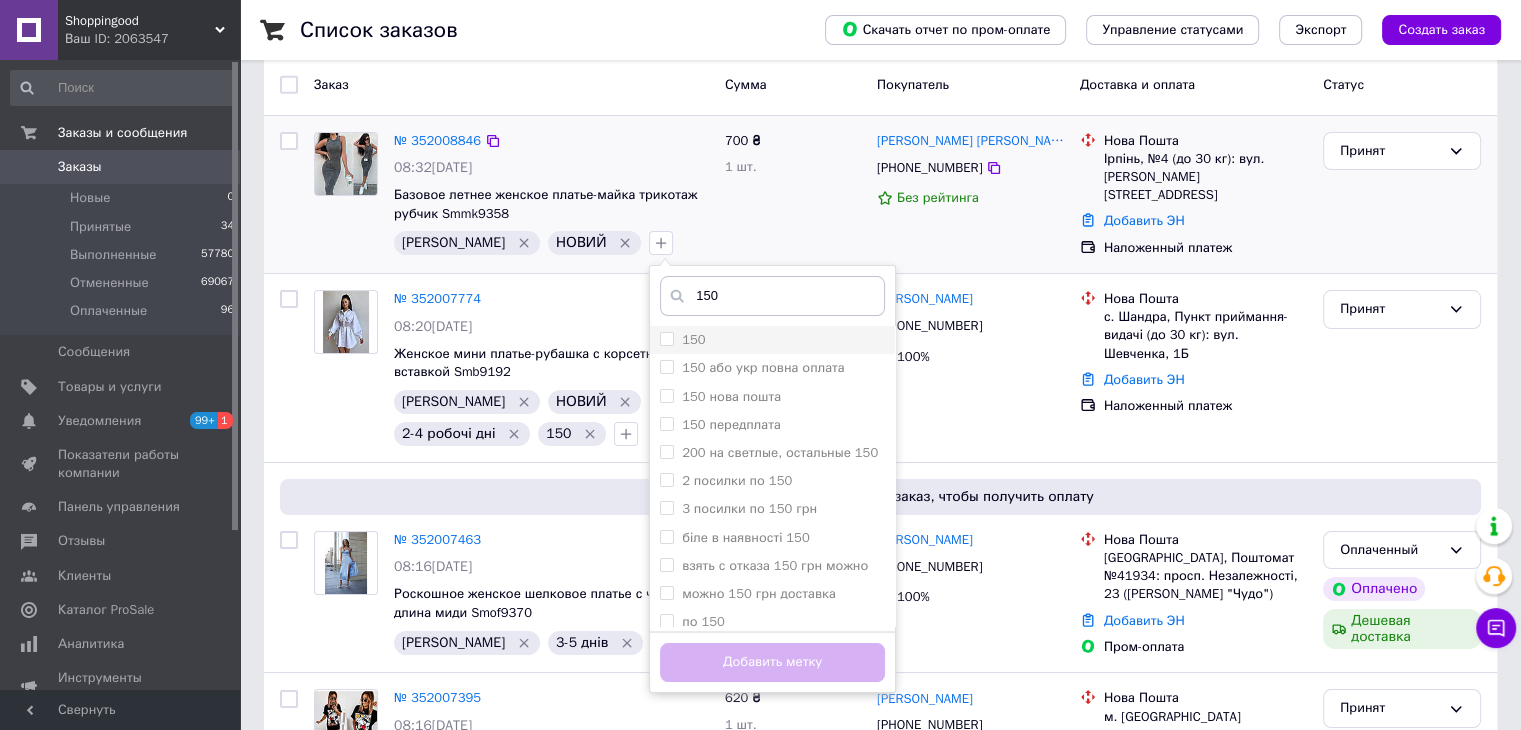 type on "150" 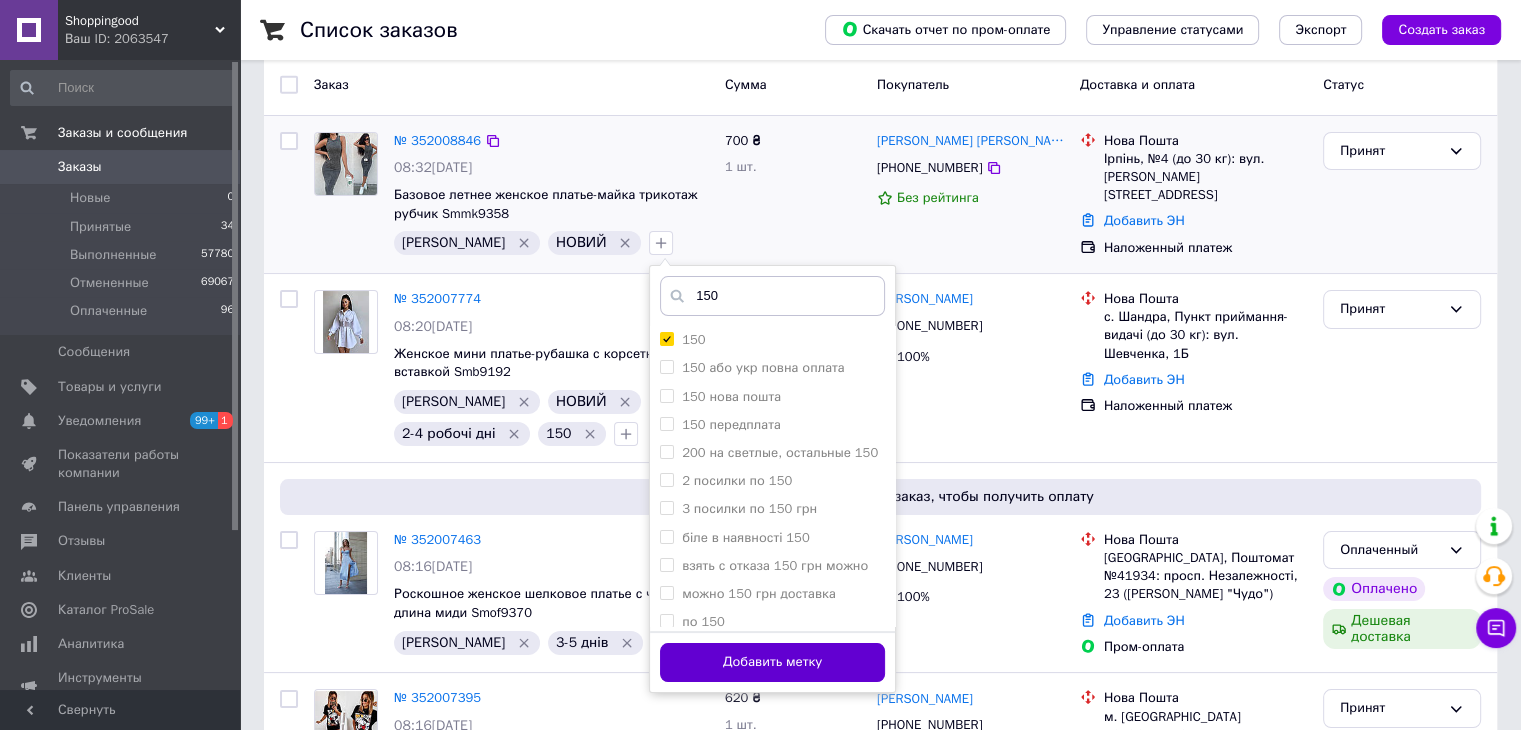 click on "Добавить метку" at bounding box center (772, 662) 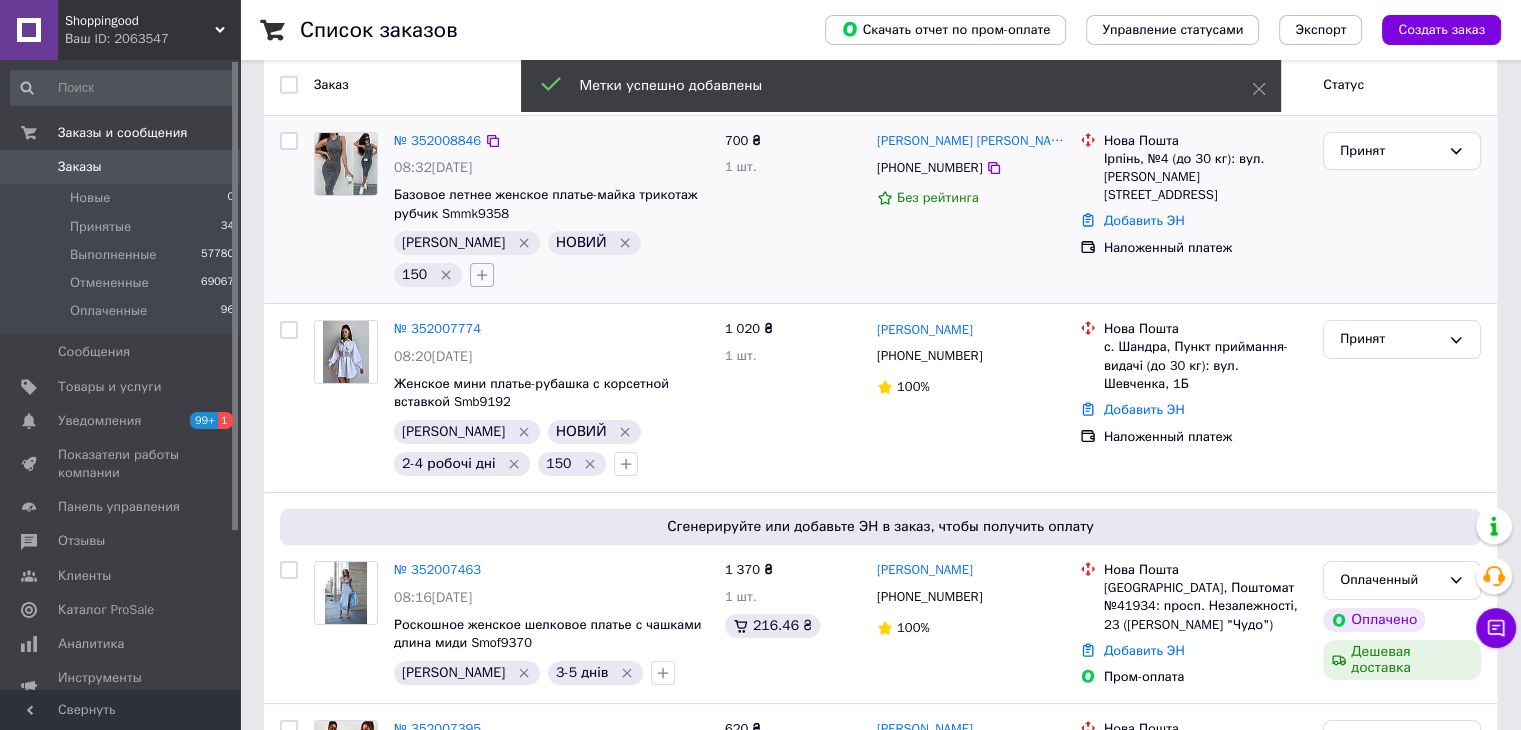 click 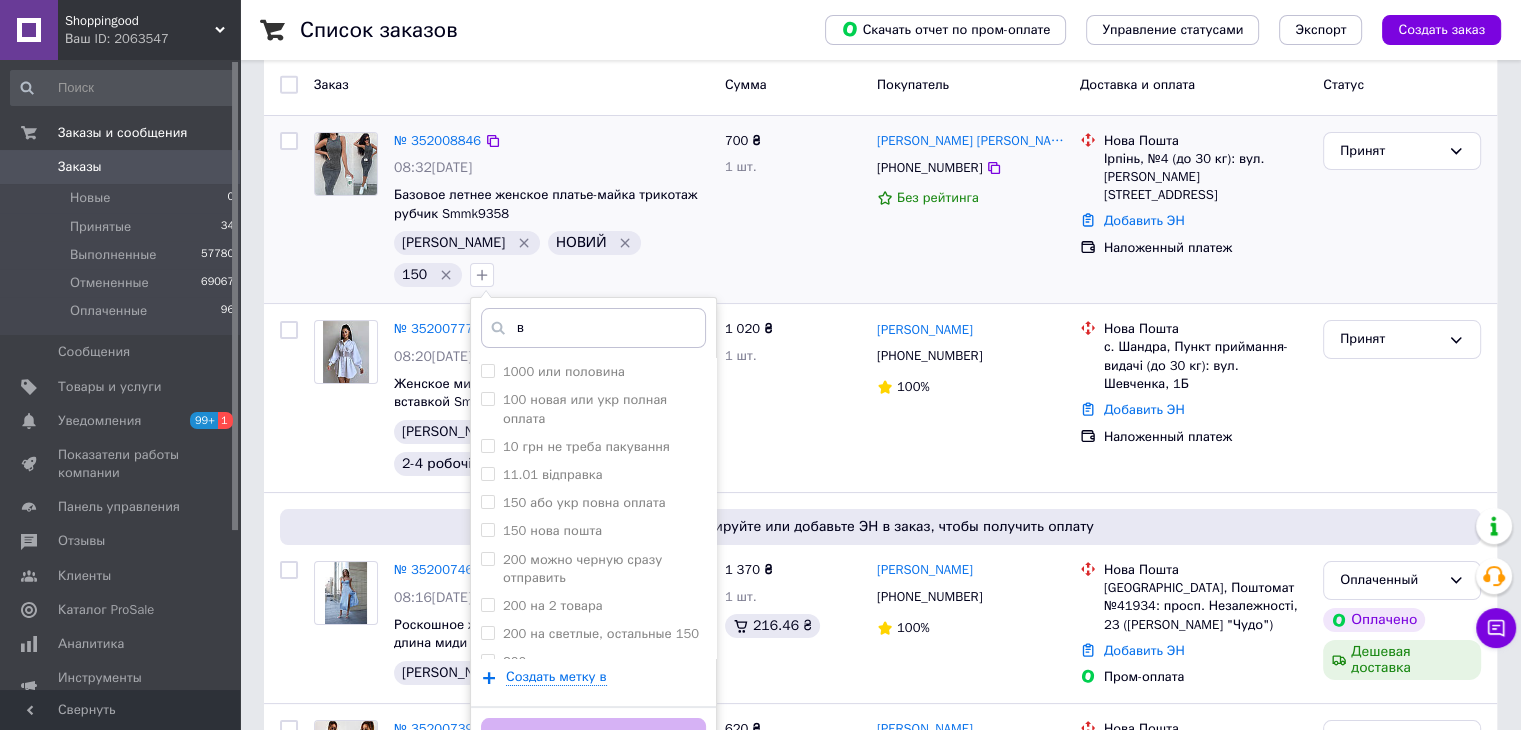 type on "в" 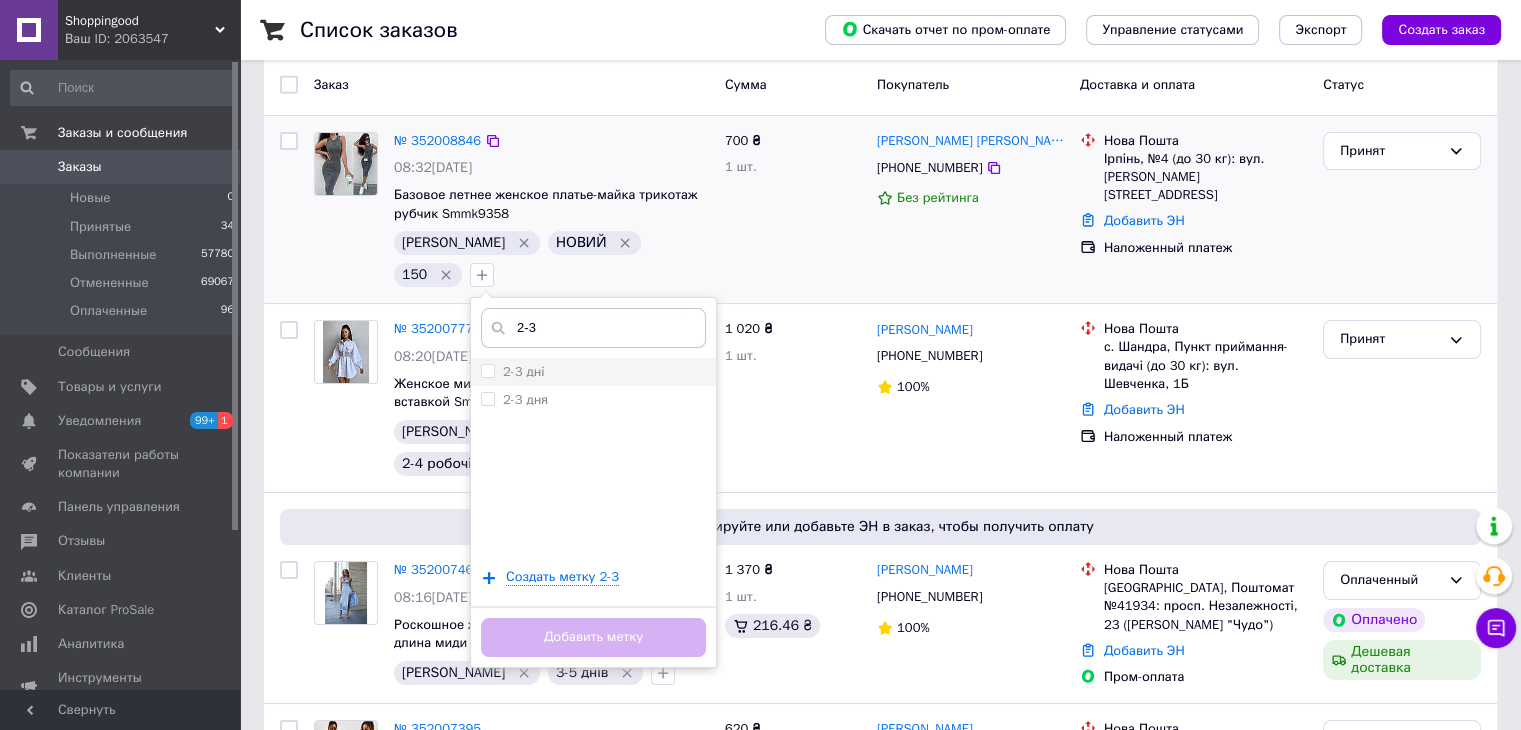 type on "2-3" 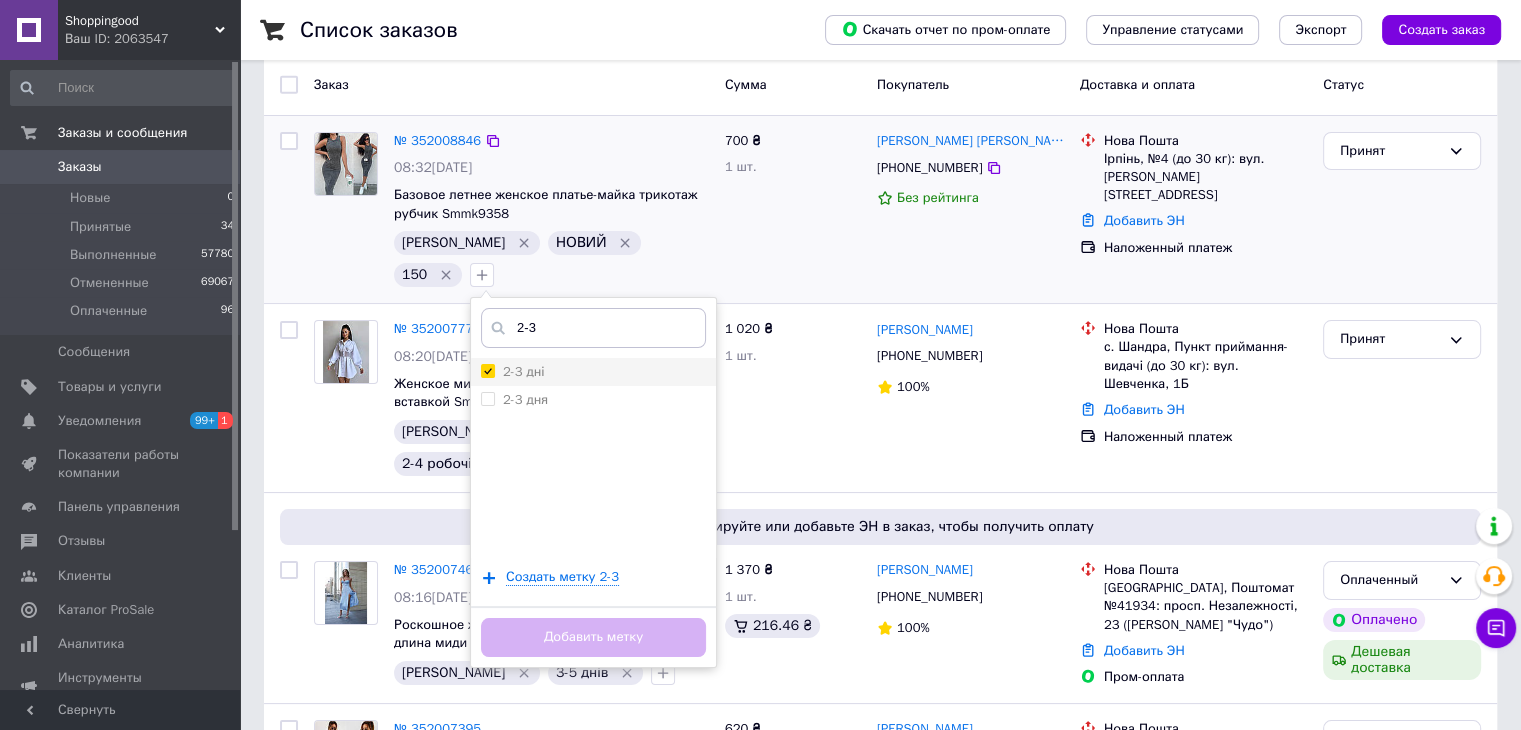 checkbox on "true" 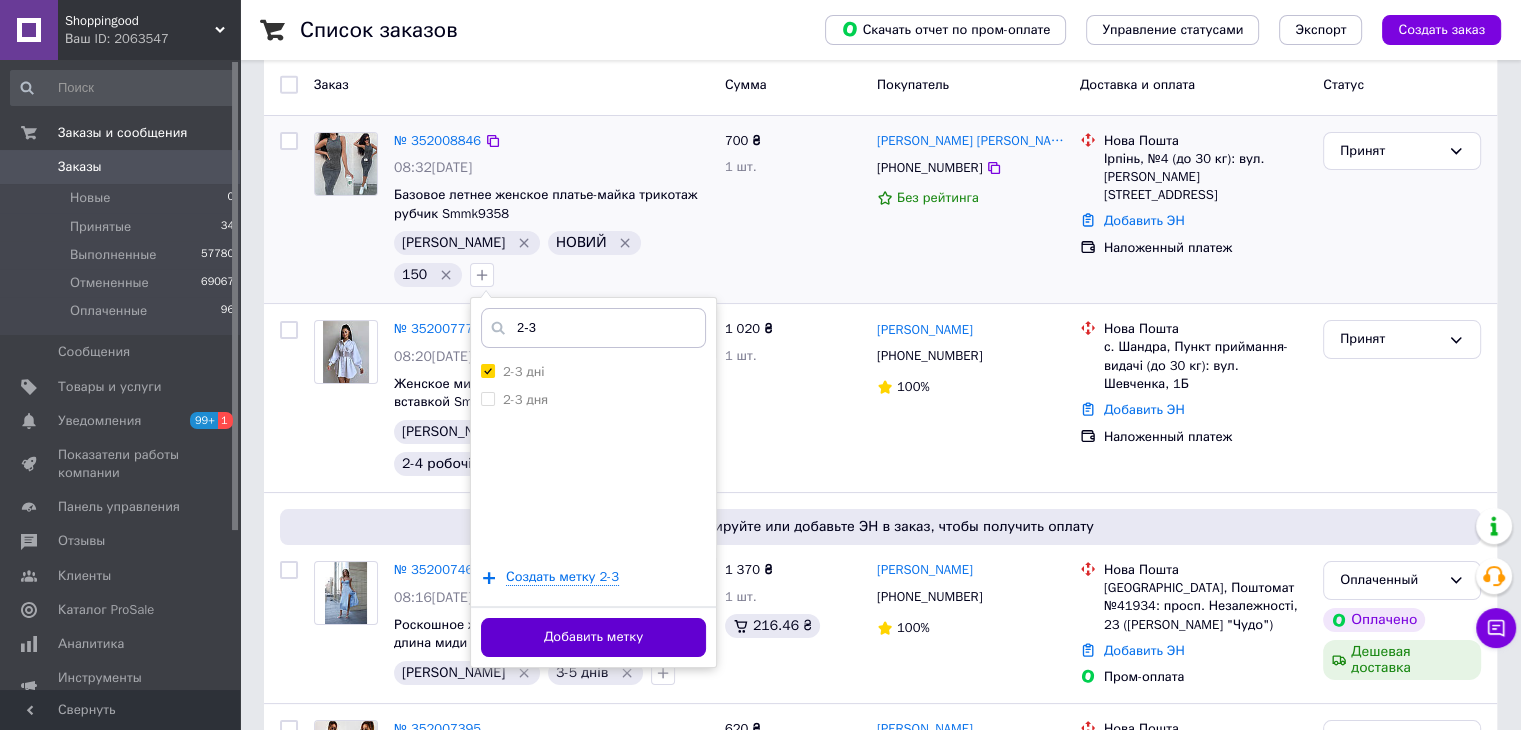 click on "Добавить метку" at bounding box center [593, 637] 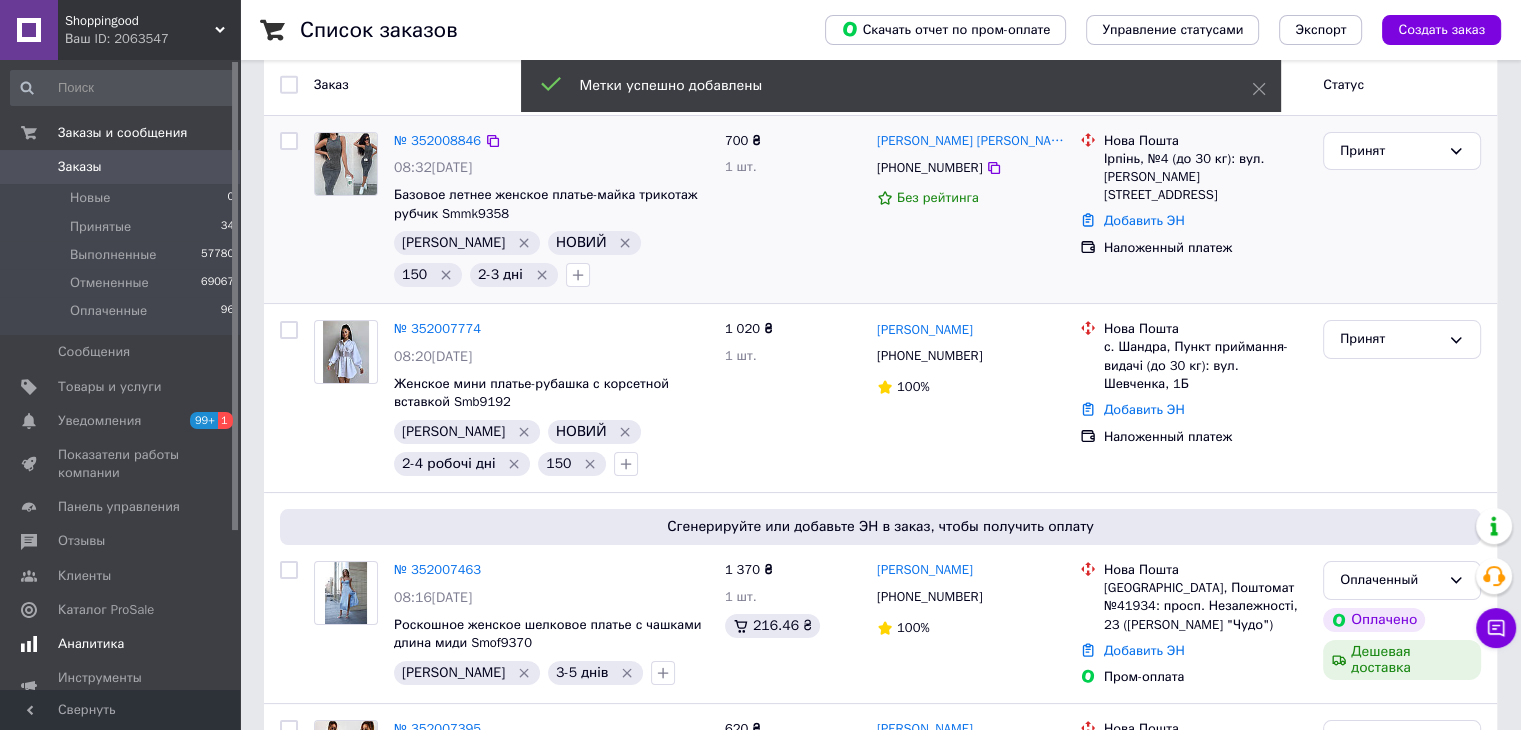 click on "Уведомления" at bounding box center [99, 421] 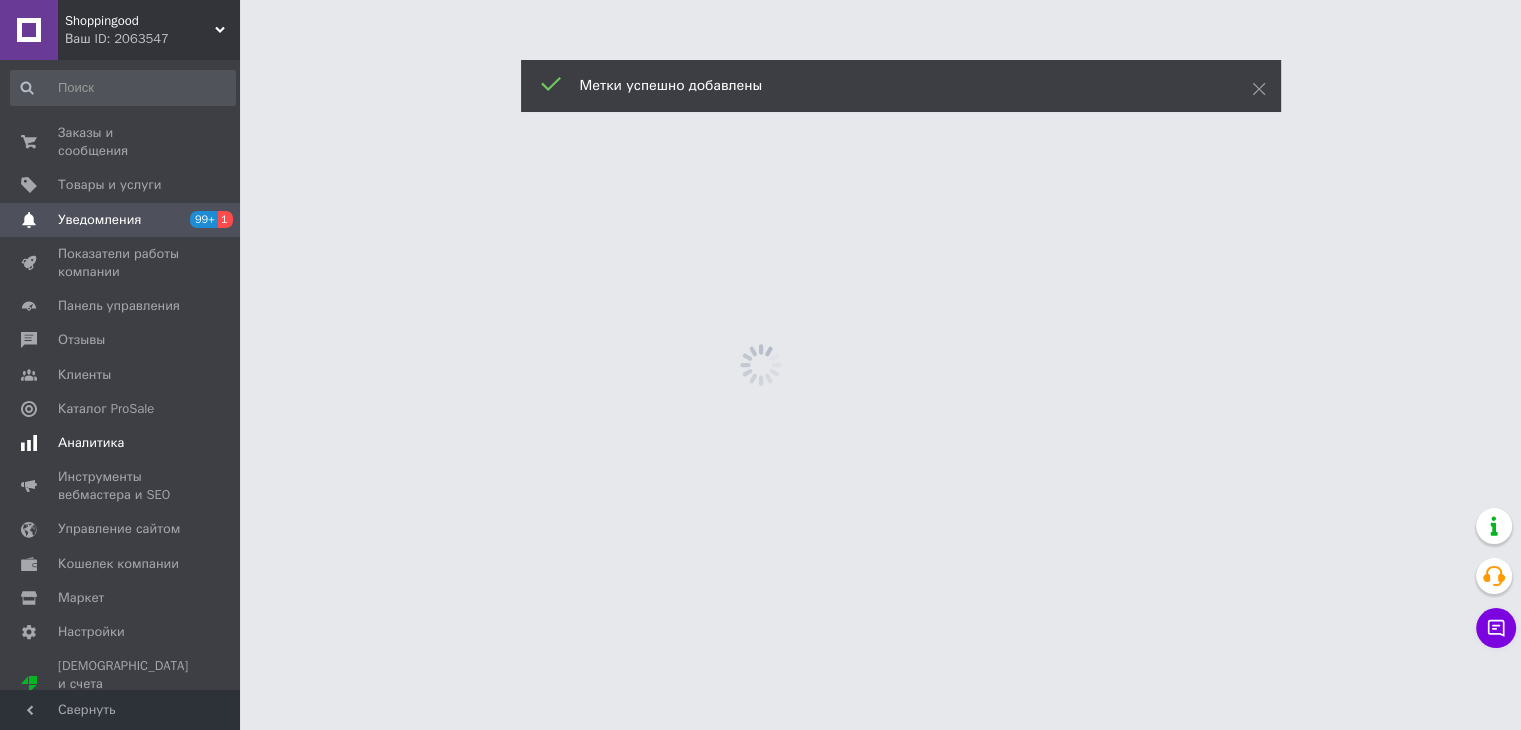 scroll, scrollTop: 0, scrollLeft: 0, axis: both 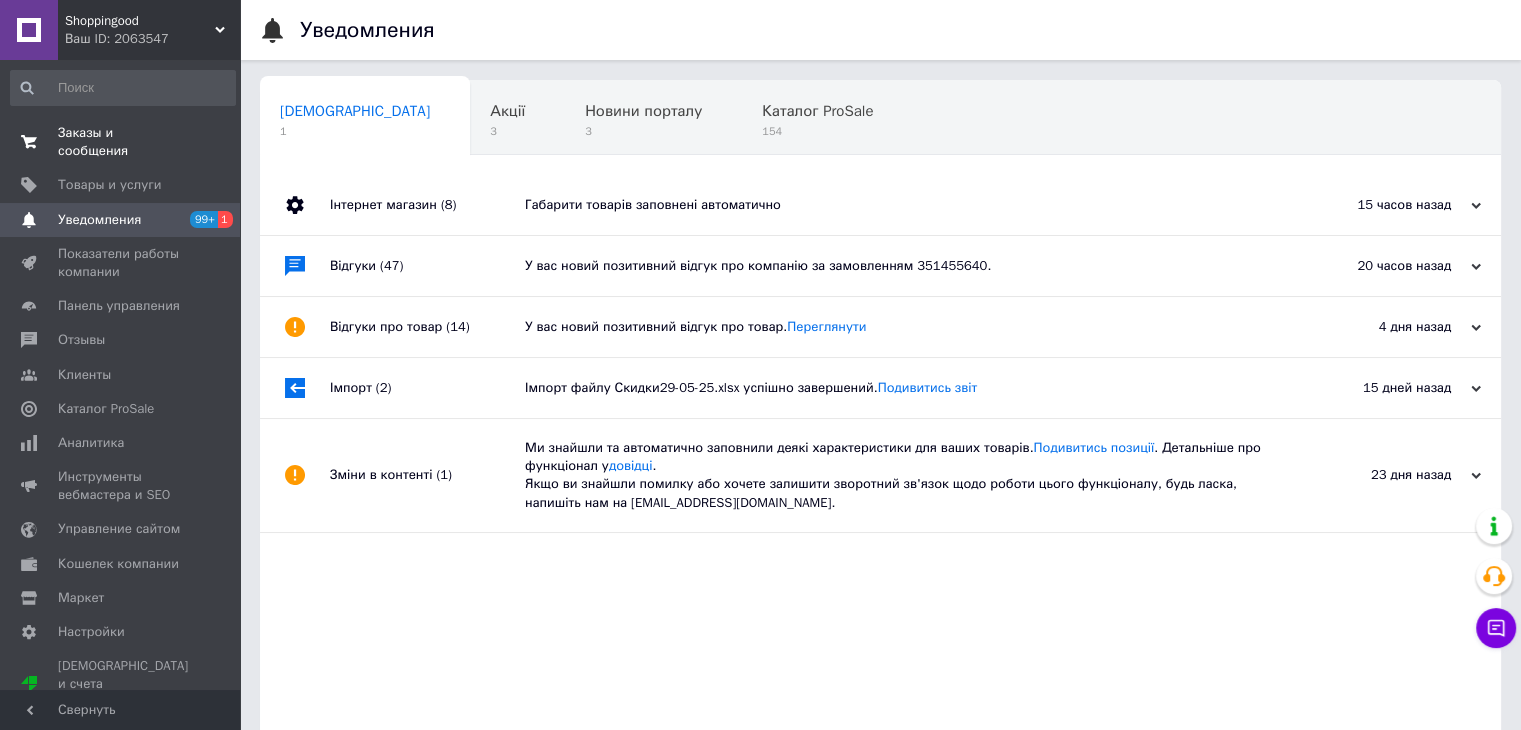 click on "Заказы и сообщения" at bounding box center (121, 142) 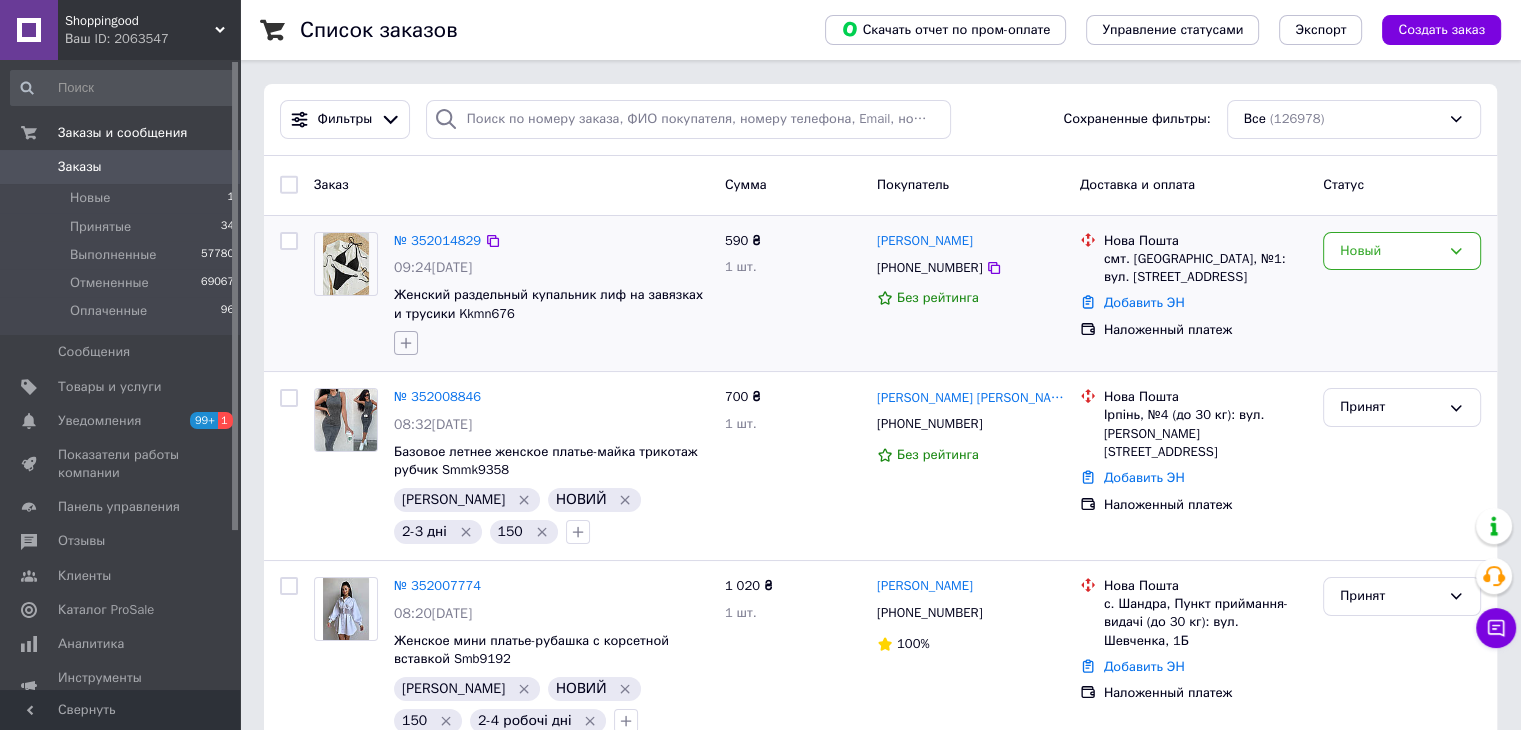click 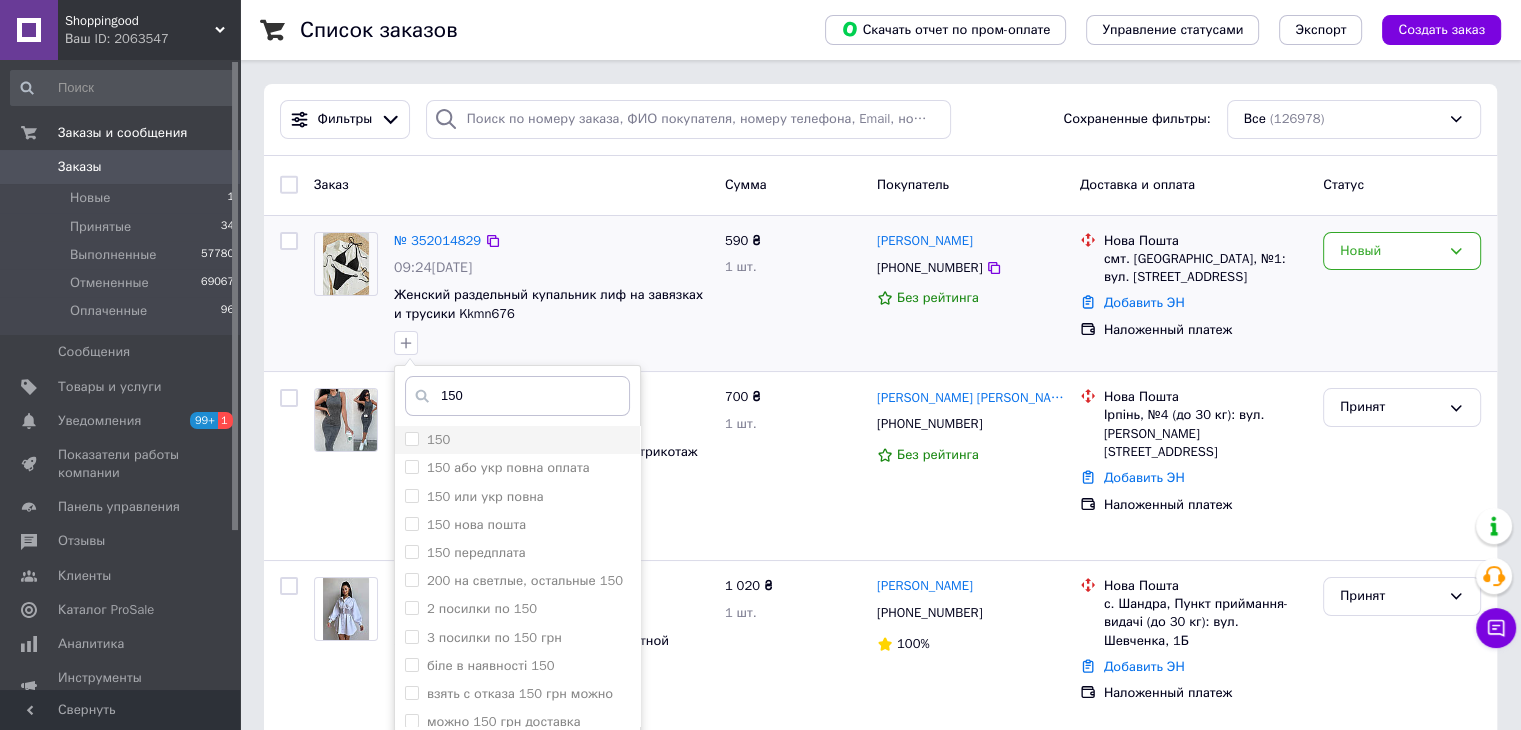 type on "150" 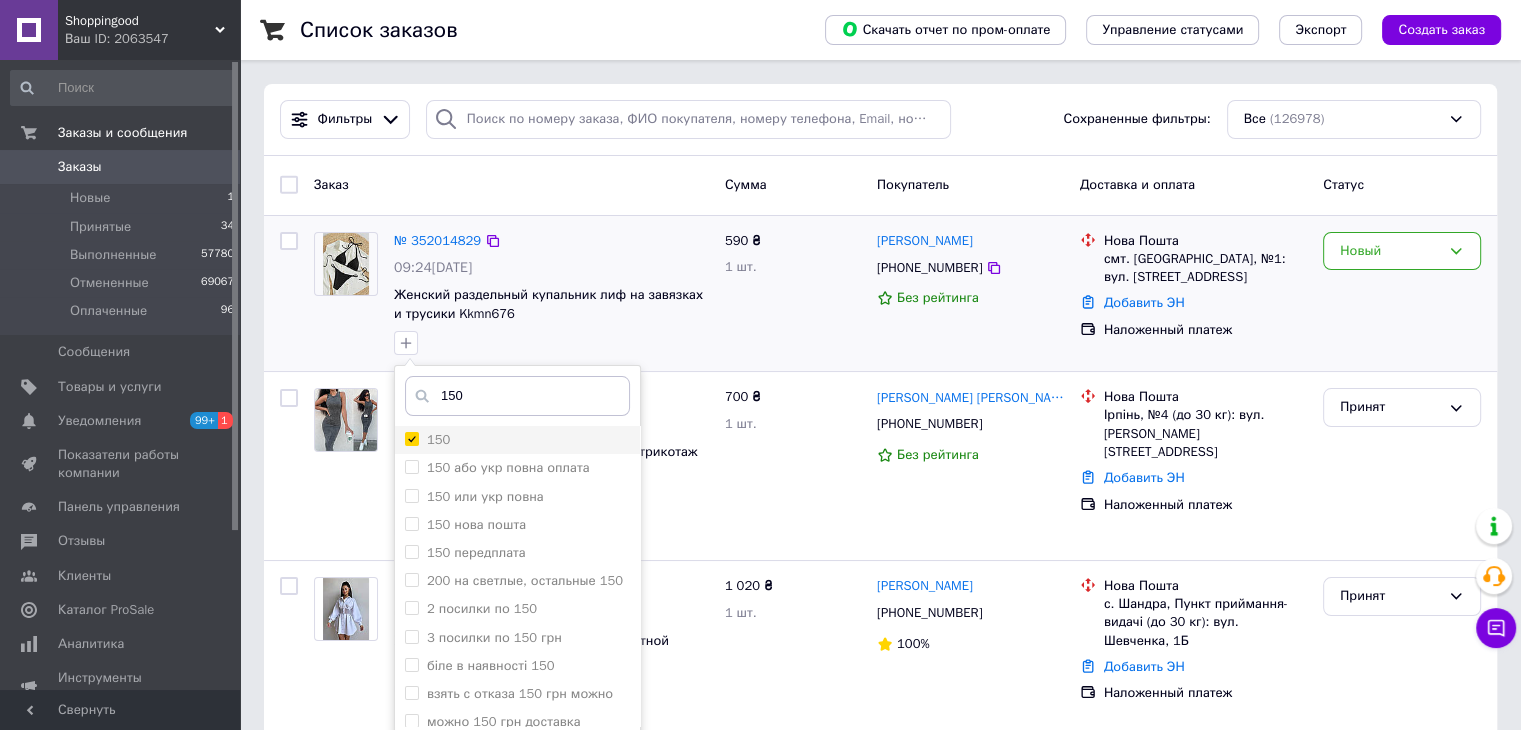 checkbox on "true" 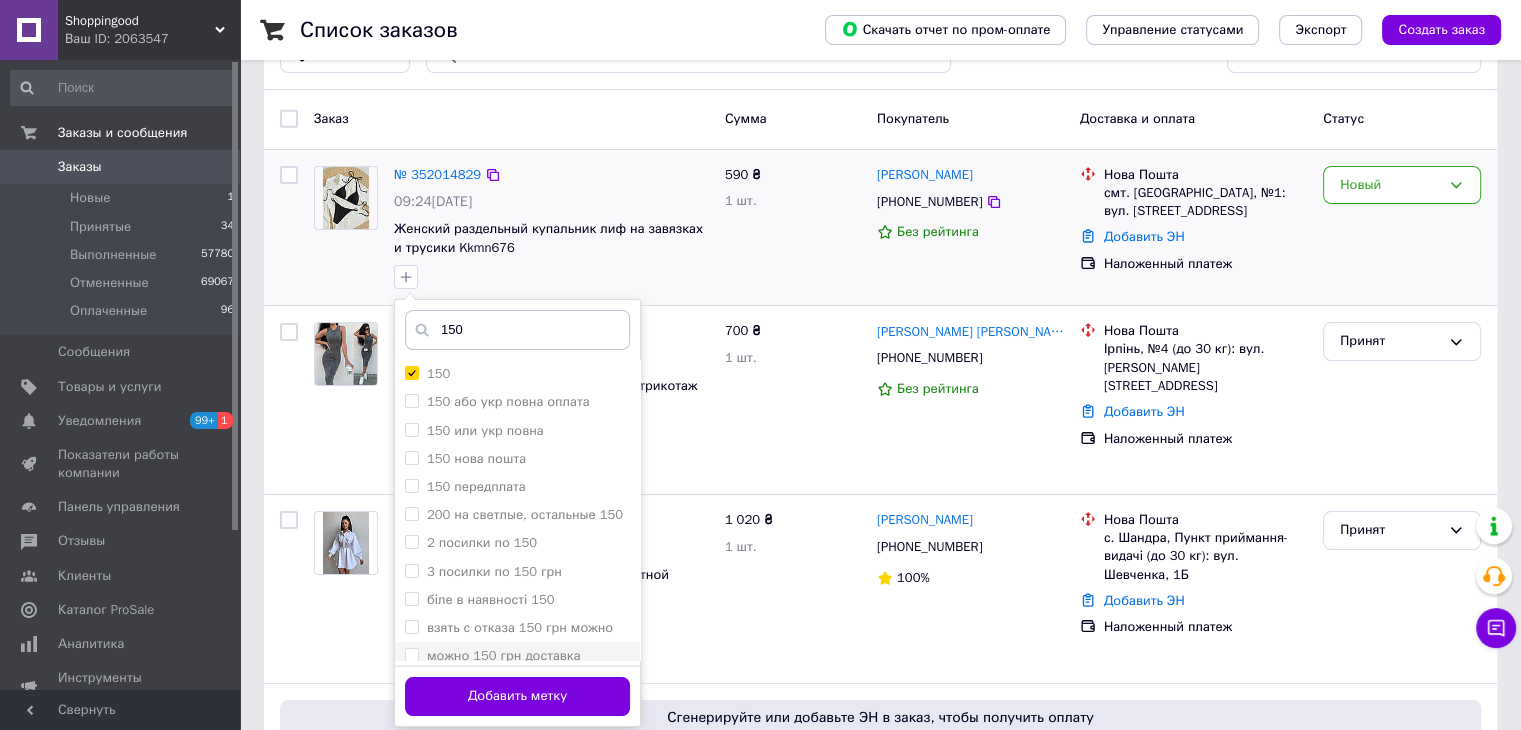 scroll, scrollTop: 200, scrollLeft: 0, axis: vertical 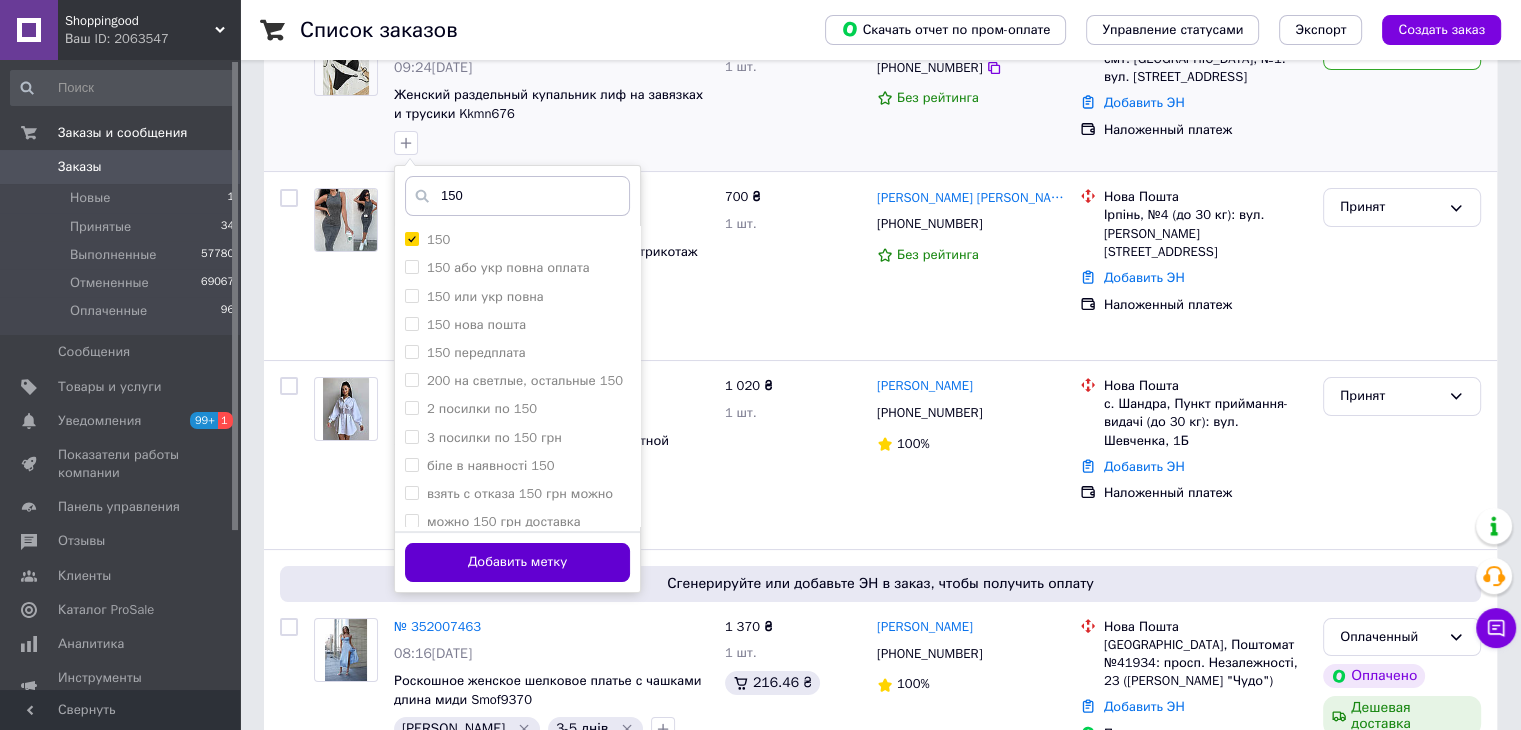 click on "Добавить метку" at bounding box center [517, 562] 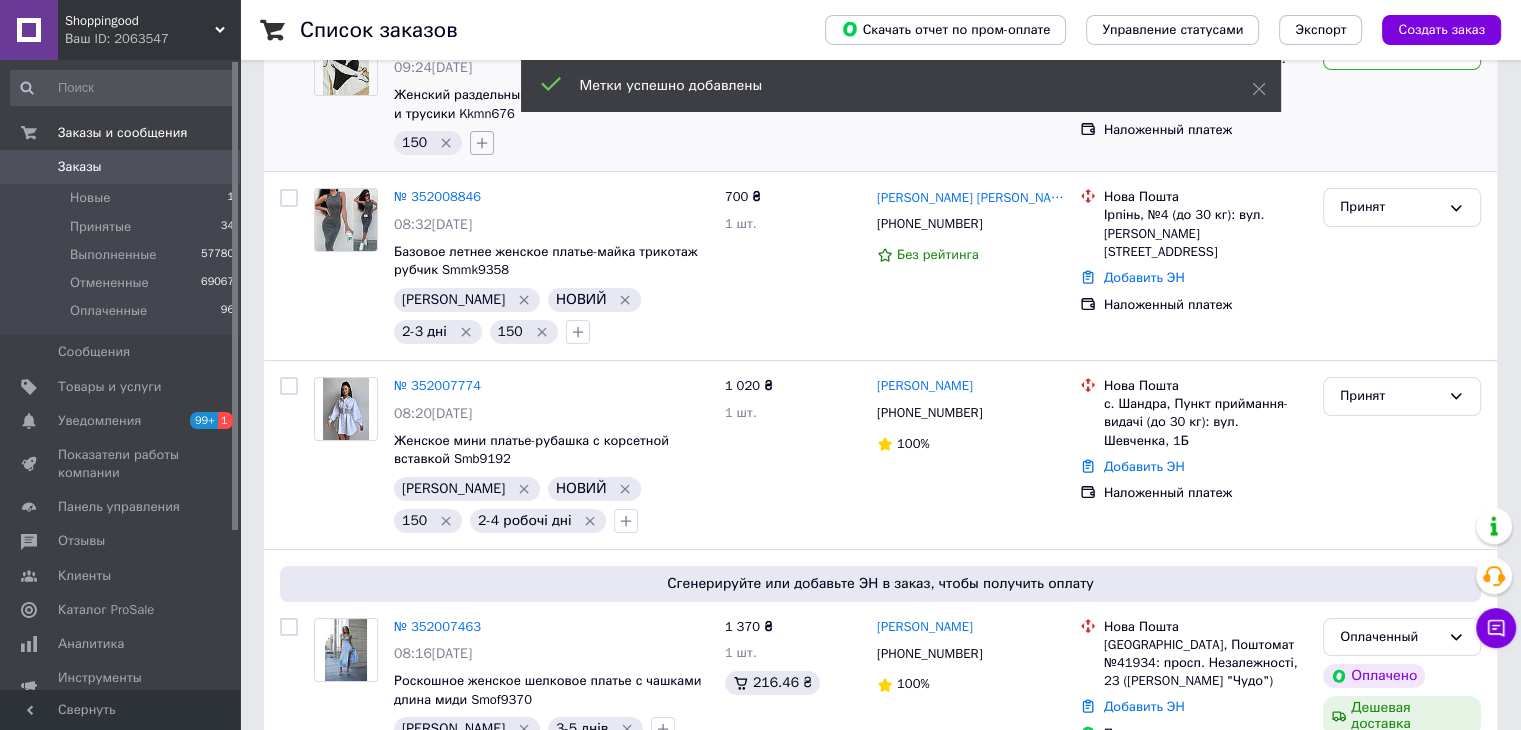 click 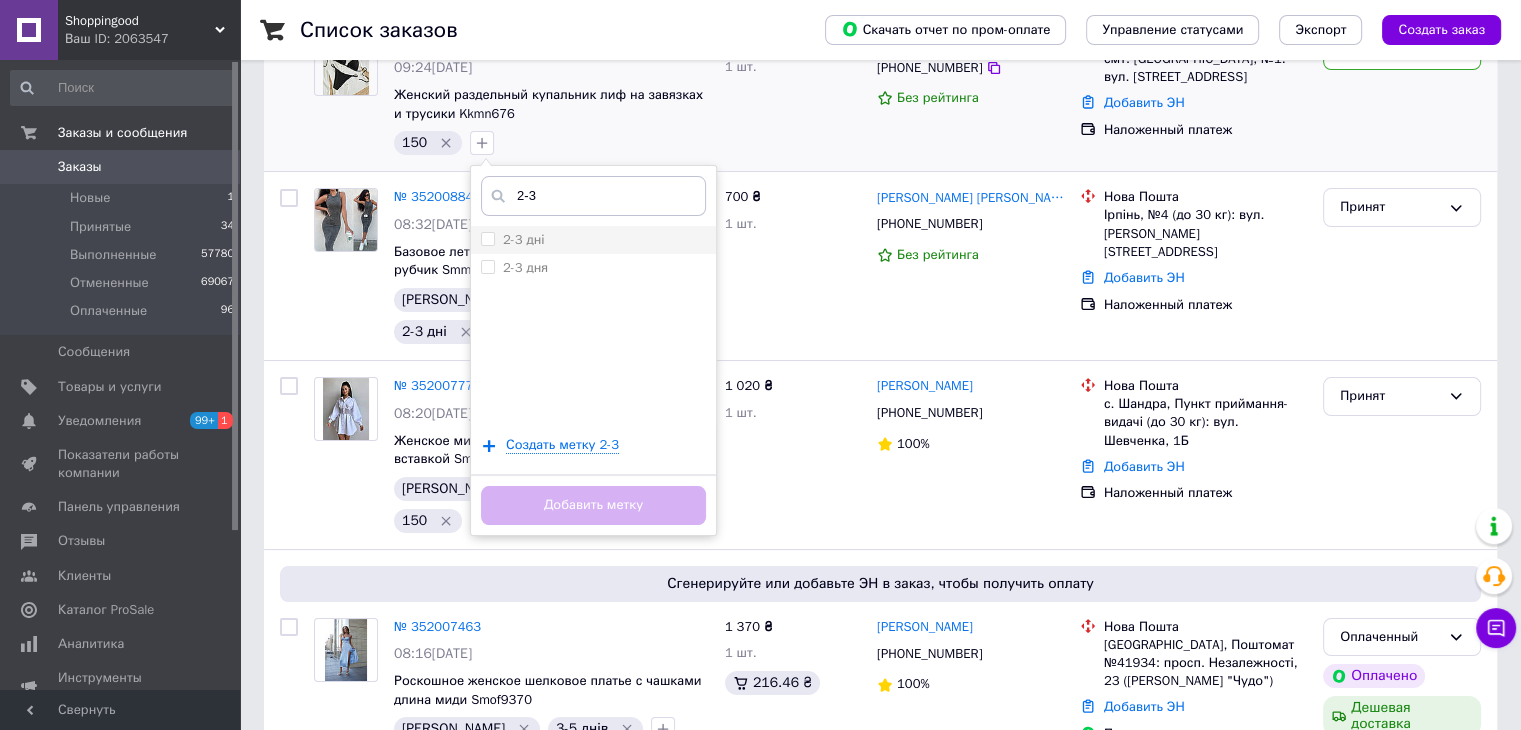 type on "2-3" 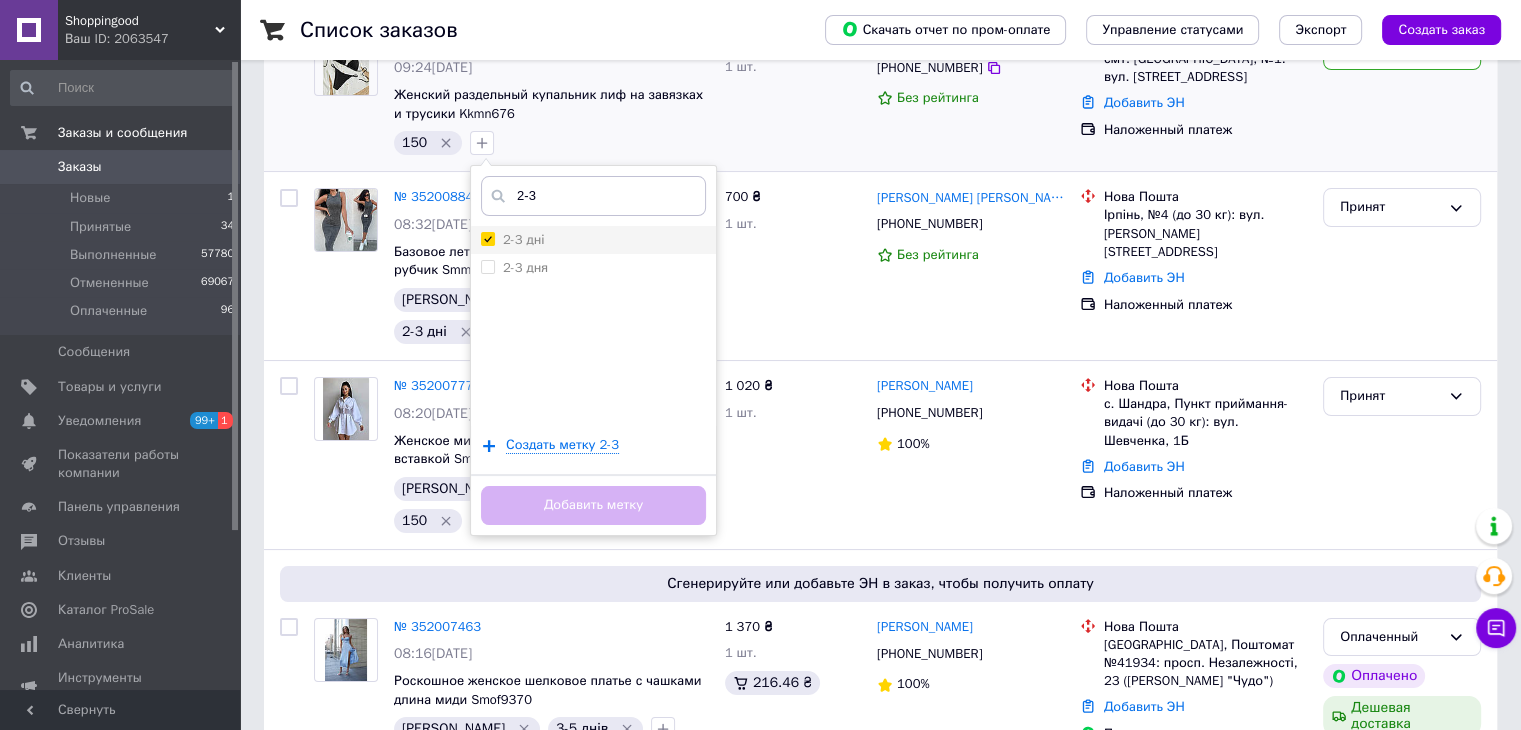 checkbox on "true" 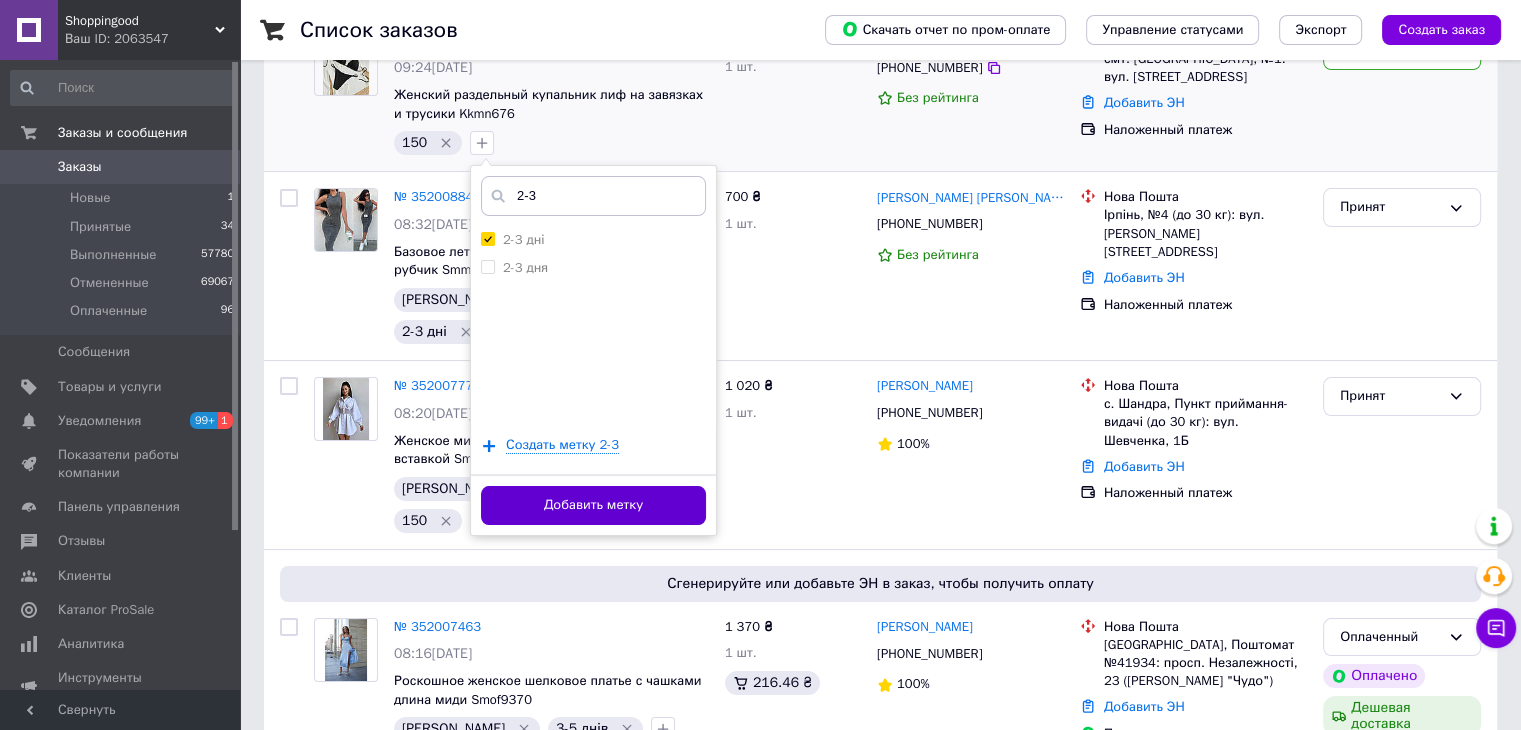 click on "Добавить метку" at bounding box center [593, 505] 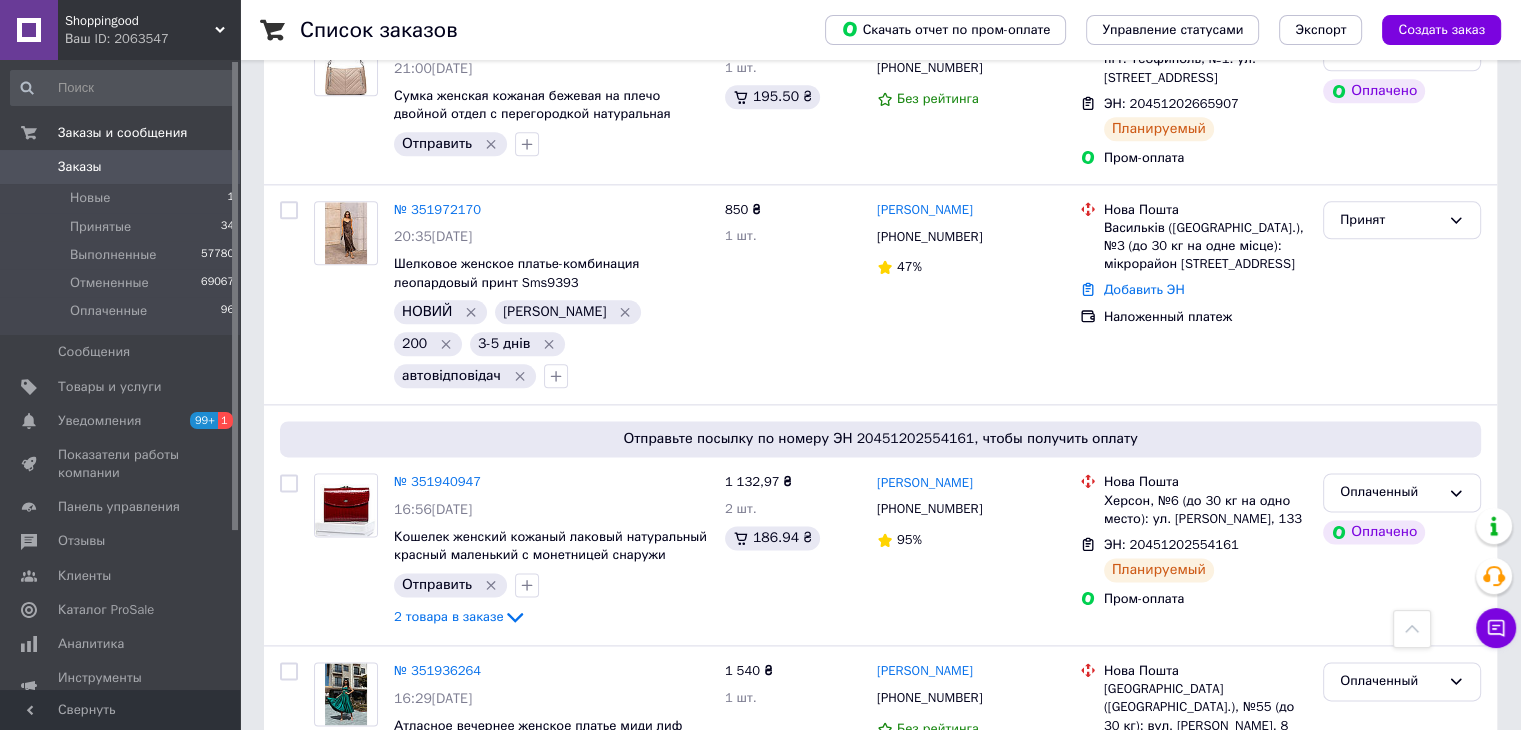 scroll, scrollTop: 2500, scrollLeft: 0, axis: vertical 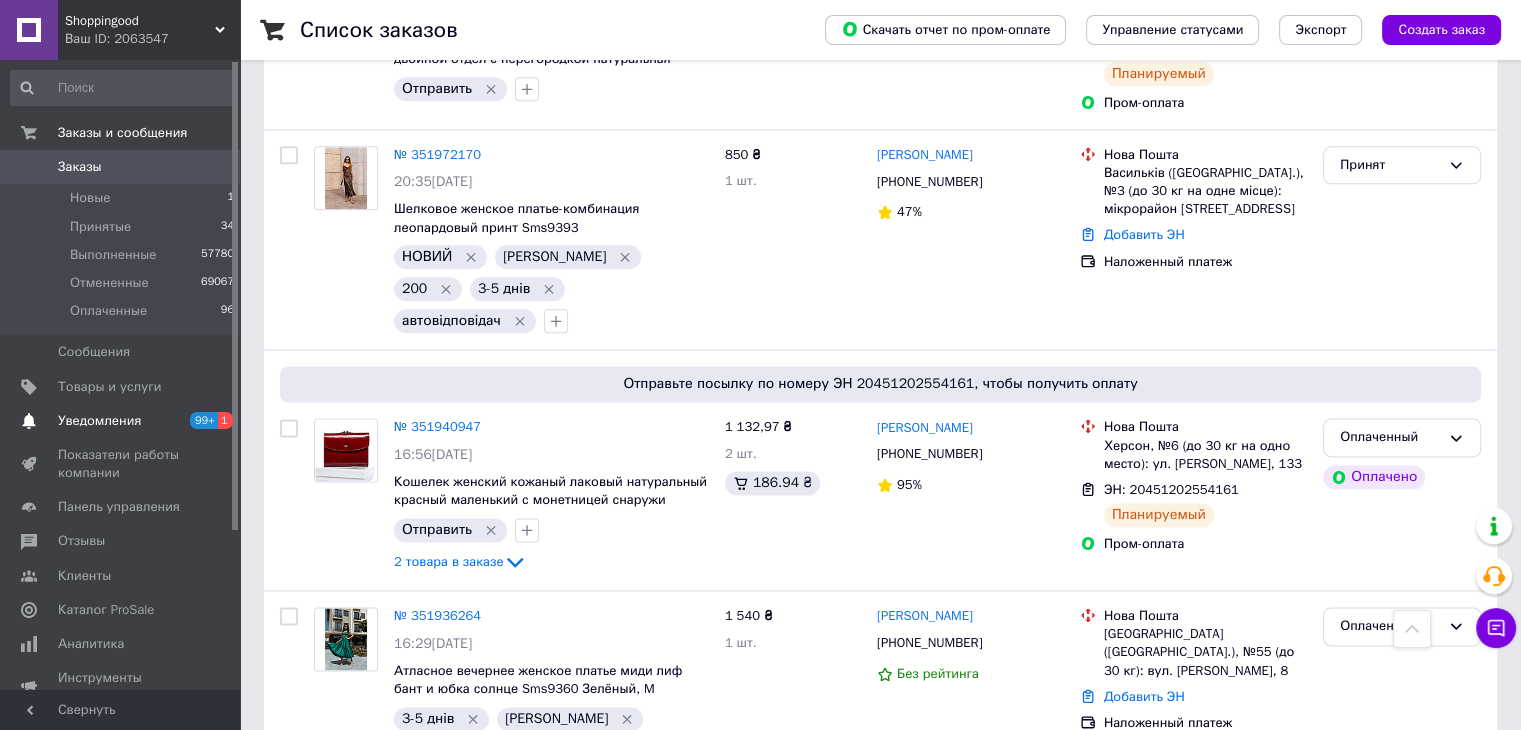 click on "Уведомления" at bounding box center (99, 421) 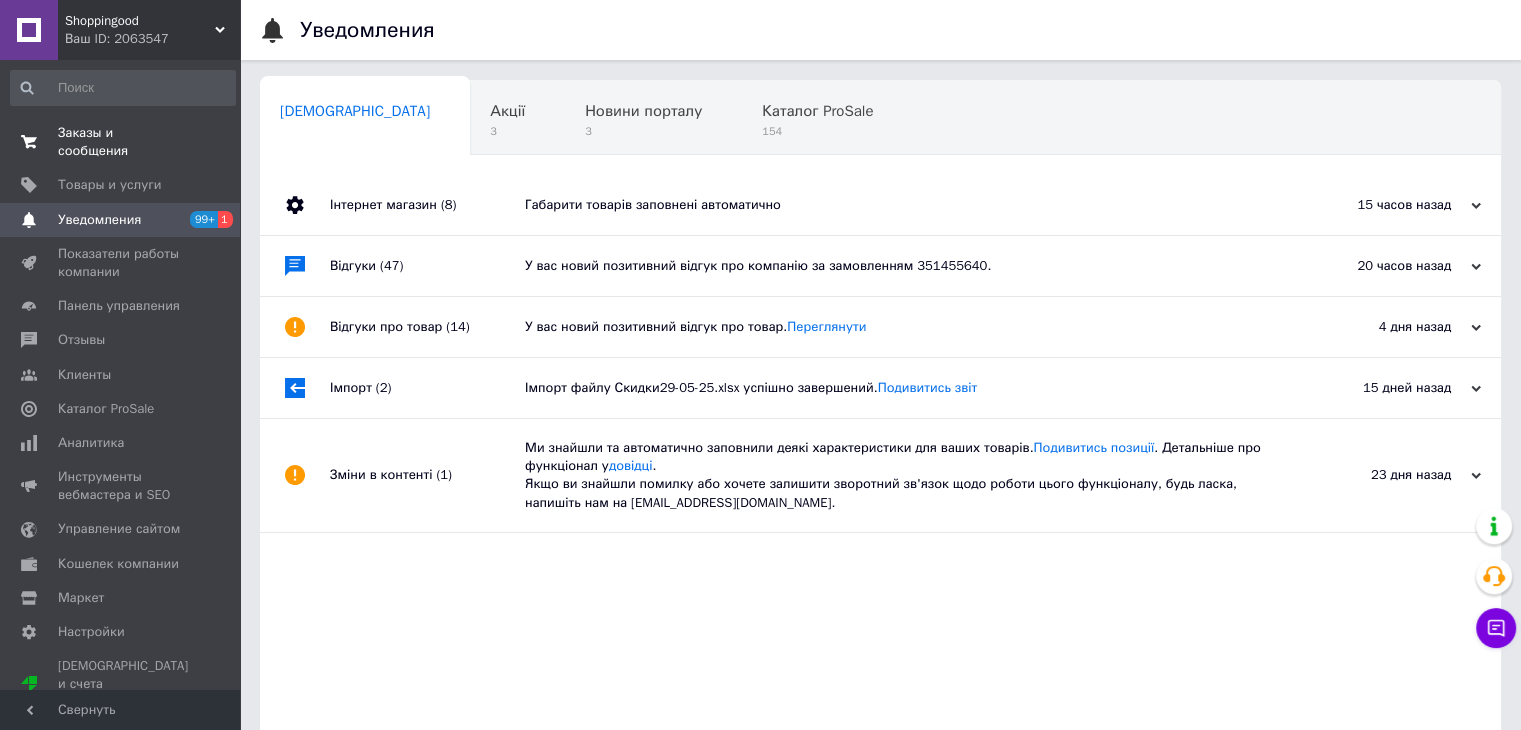 click on "0 0" at bounding box center (212, 142) 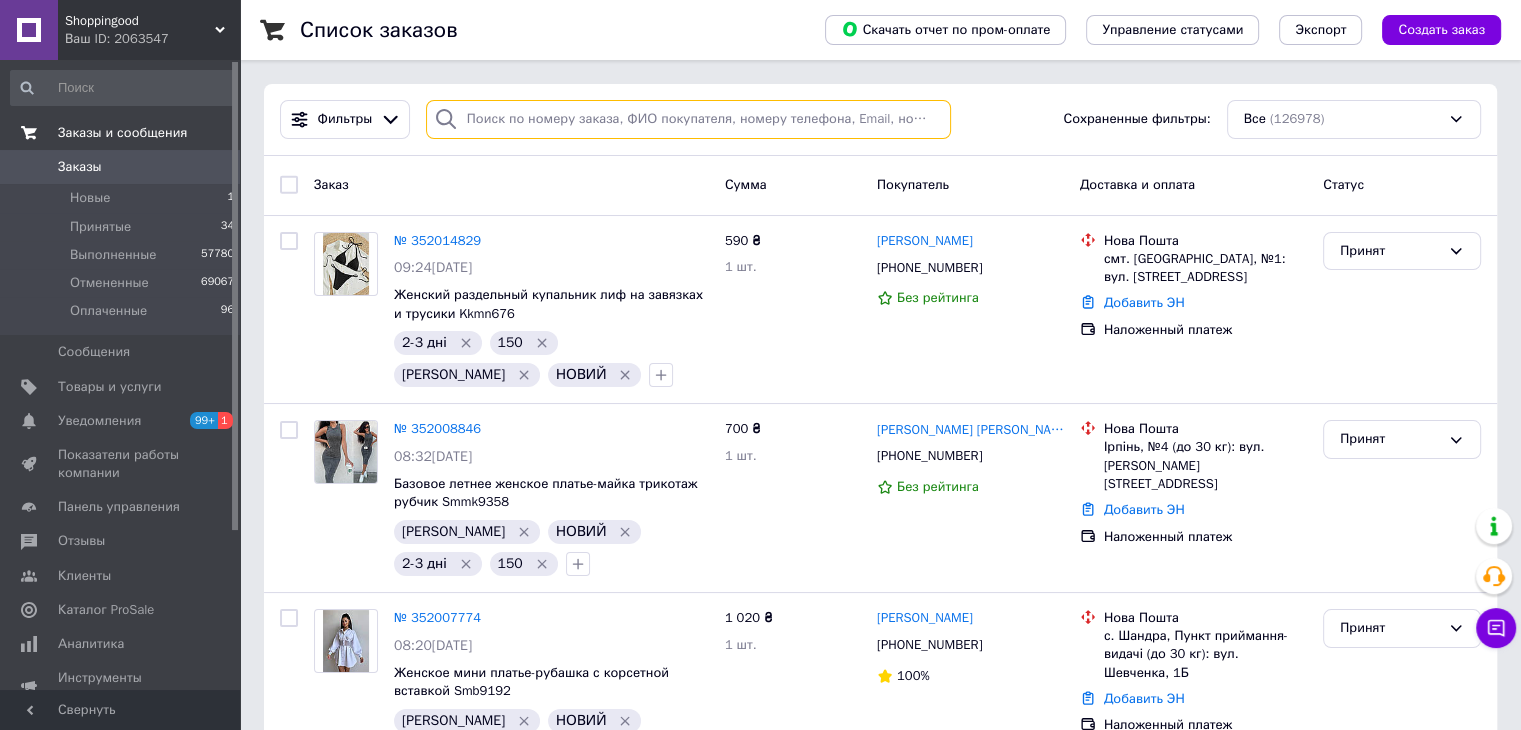 click at bounding box center (688, 119) 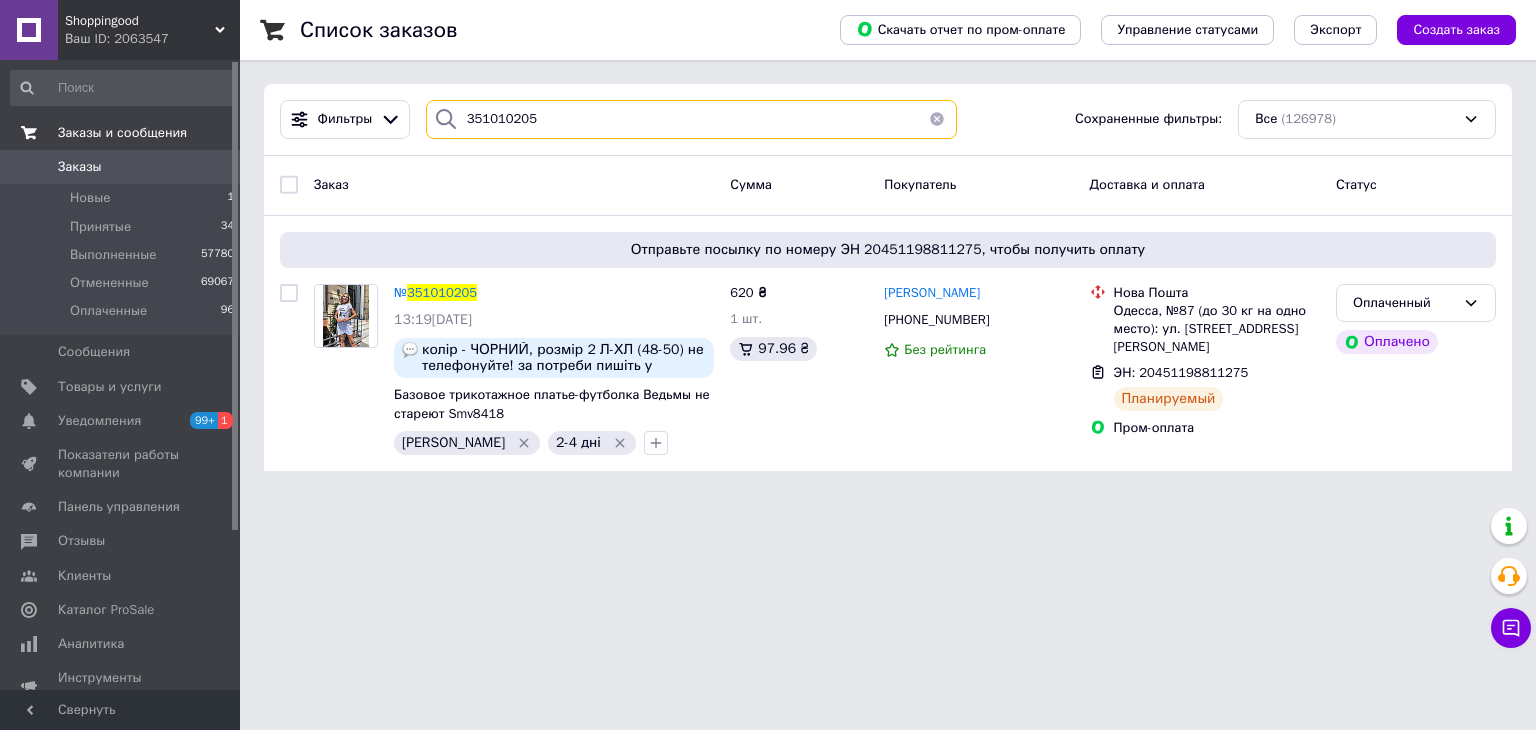 type on "351010205" 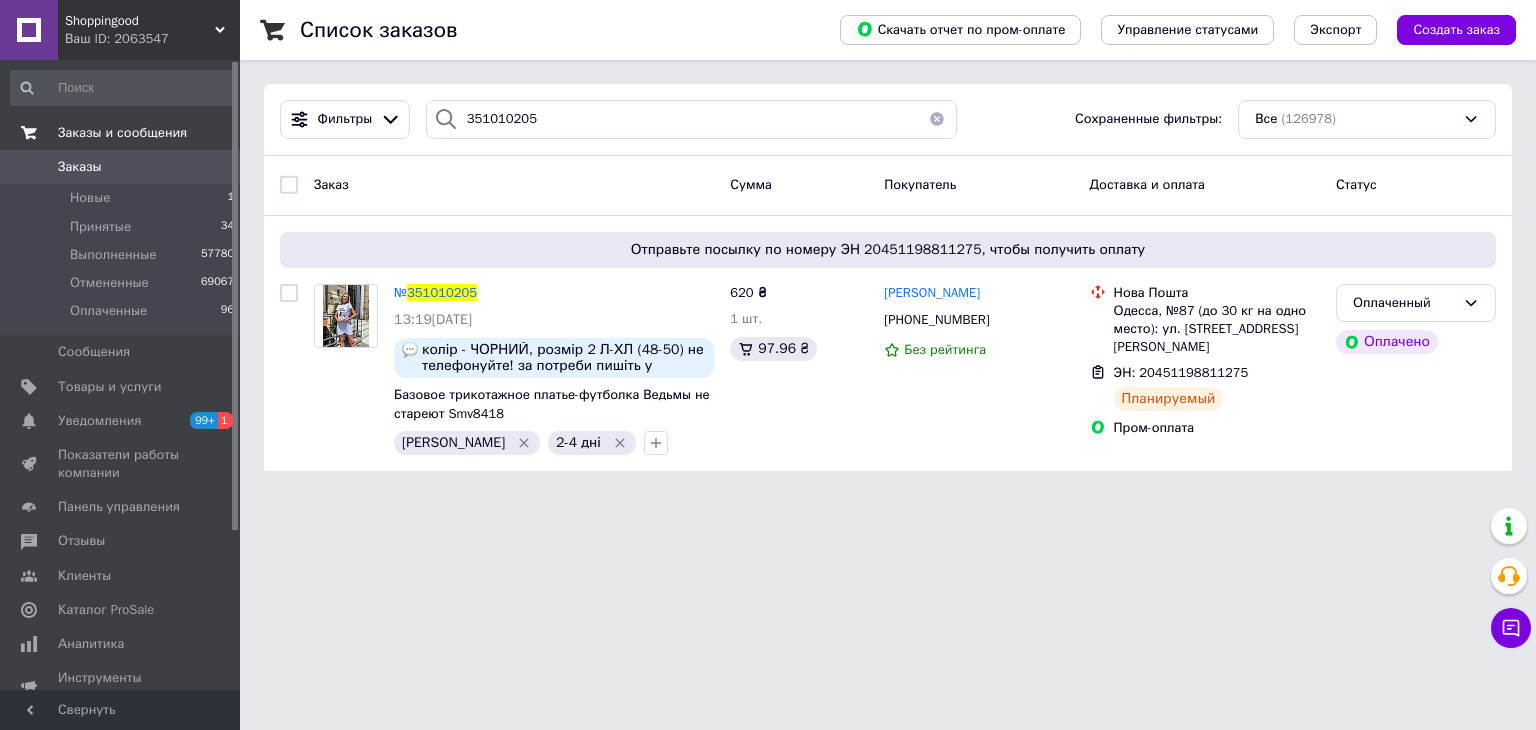 click on "Shoppingood Ваш ID: 2063547 Сайт Shoppingood Кабинет покупателя Проверить состояние системы Страница на портале Справка Выйти Заказы и сообщения Заказы 0 Новые 1 Принятые 34 Выполненные 57780 Отмененные 69067 Оплаченные 96 Сообщения 0 Товары и услуги Уведомления 99+ 1 Показатели работы компании Панель управления Отзывы Клиенты Каталог ProSale Аналитика Инструменты вебмастера и SEO Управление сайтом Кошелек компании Маркет Настройки Тарифы и счета Prom микс 10 000 Свернуть
Список заказов   Скачать отчет по пром-оплате 351010205" at bounding box center [768, 247] 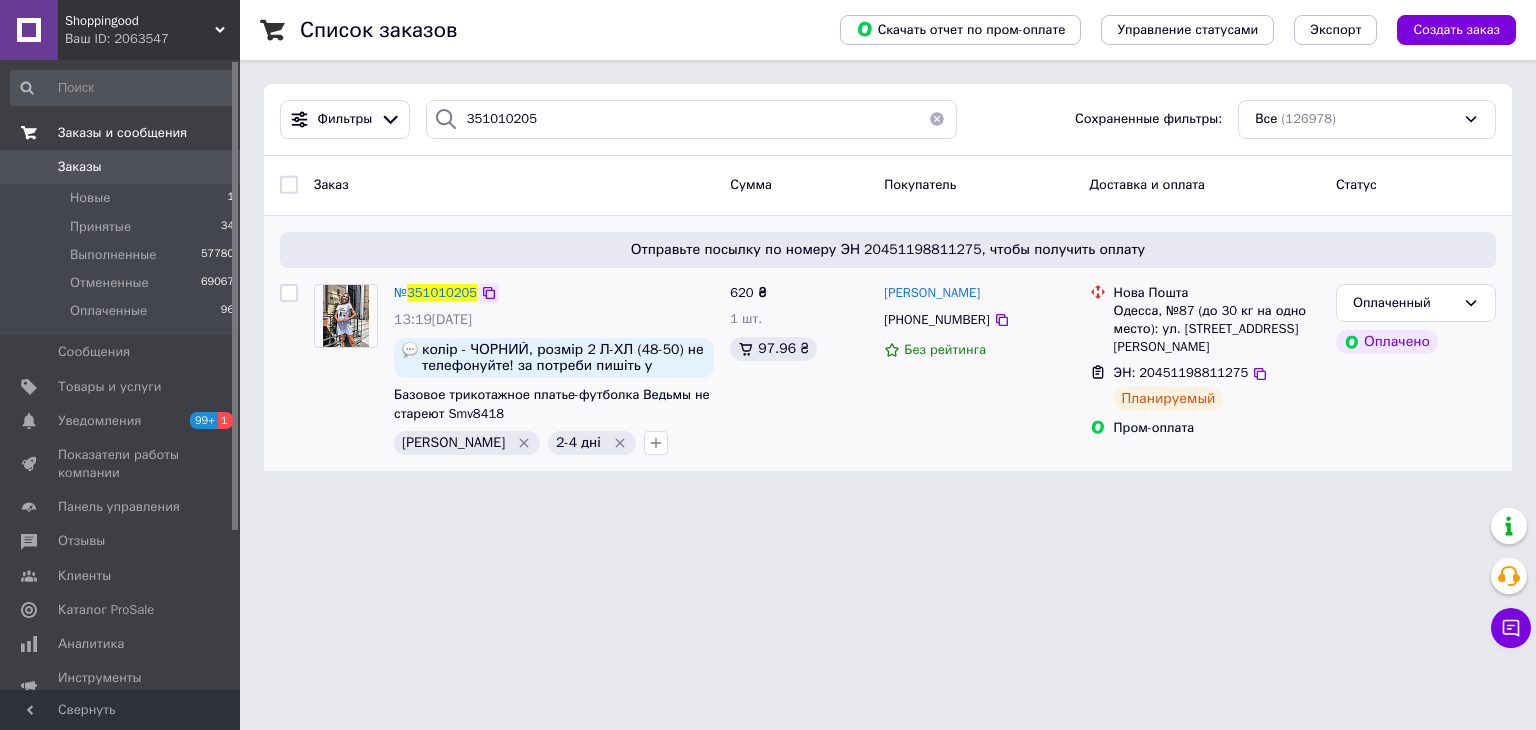 click 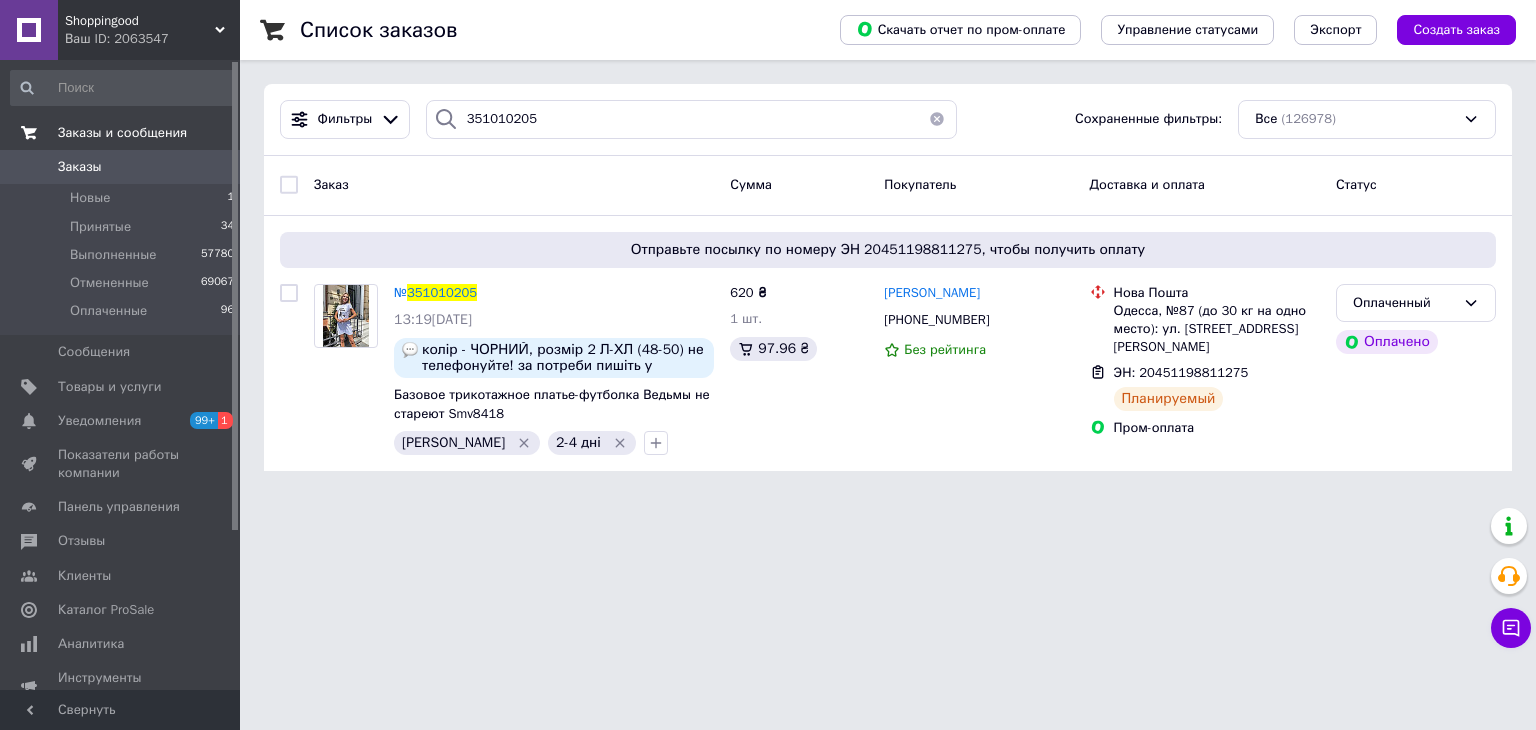 click on "Заказы" at bounding box center (121, 167) 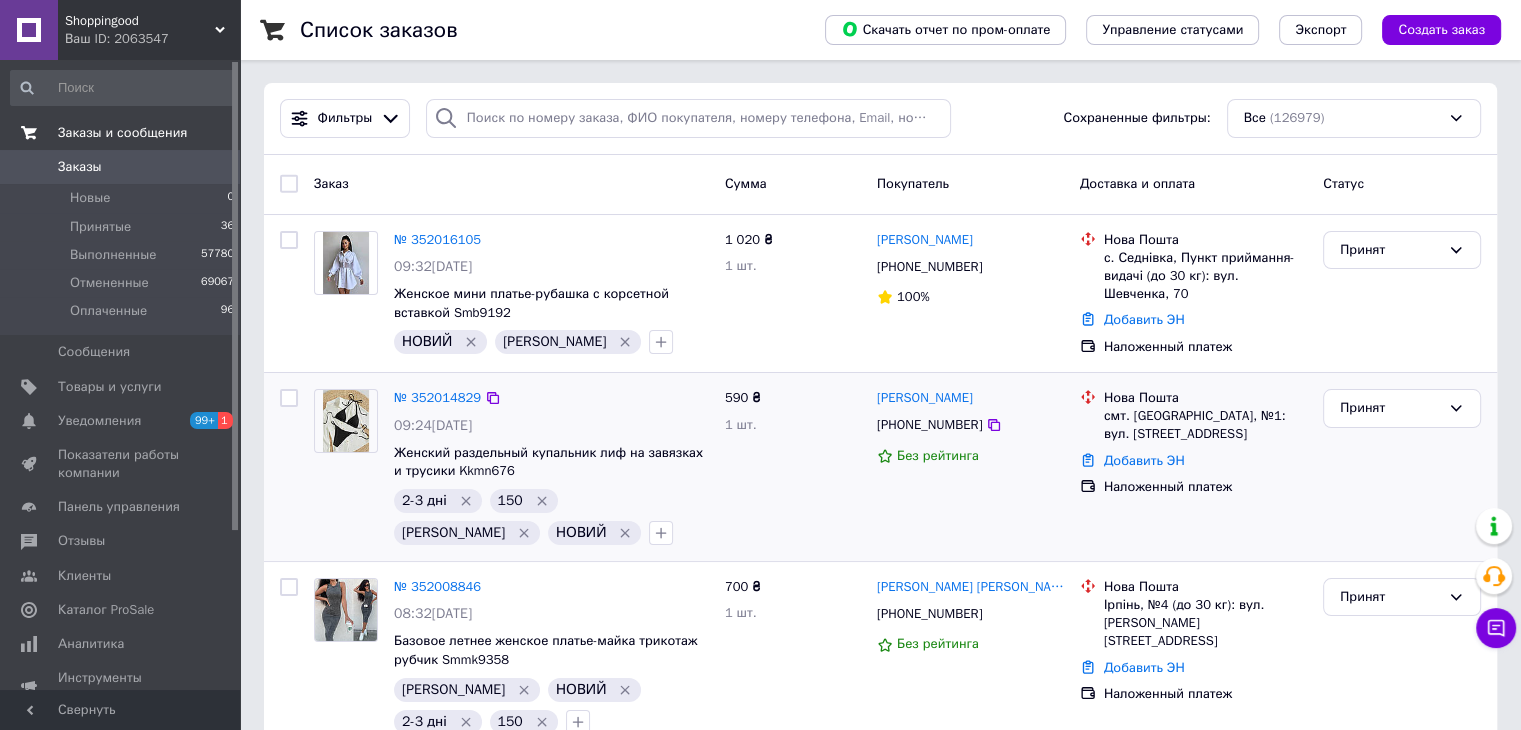 scroll, scrollTop: 0, scrollLeft: 0, axis: both 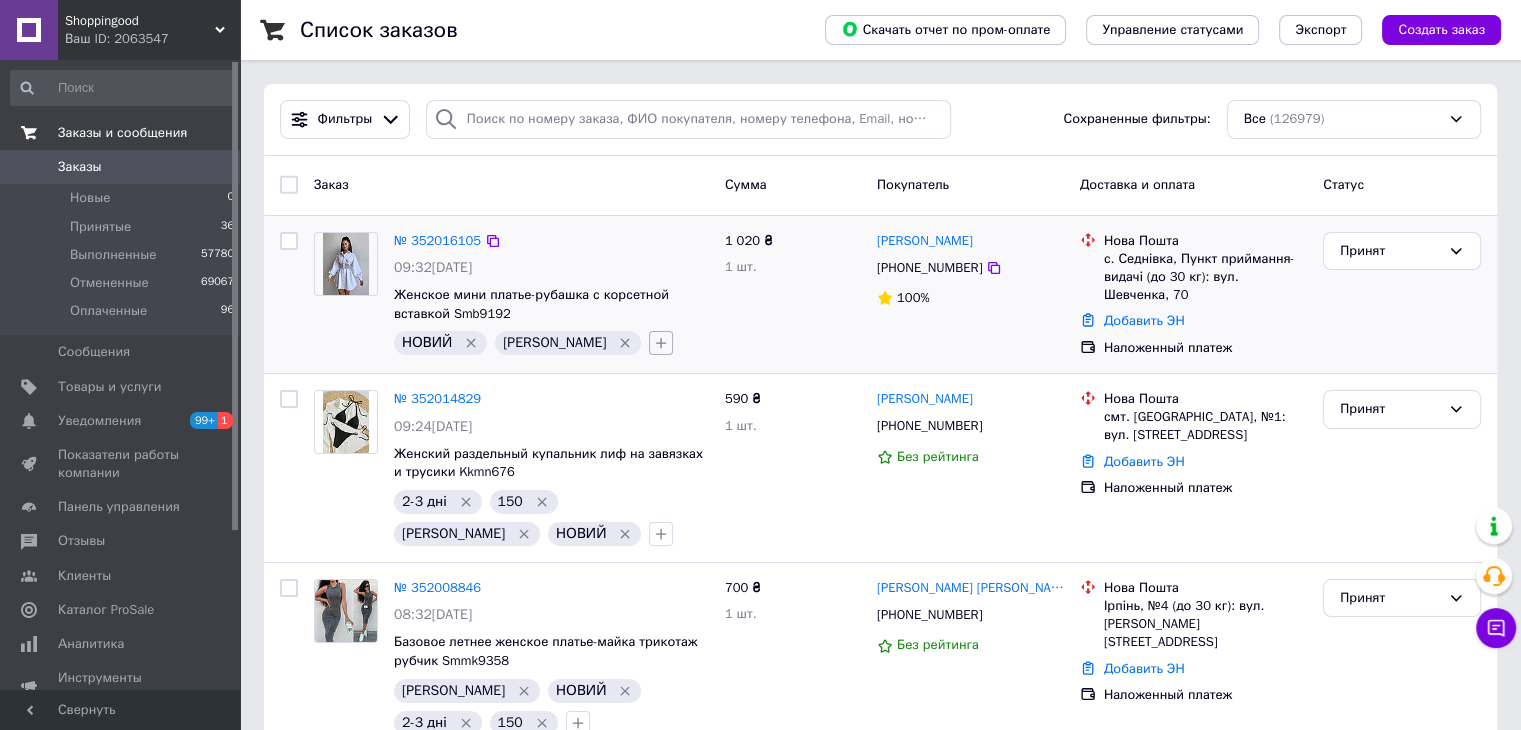 click 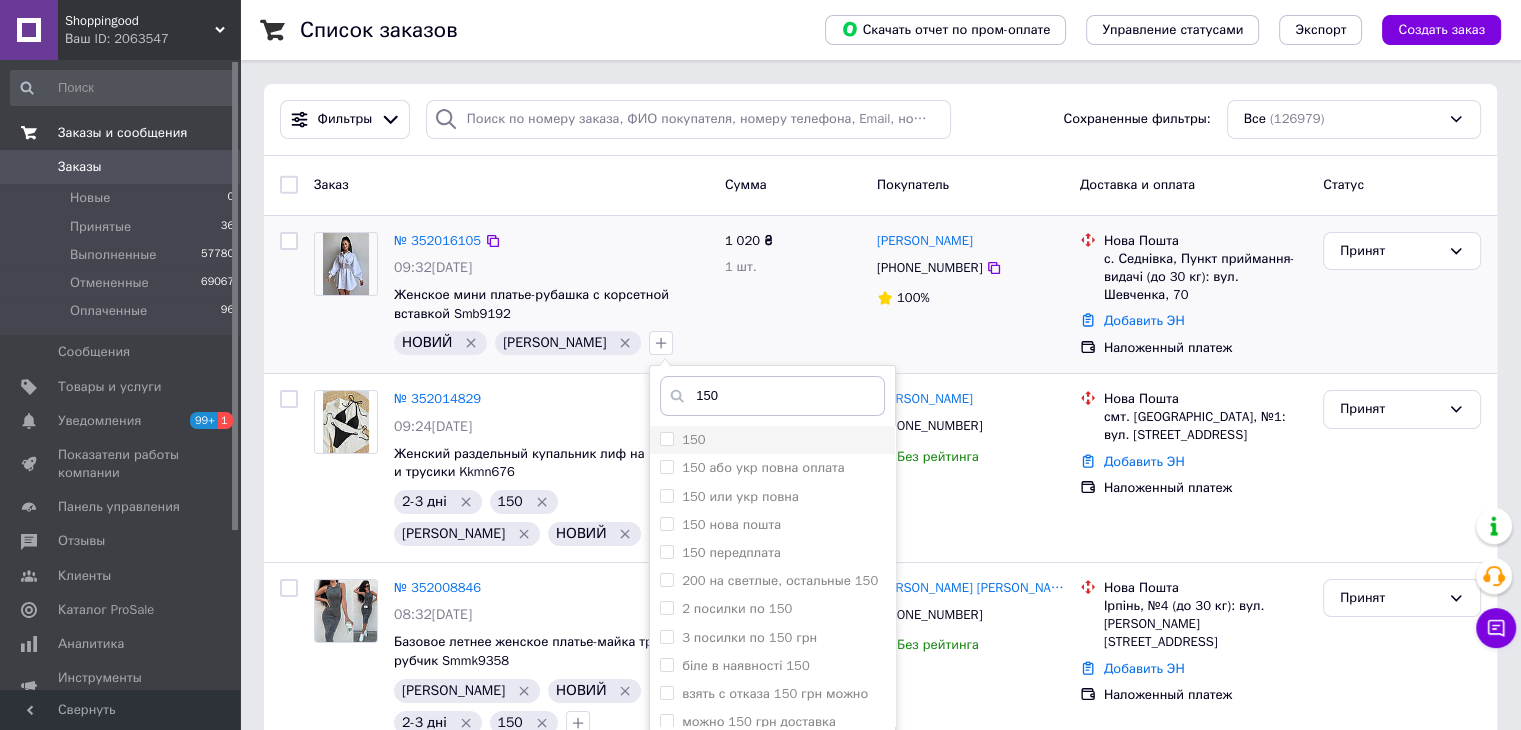 type on "150" 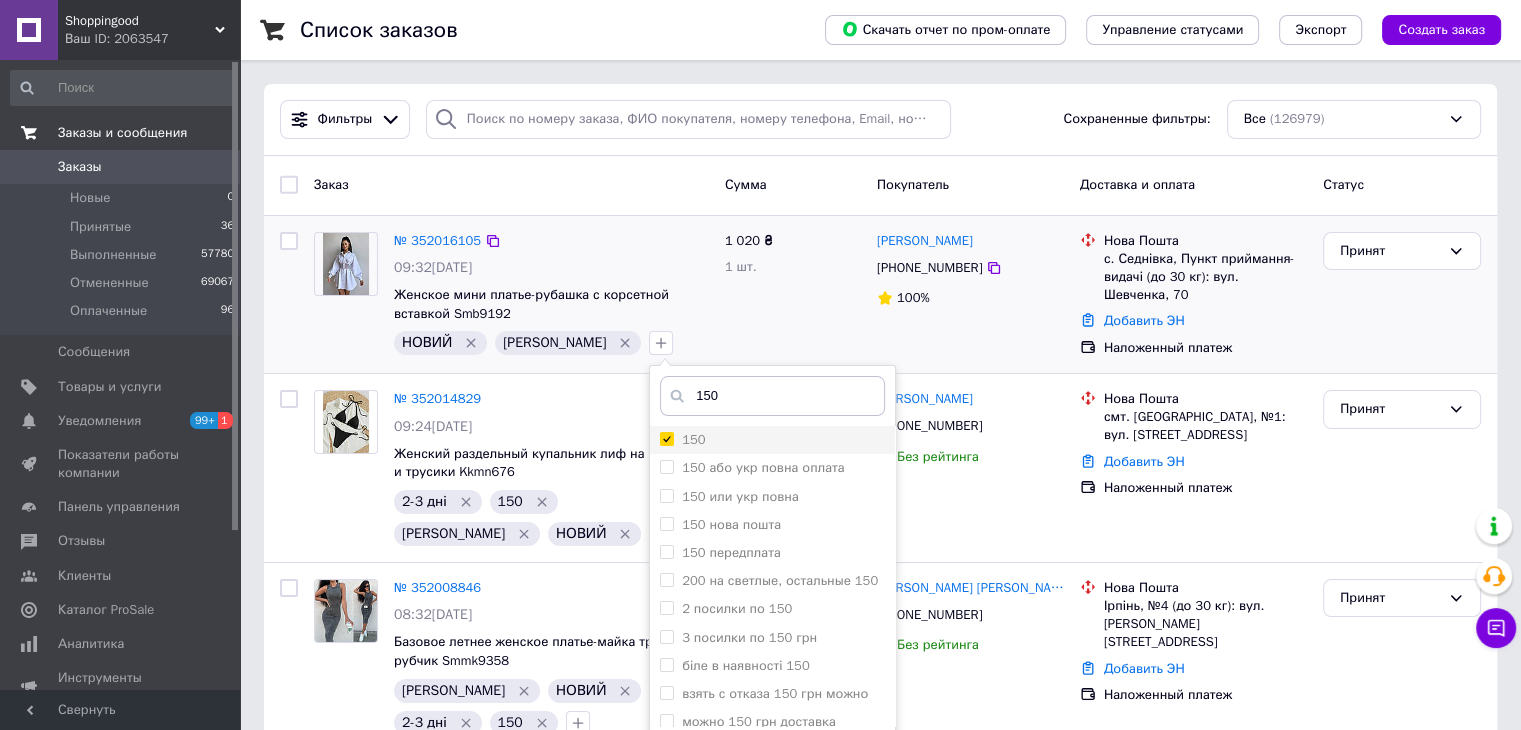 checkbox on "true" 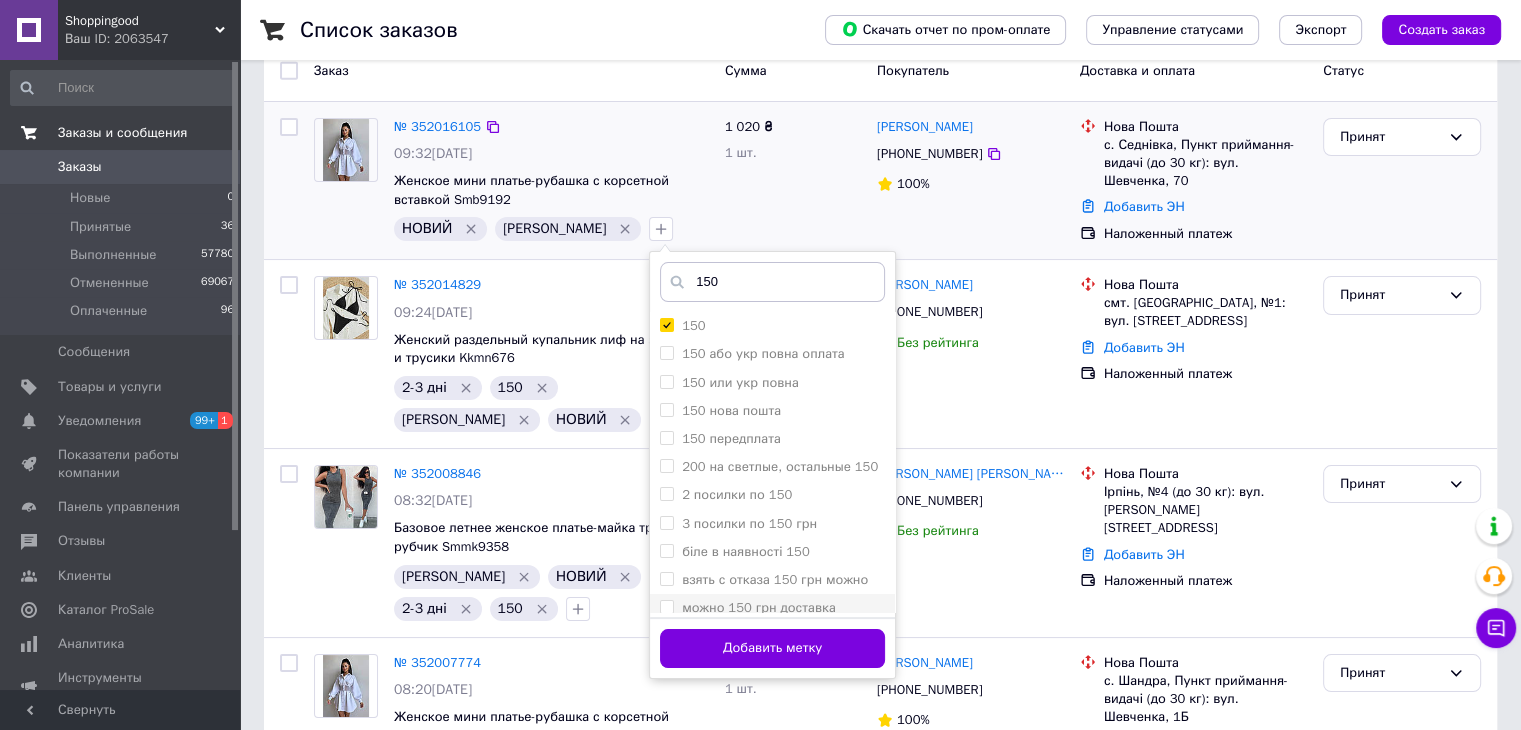 scroll, scrollTop: 200, scrollLeft: 0, axis: vertical 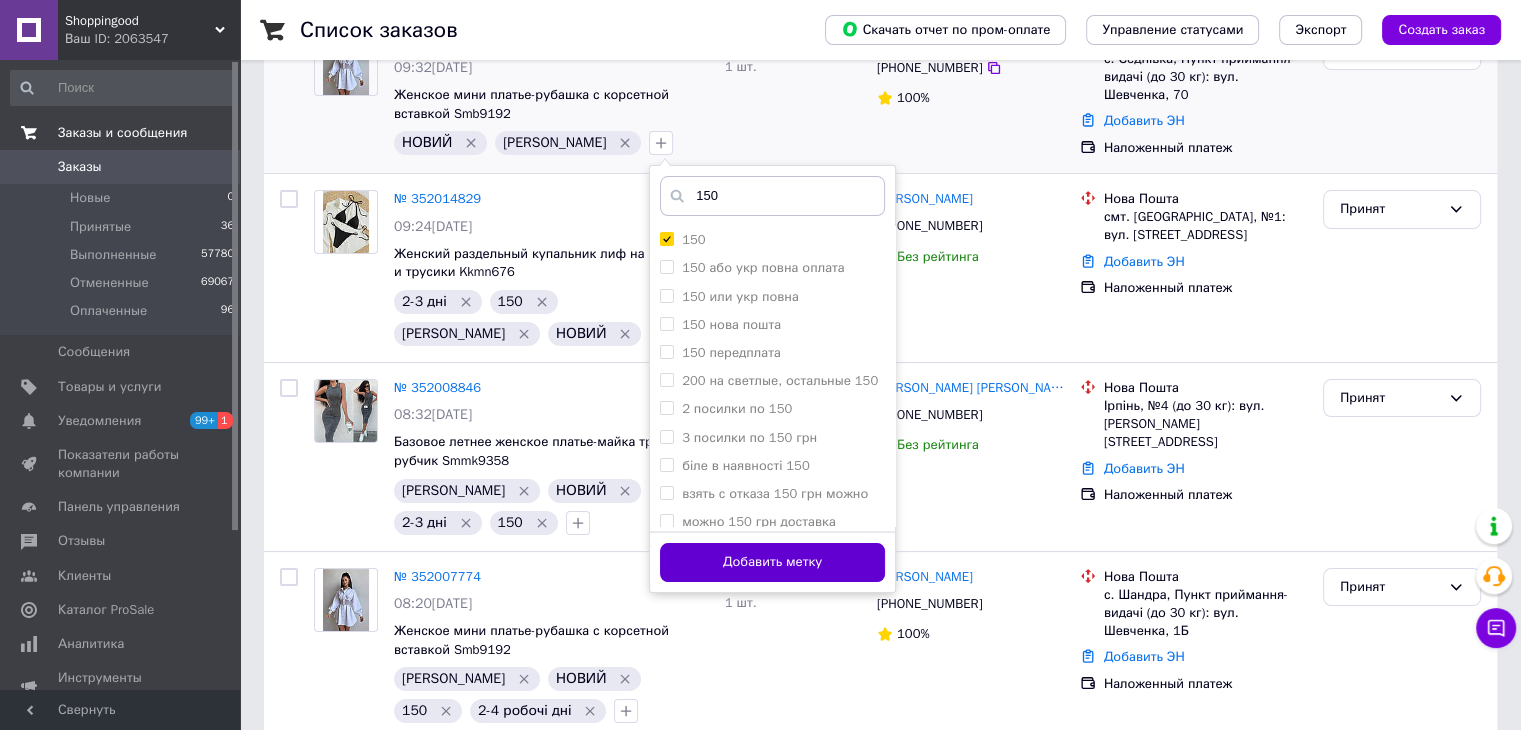 click on "Добавить метку" at bounding box center (772, 562) 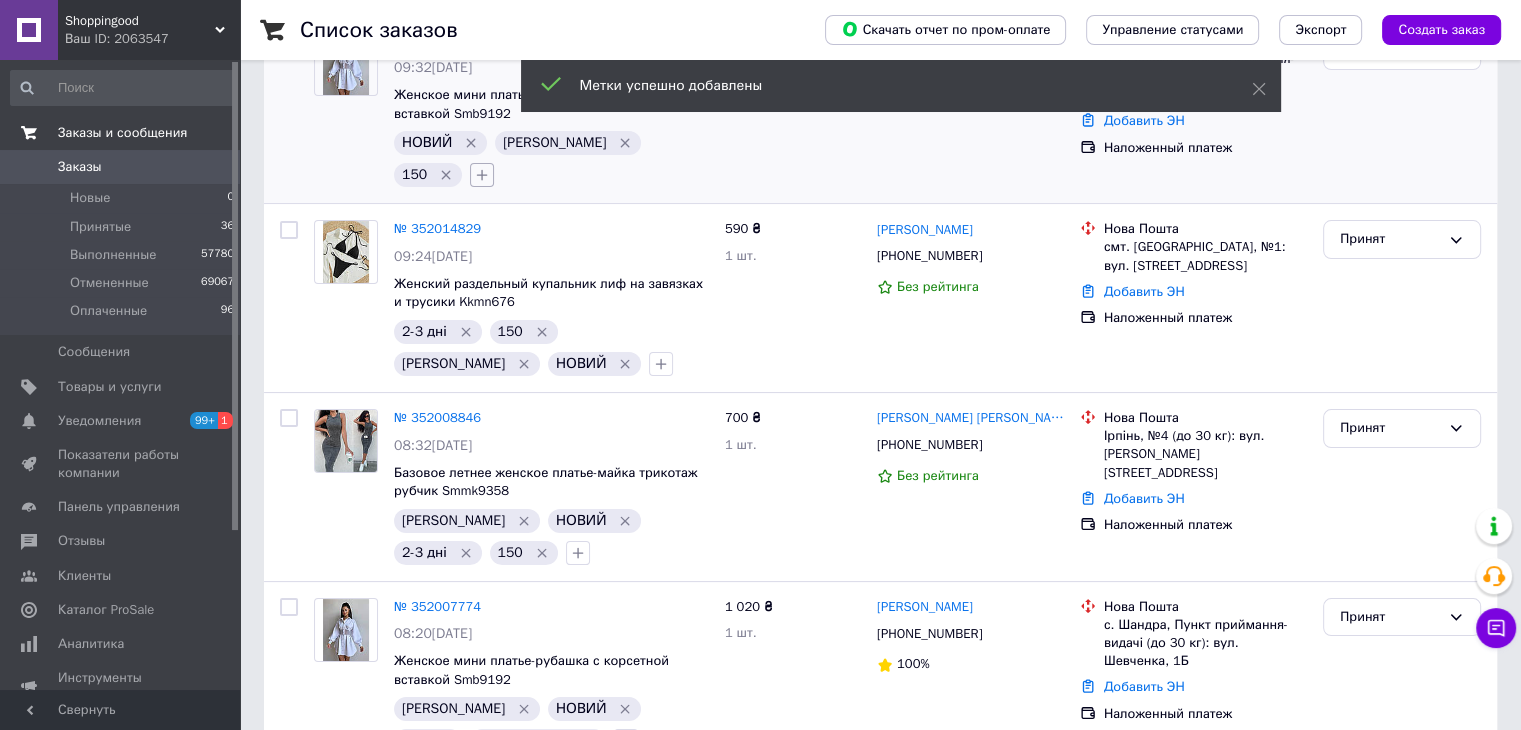 click 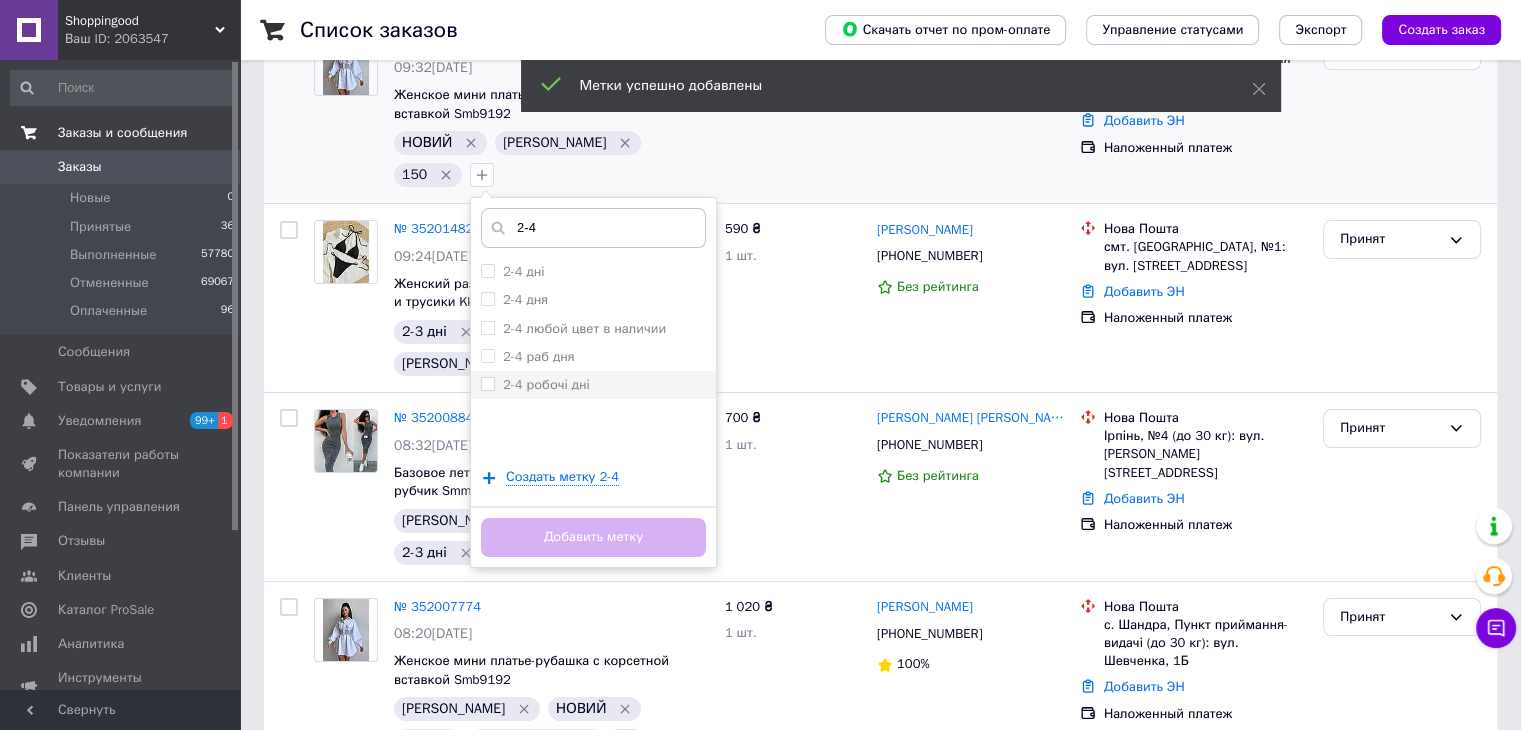 type on "2-4" 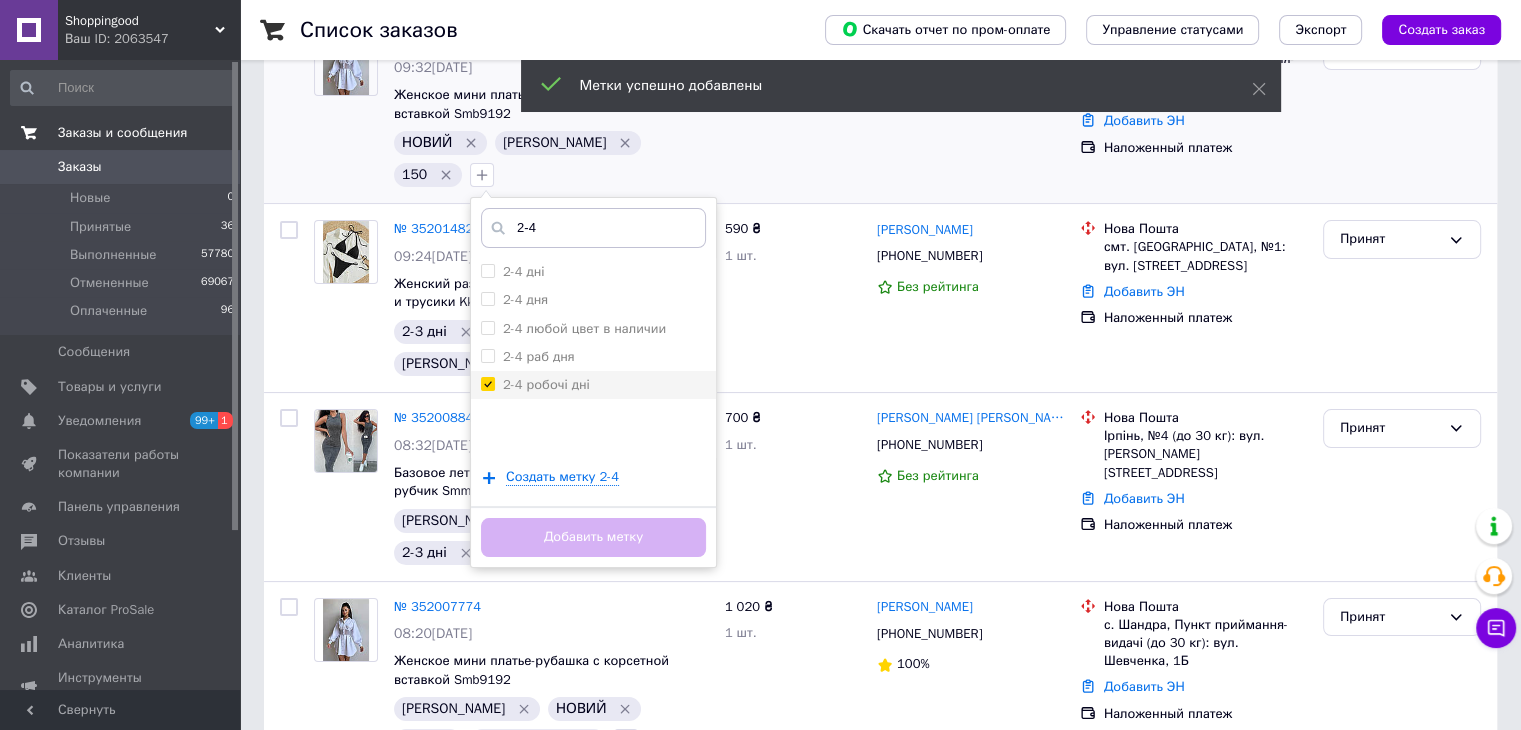 checkbox on "true" 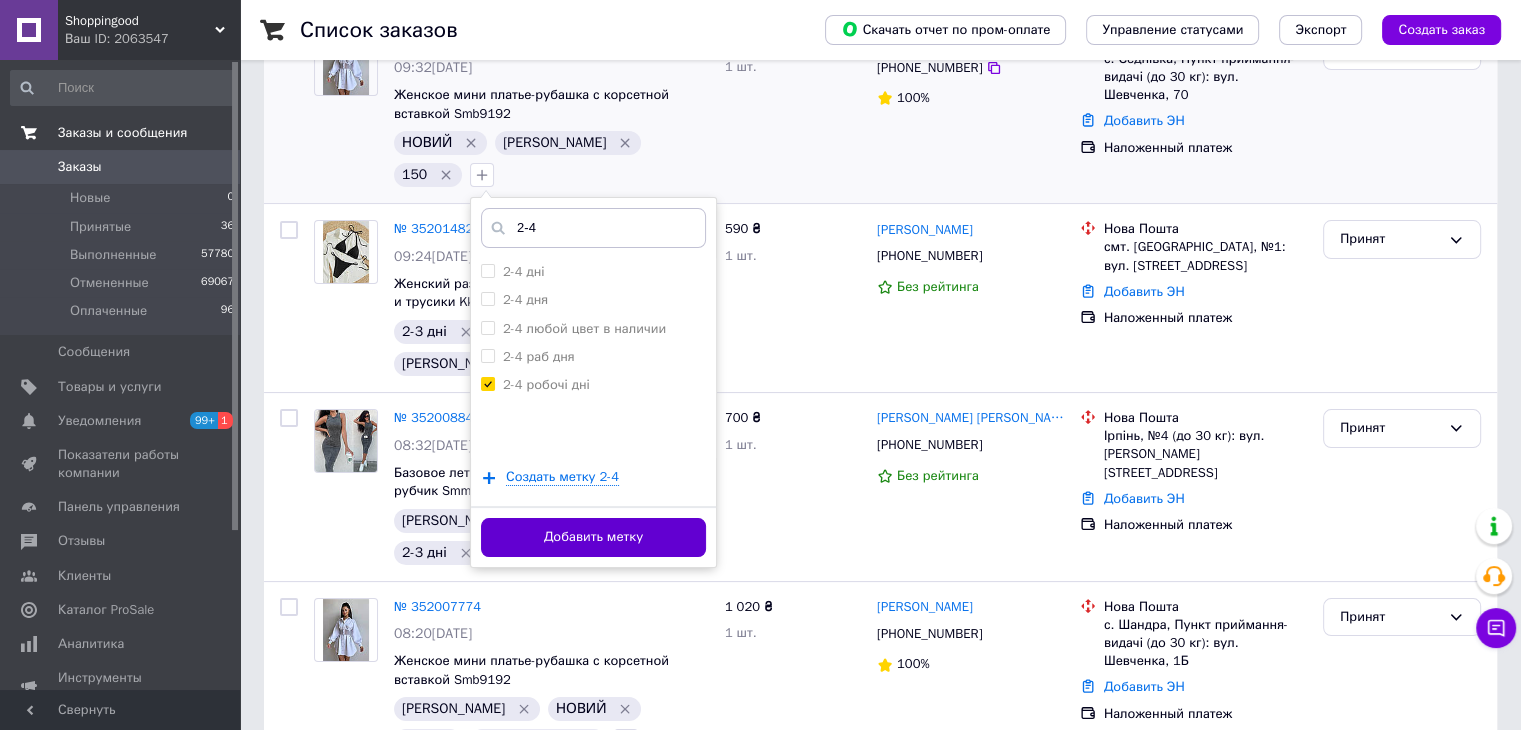click on "Добавить метку" at bounding box center (593, 537) 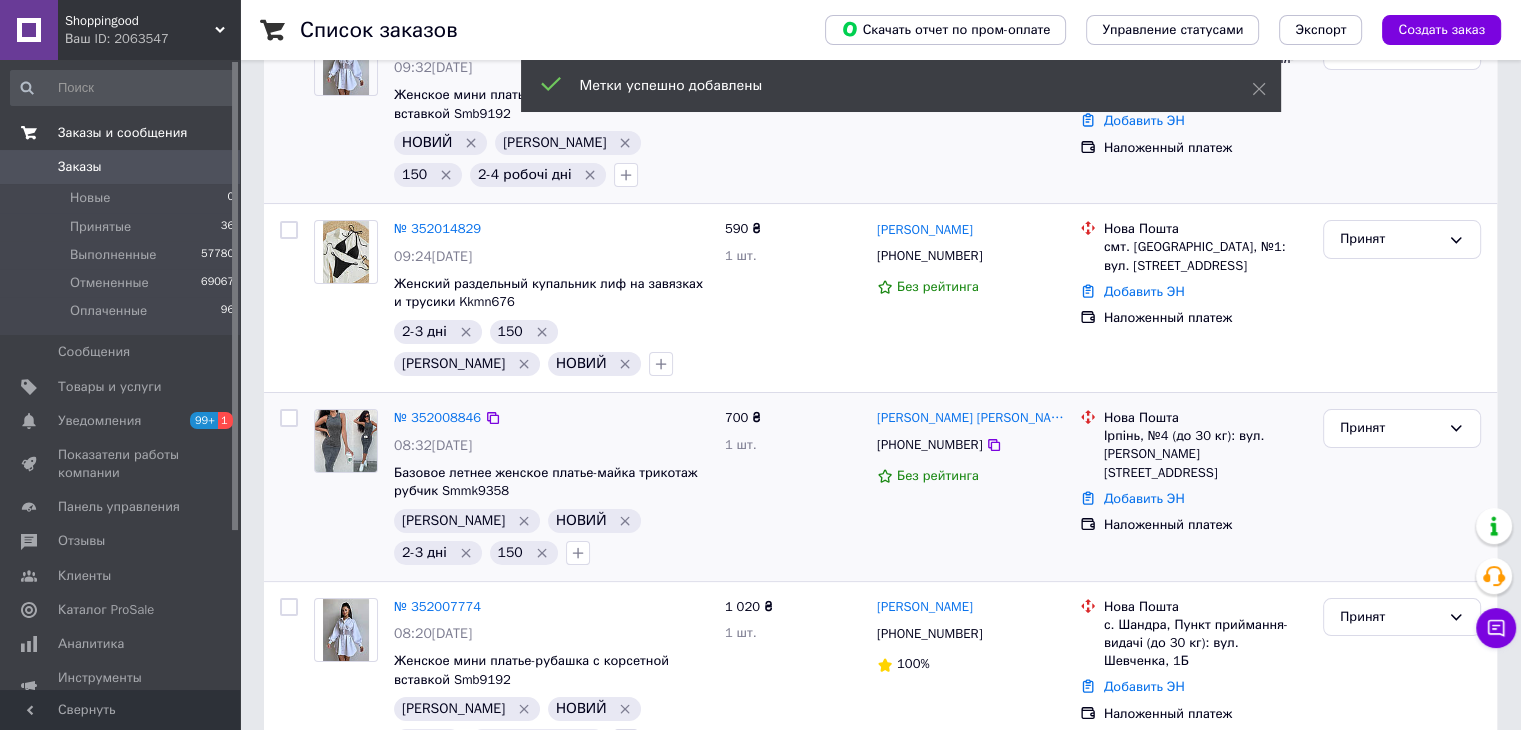 scroll, scrollTop: 0, scrollLeft: 0, axis: both 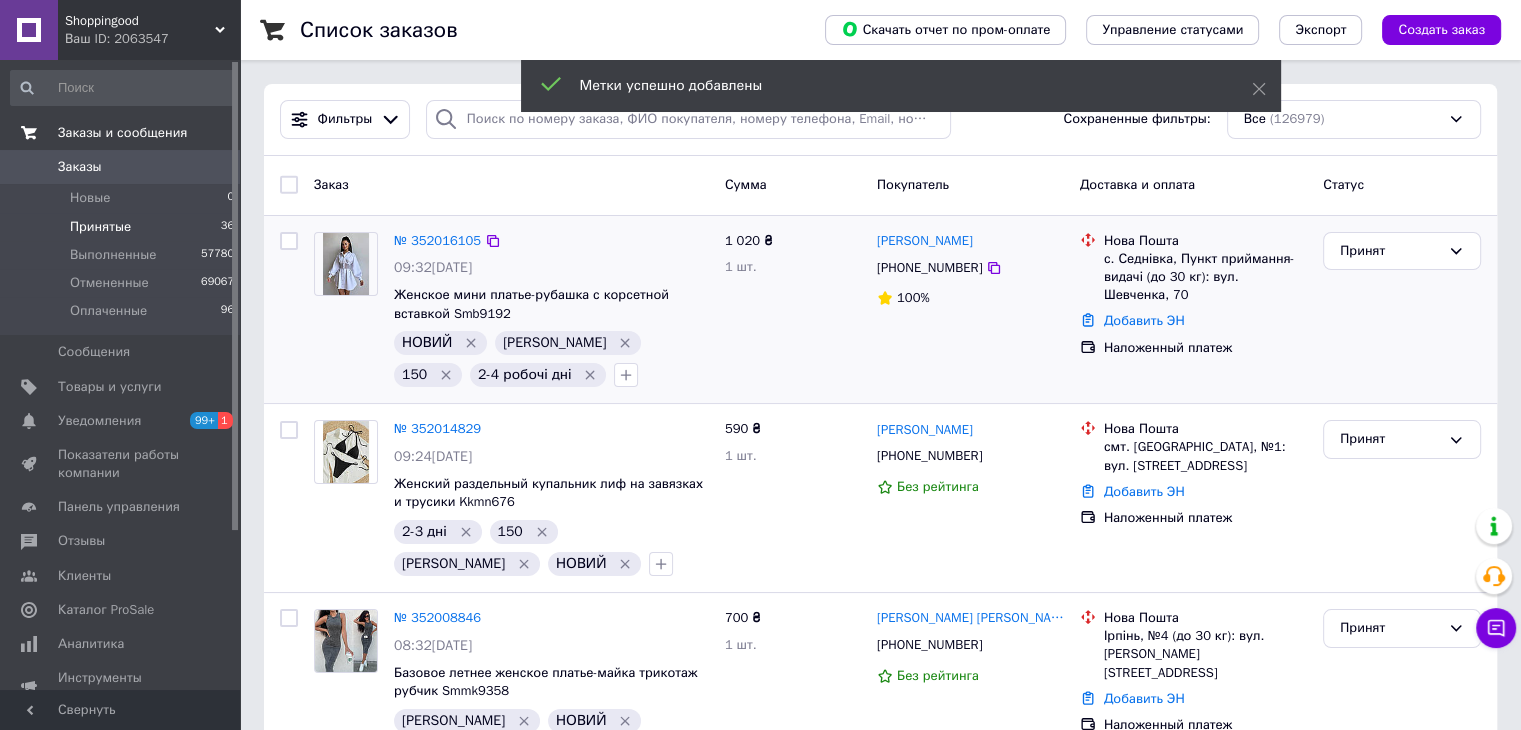 click on "Принятые 36" at bounding box center (123, 227) 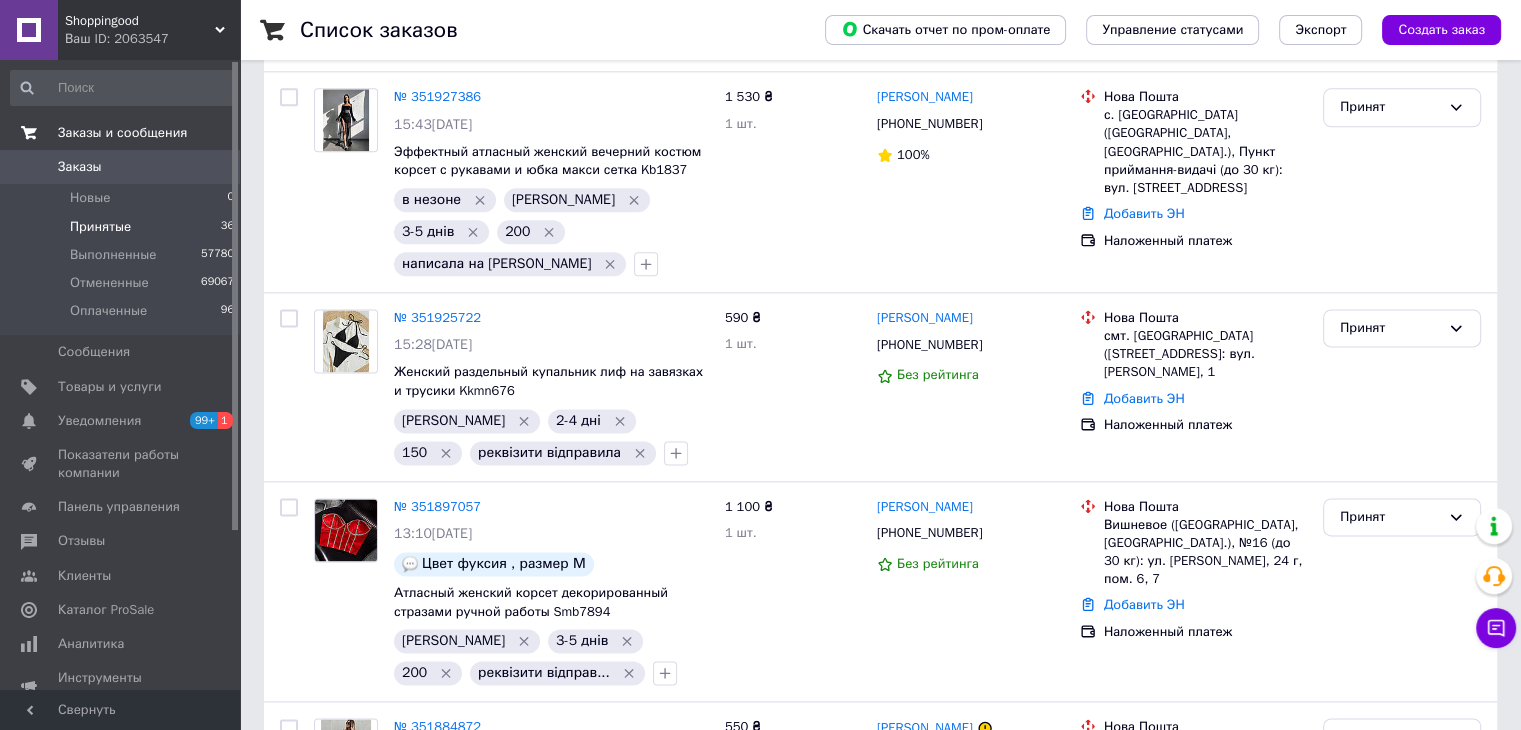 scroll, scrollTop: 6606, scrollLeft: 0, axis: vertical 